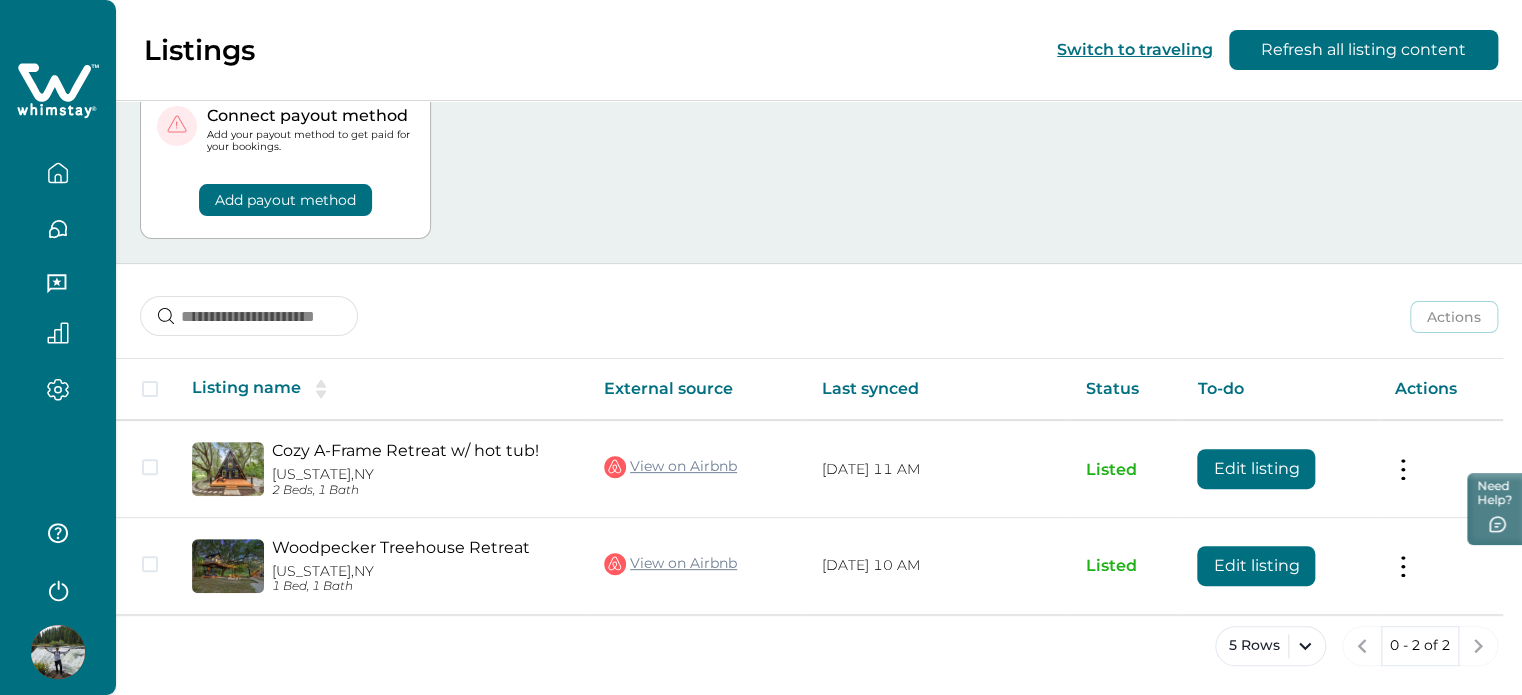 scroll, scrollTop: 0, scrollLeft: 0, axis: both 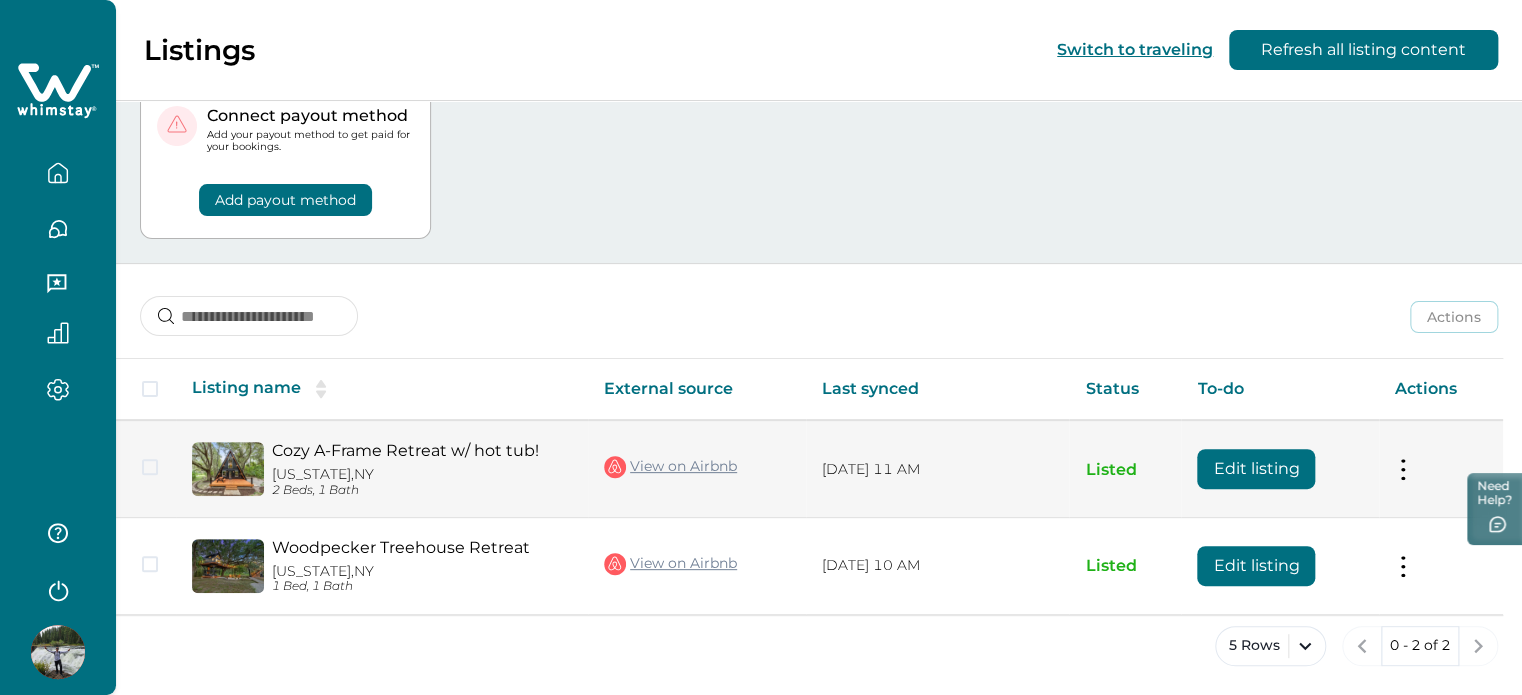 click on "Edit listing" at bounding box center [1256, 469] 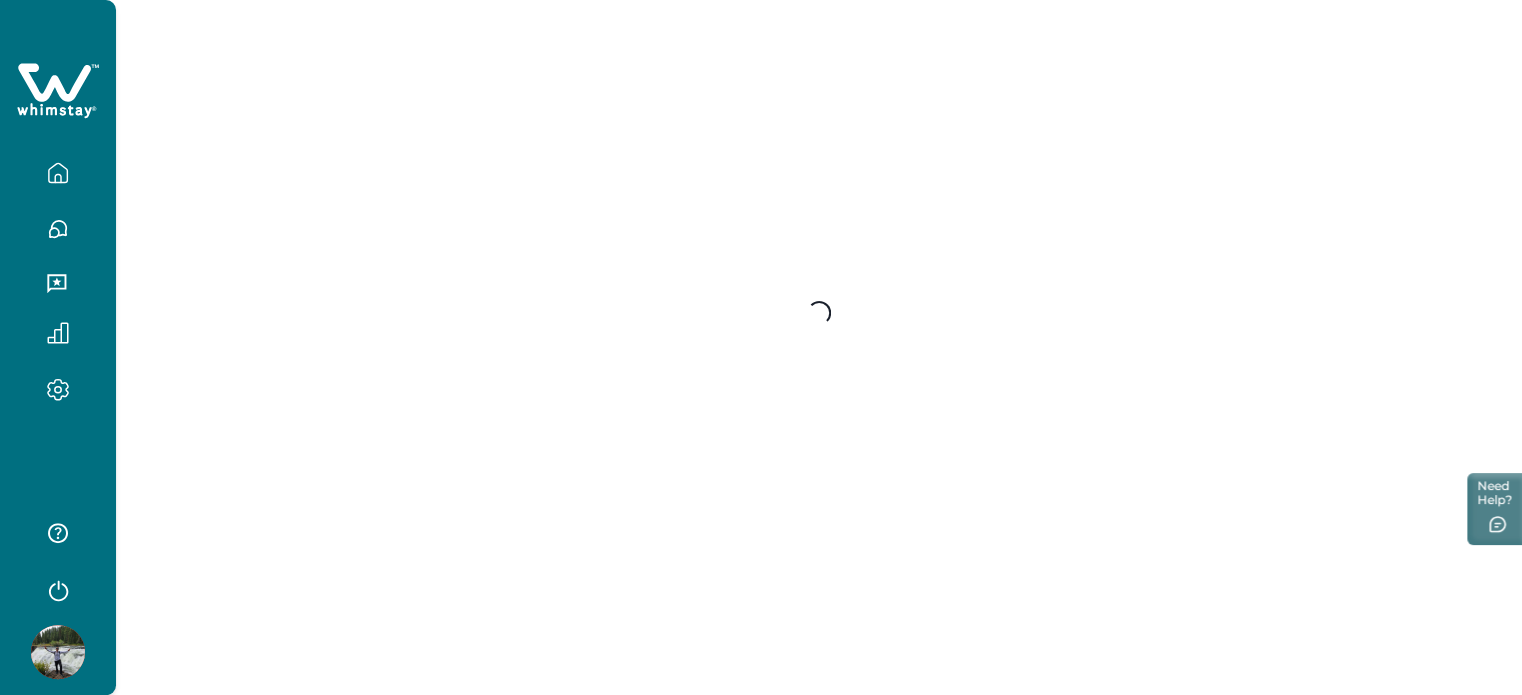 scroll, scrollTop: 0, scrollLeft: 0, axis: both 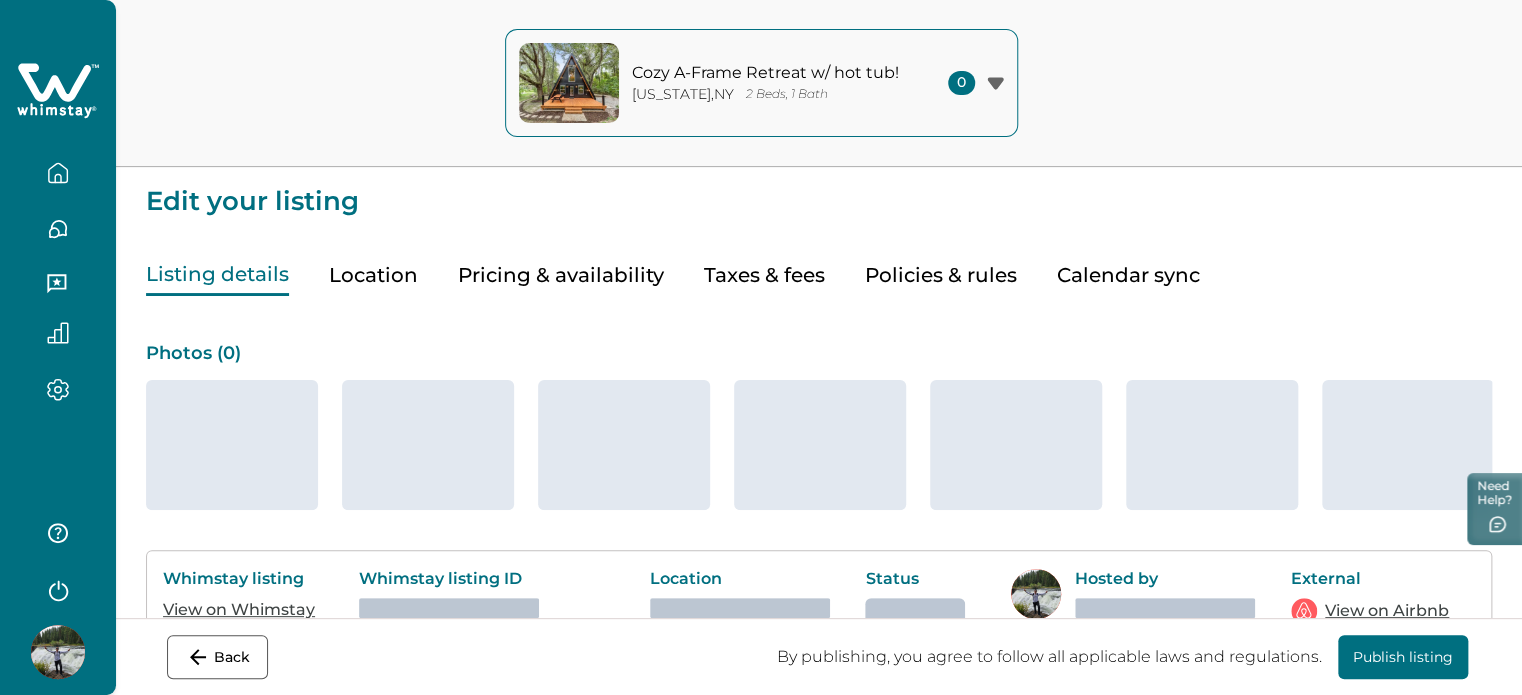 click 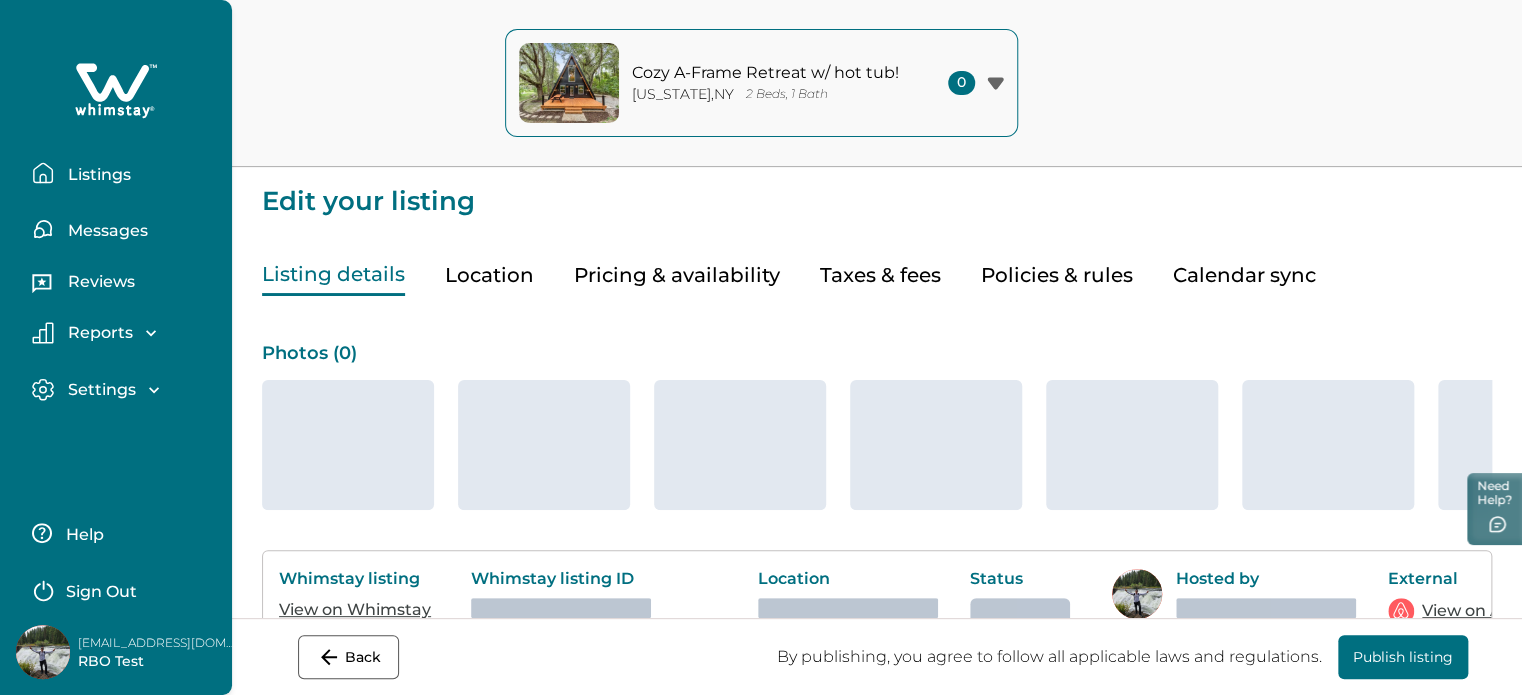 click on "Listings" at bounding box center (96, 175) 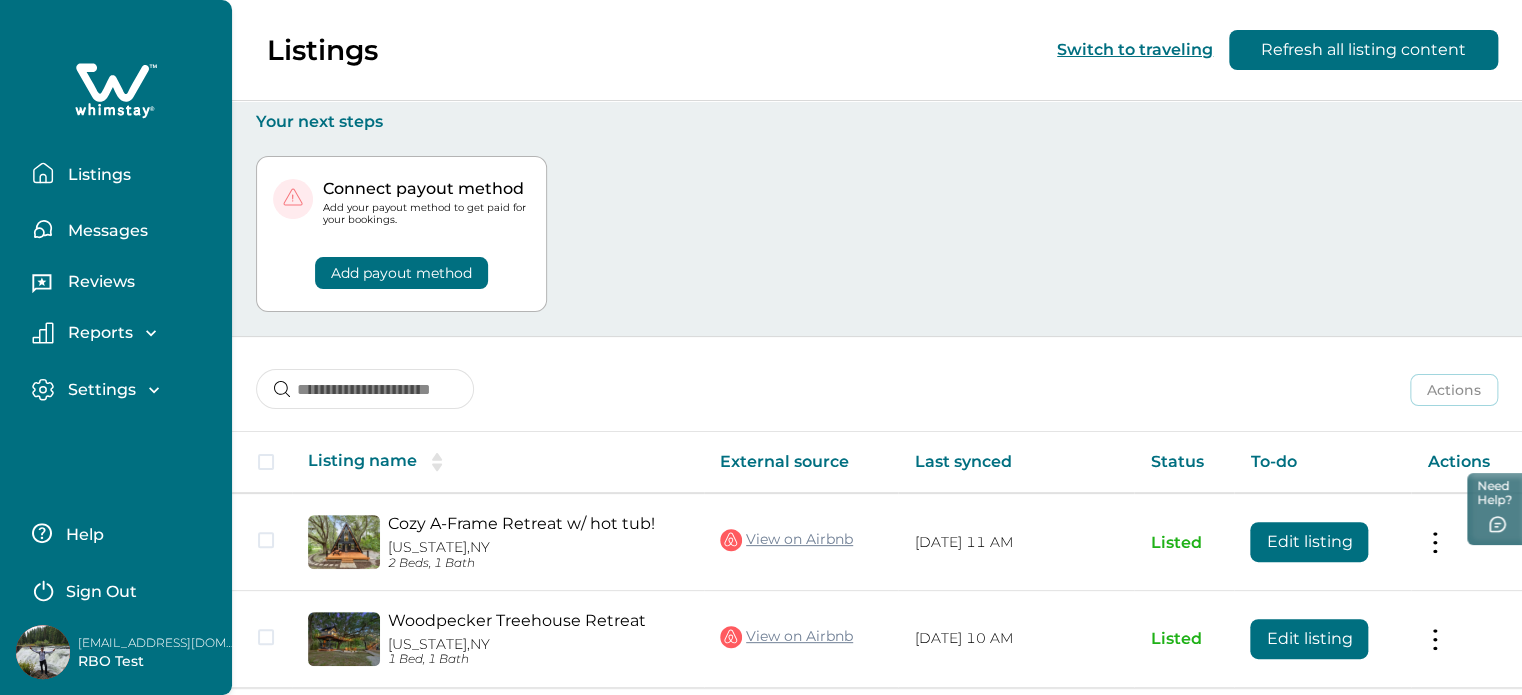 scroll, scrollTop: 73, scrollLeft: 0, axis: vertical 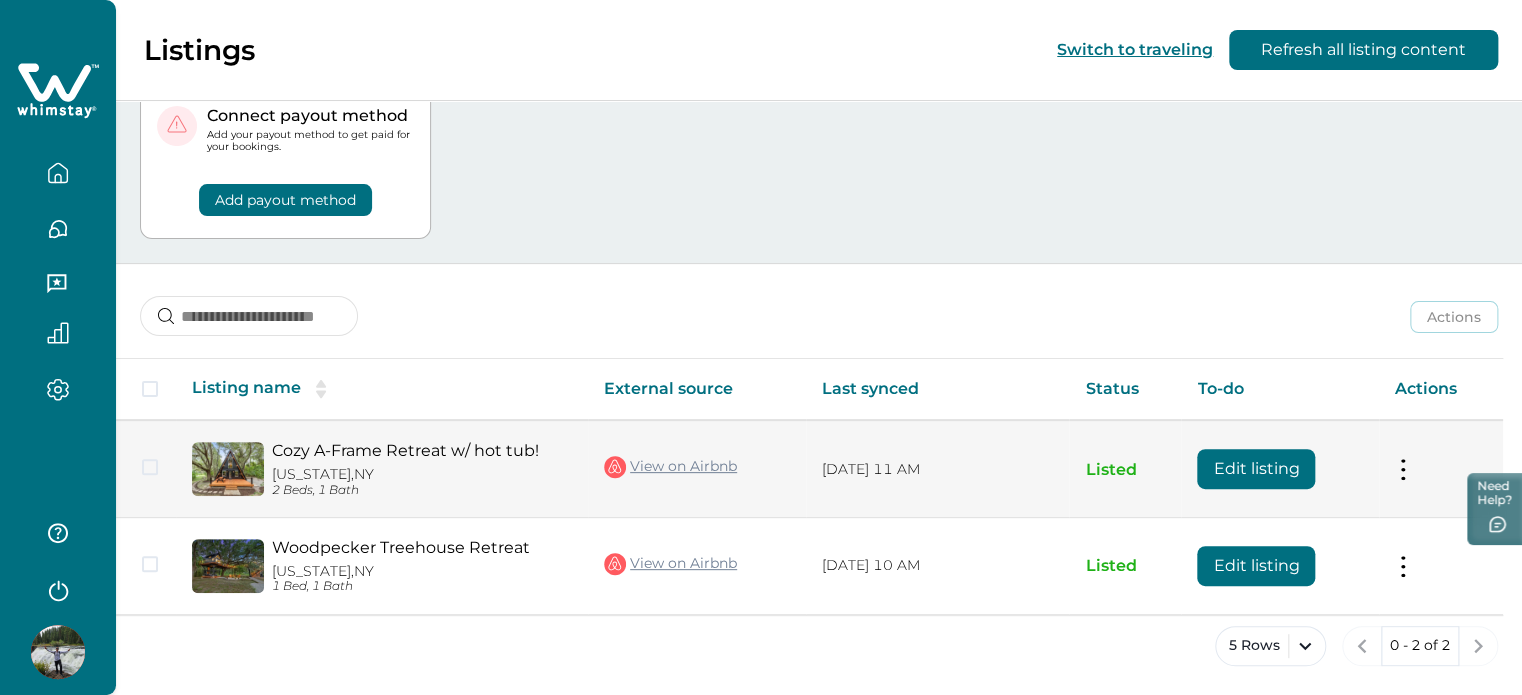 click on "Actions View listing on Whimstay Unlist listing View listing details" at bounding box center [1441, 468] 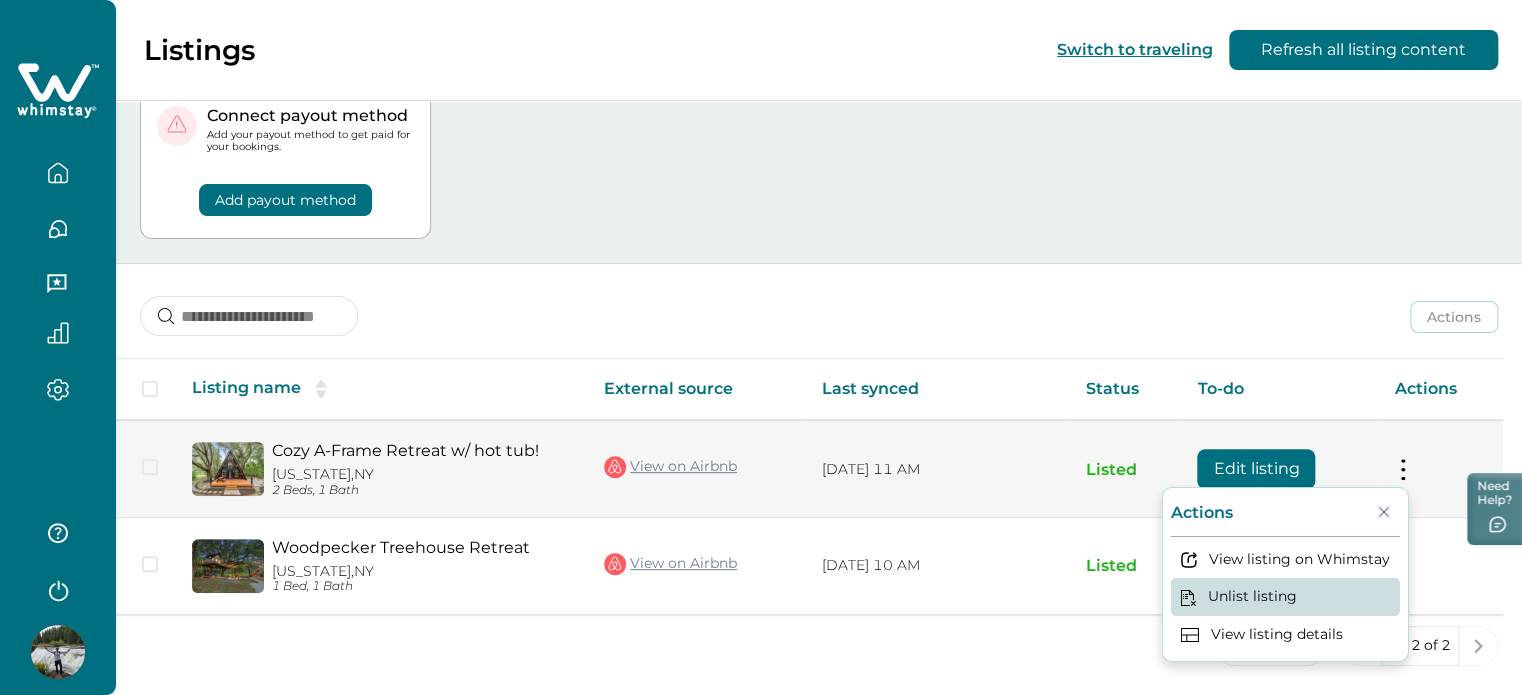 click on "Unlist listing" at bounding box center [1285, 596] 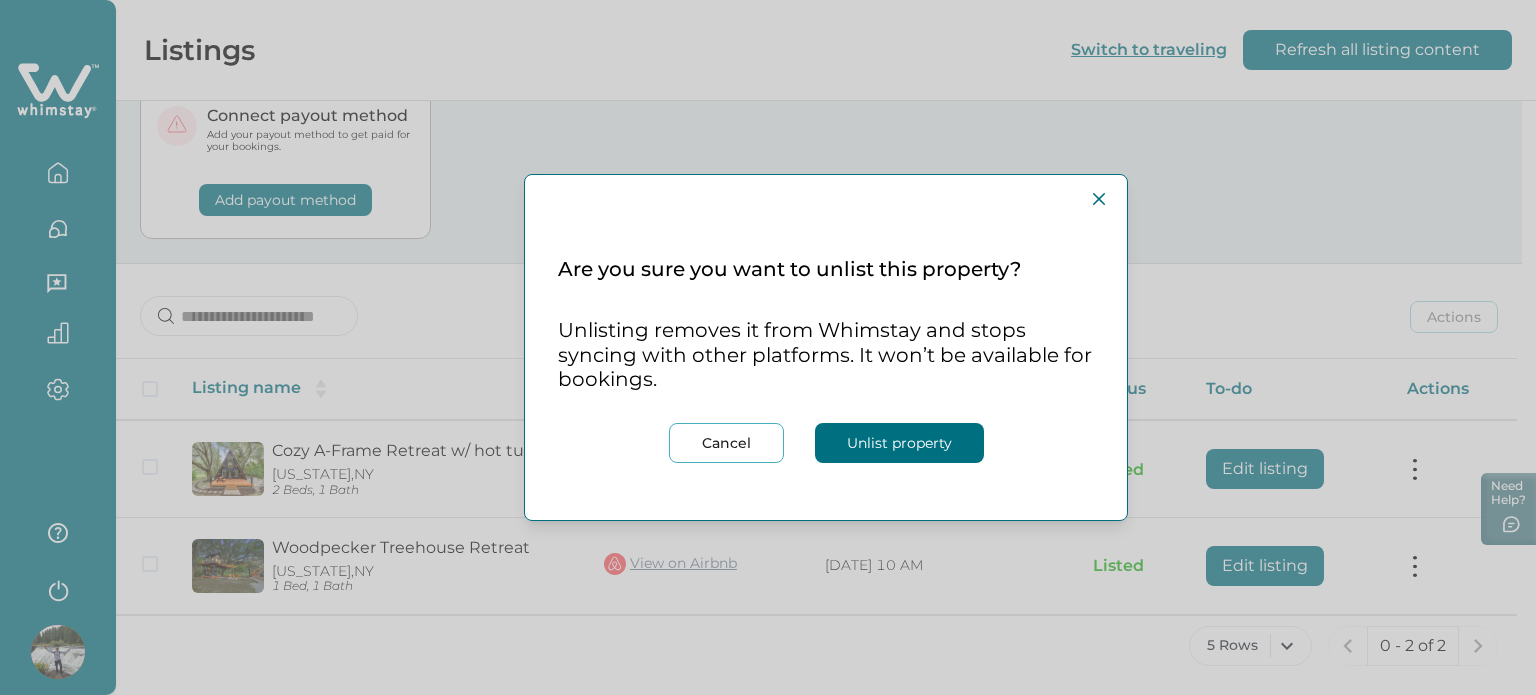 click on "Unlist property" at bounding box center [899, 443] 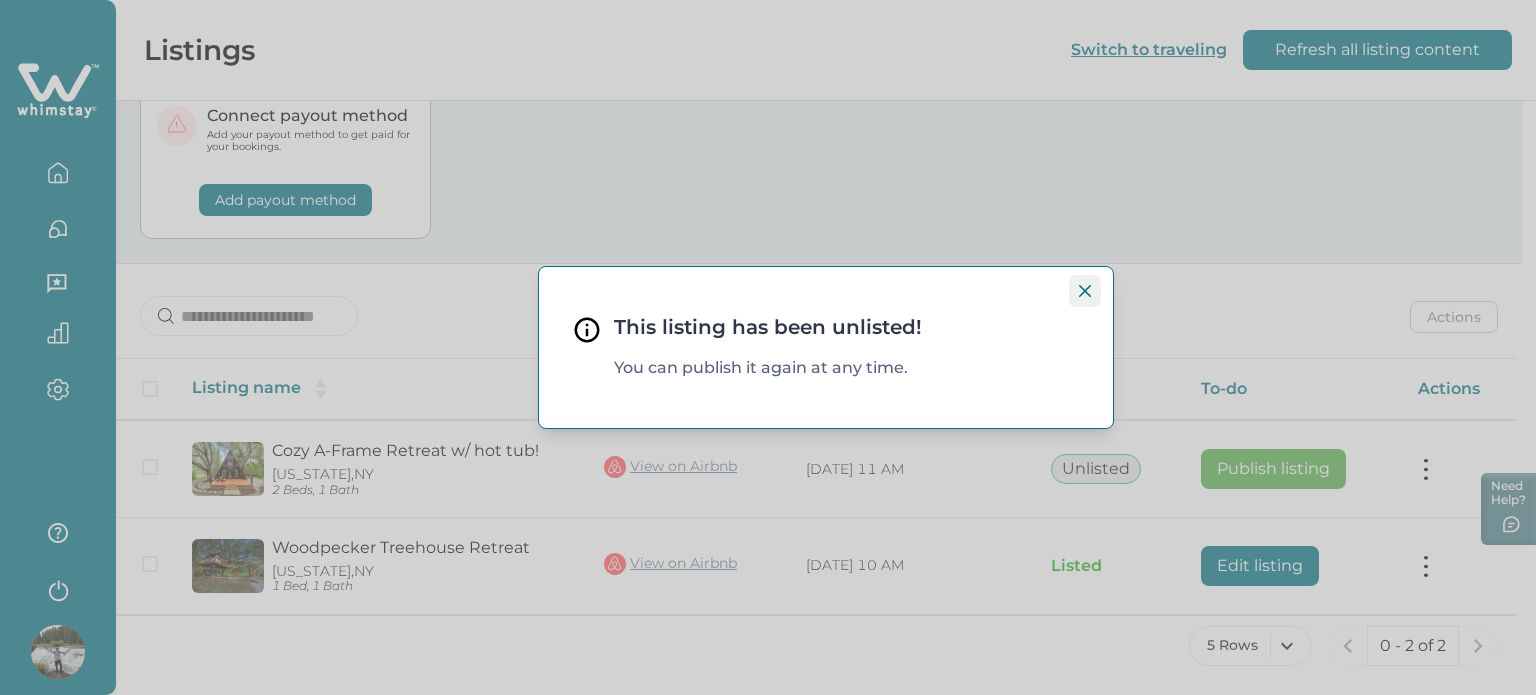 click at bounding box center [1085, 291] 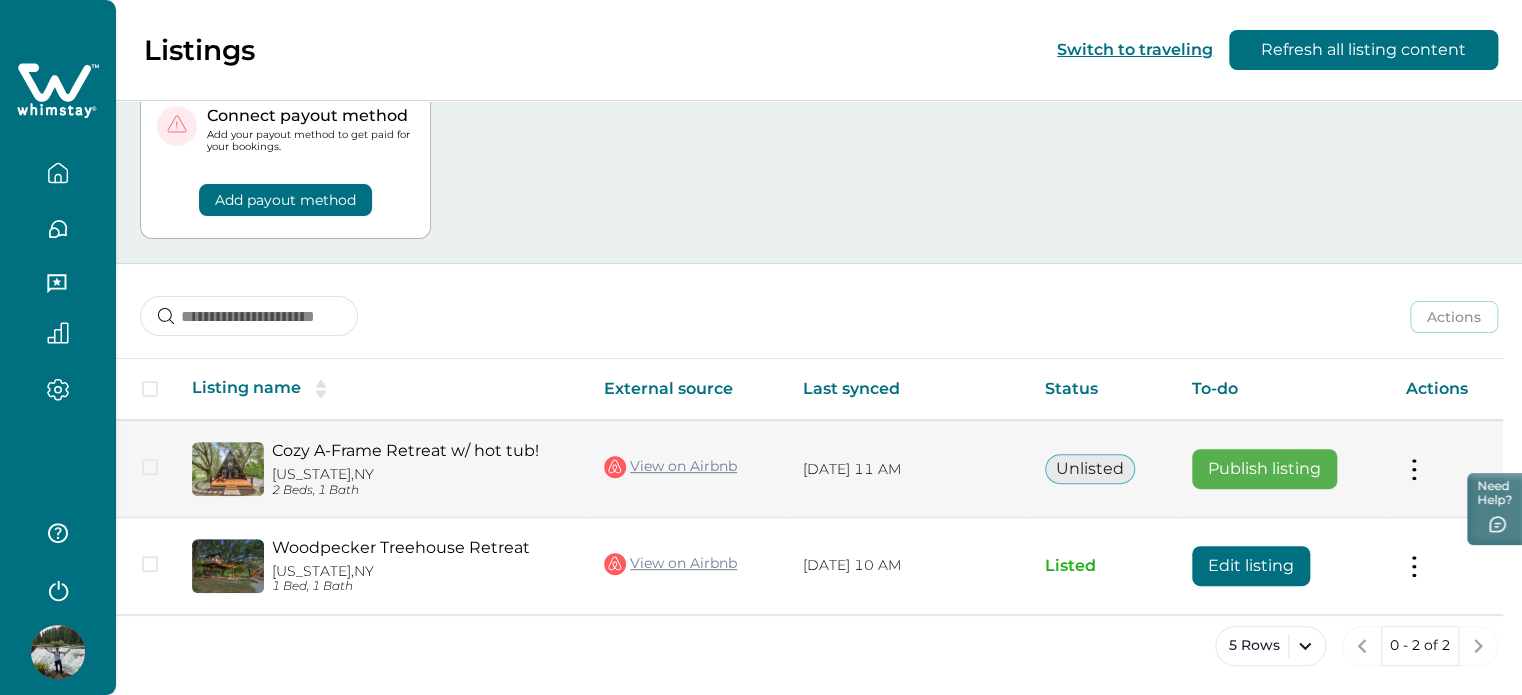 click on "Cozy A-Frame Retreat w/ hot tub!" at bounding box center (422, 450) 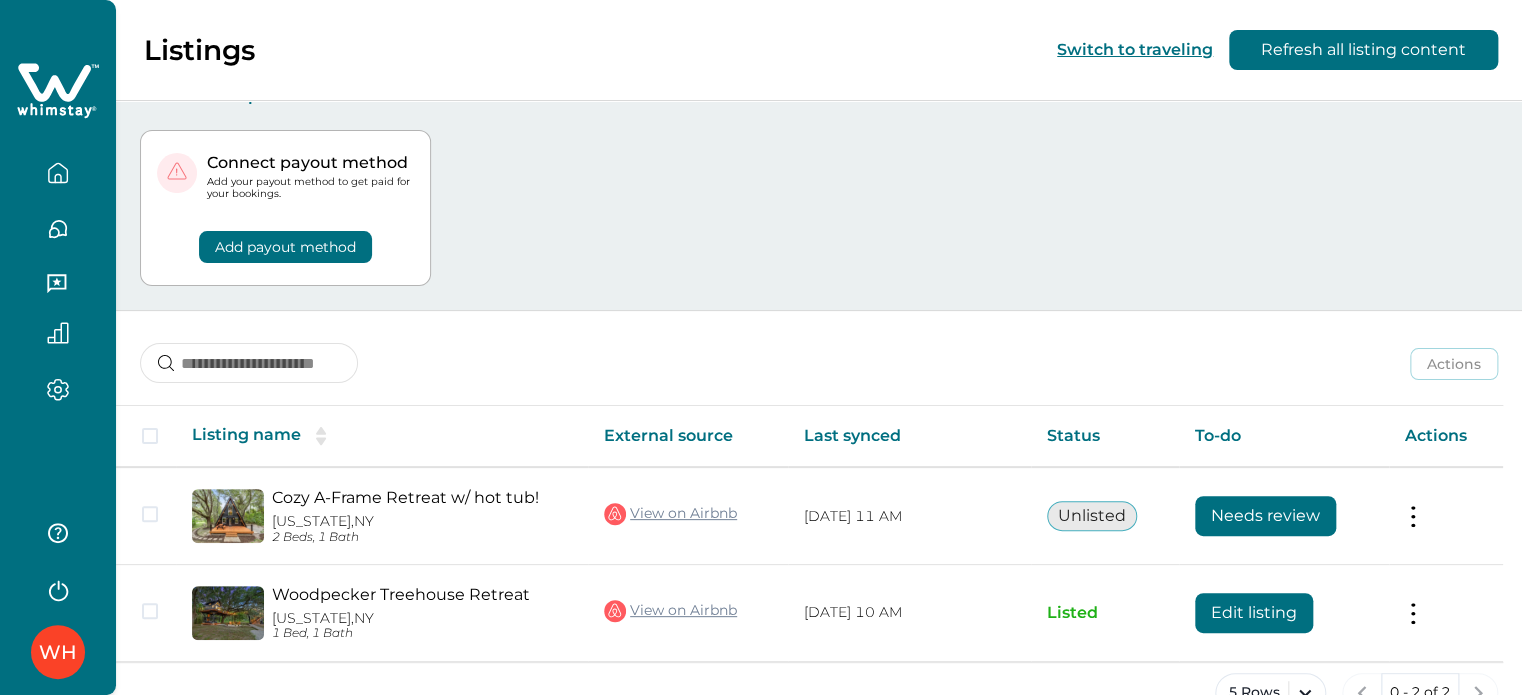 scroll, scrollTop: 73, scrollLeft: 0, axis: vertical 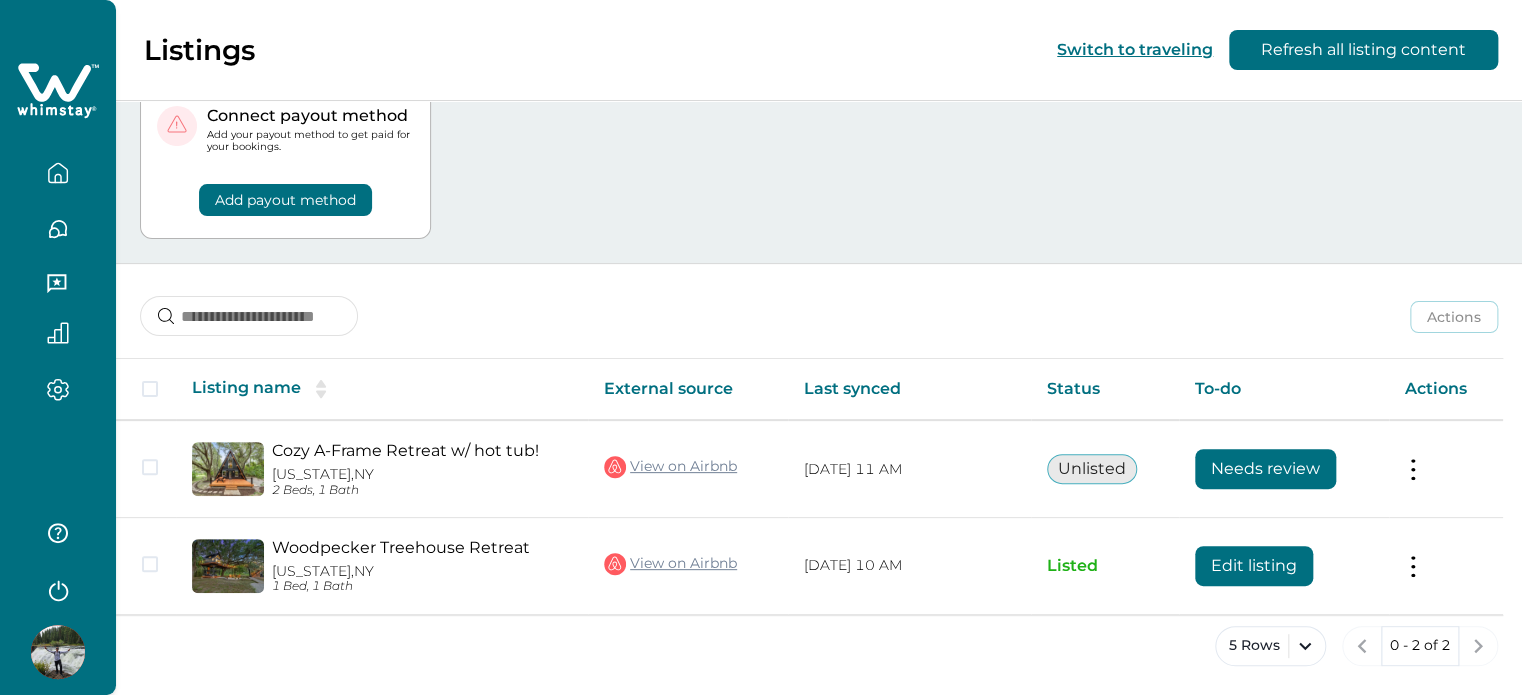 click on "Connect payout method Add your payout method to get paid for your bookings. Add payout method" at bounding box center [819, 161] 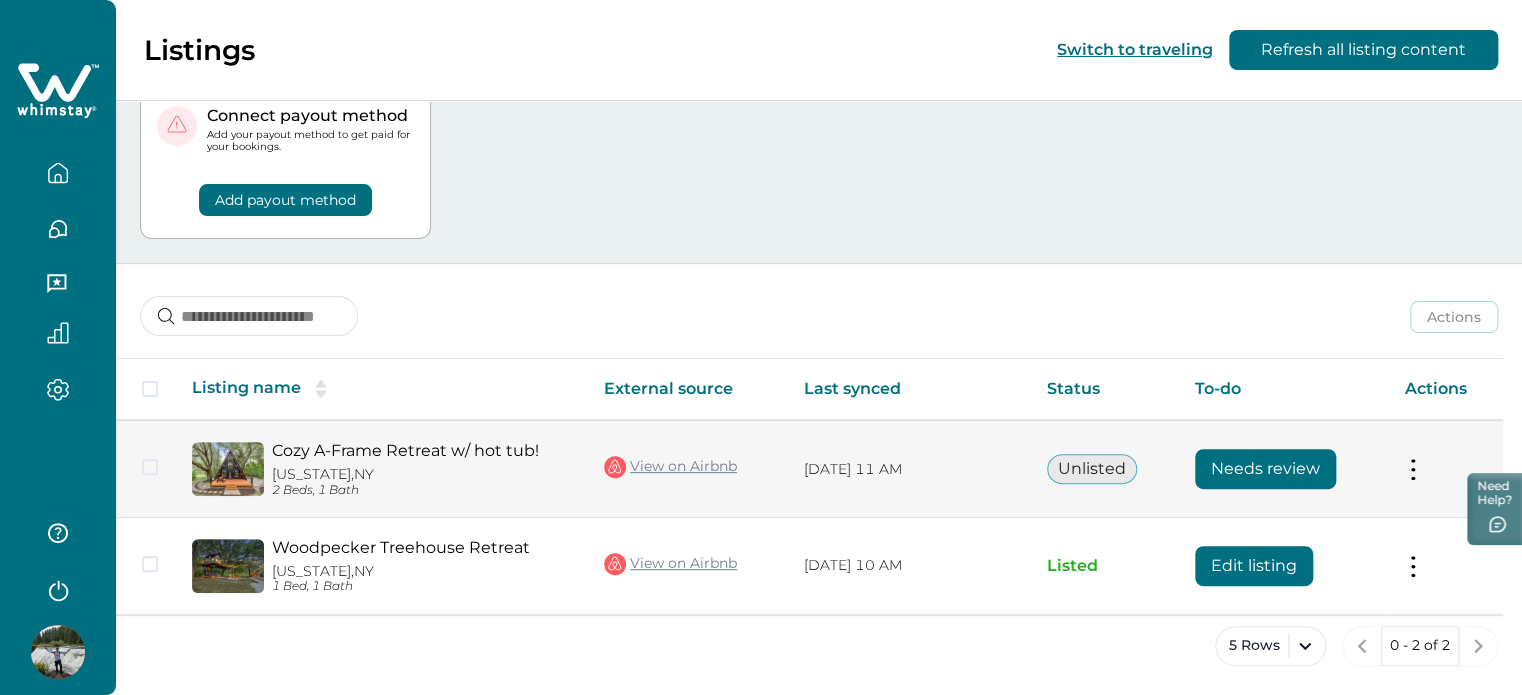 click on "Needs review" at bounding box center (1265, 469) 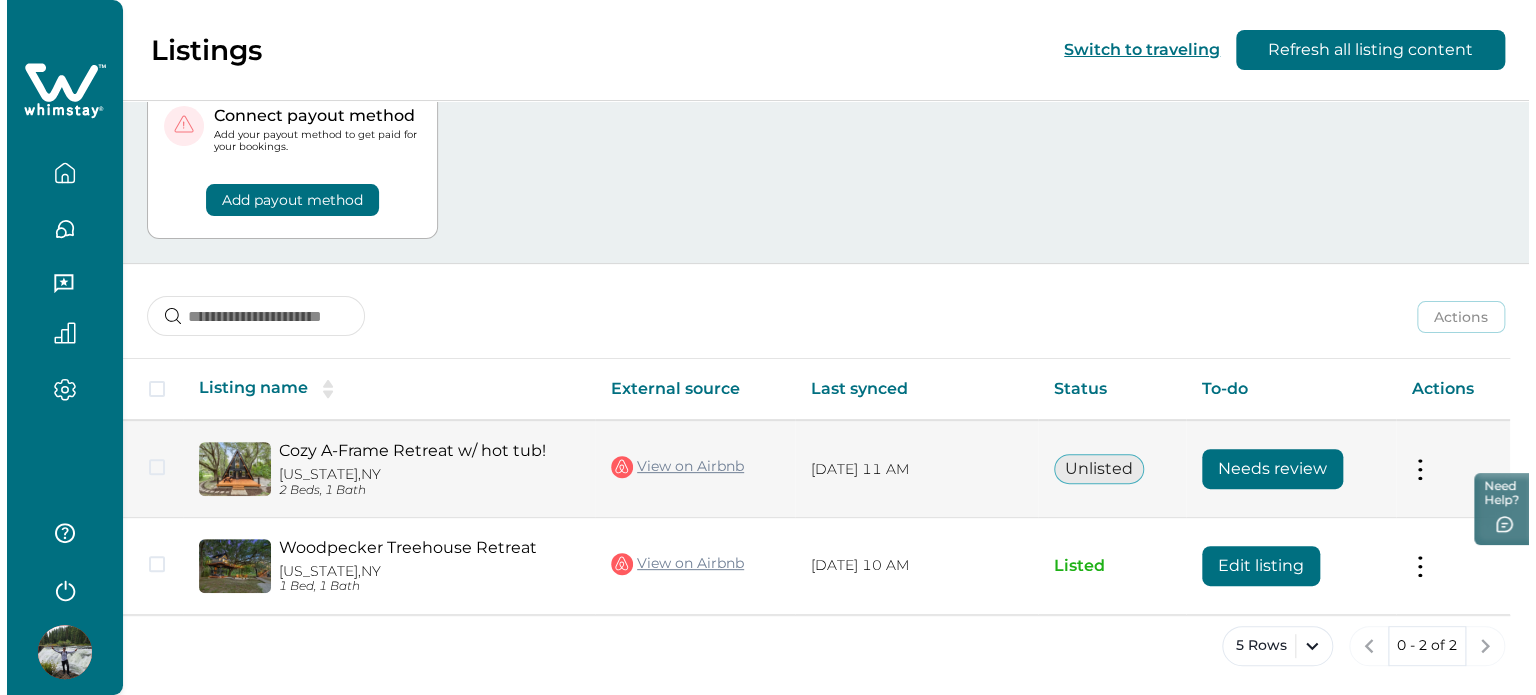 scroll, scrollTop: 0, scrollLeft: 0, axis: both 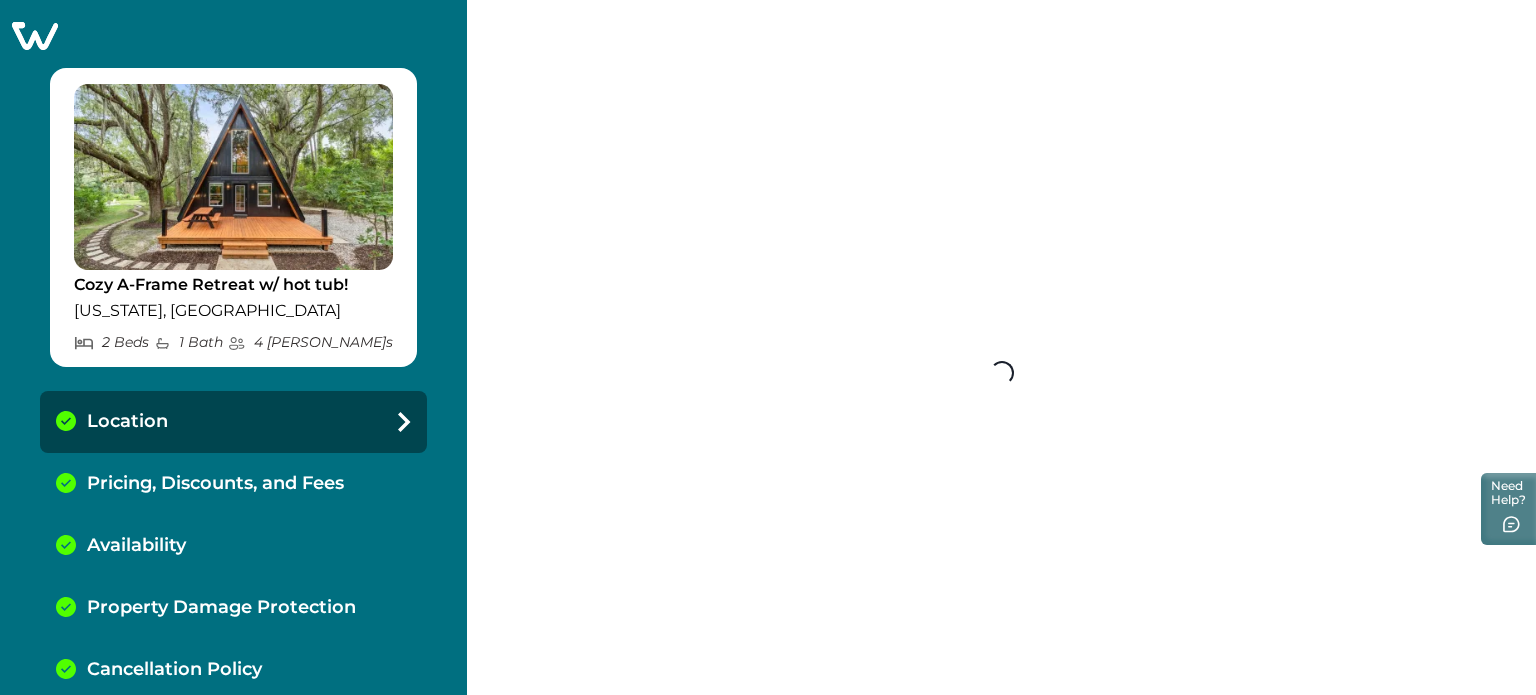 select on "**" 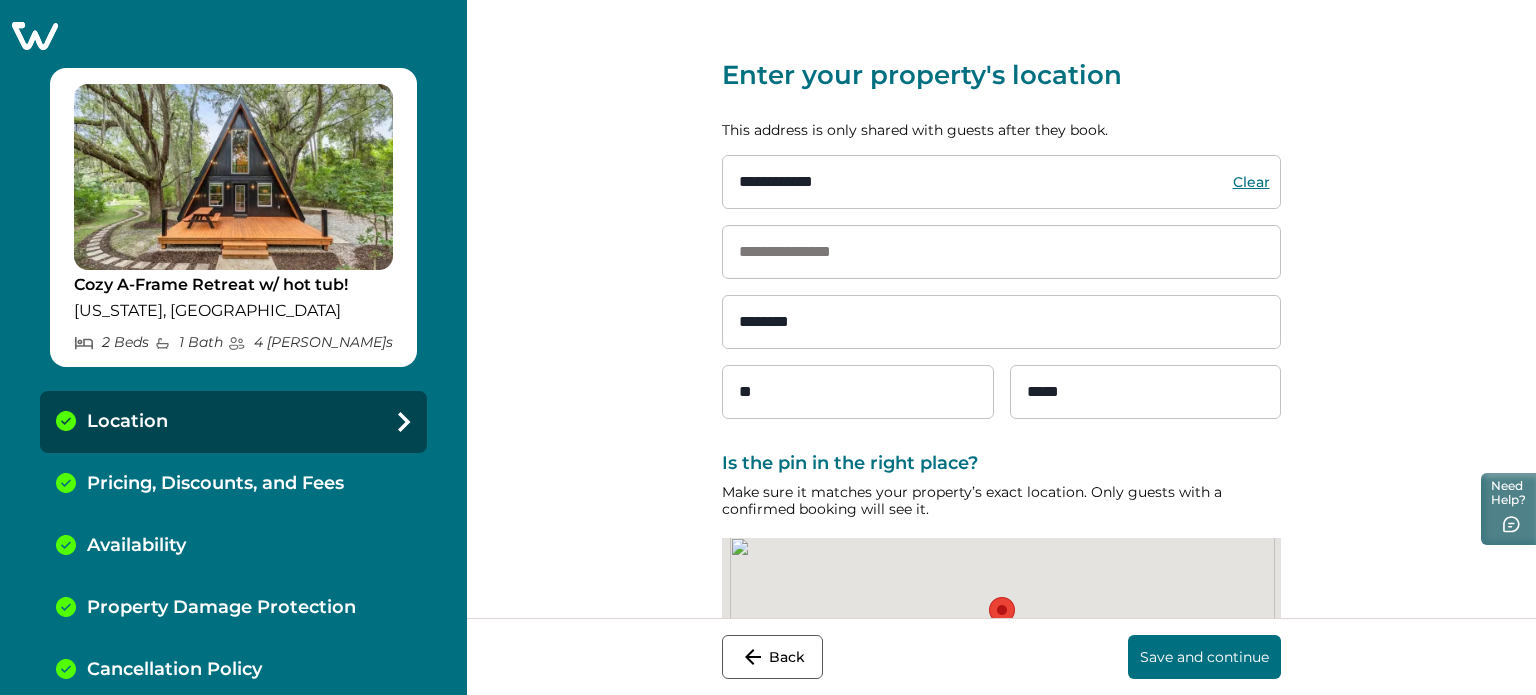 scroll, scrollTop: 149, scrollLeft: 0, axis: vertical 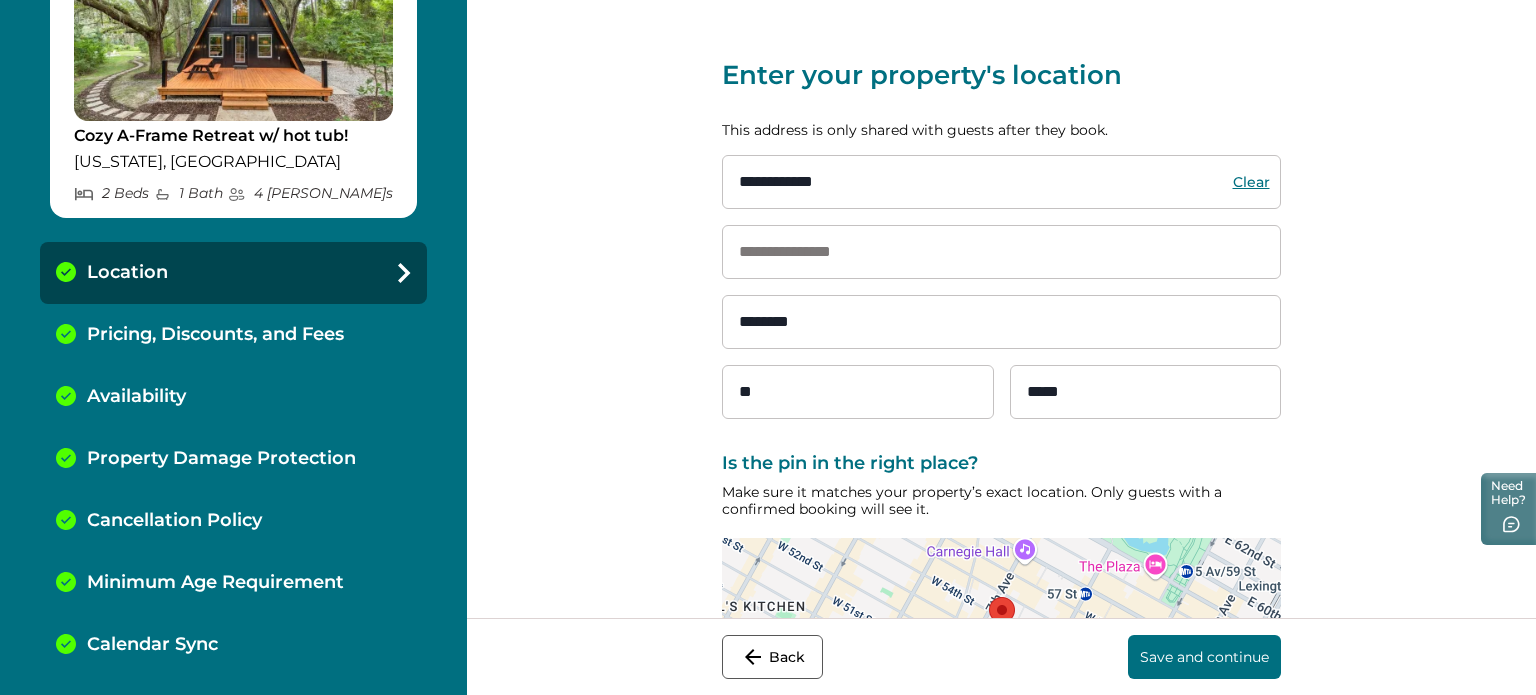 click on "Calendar Sync" at bounding box center [152, 645] 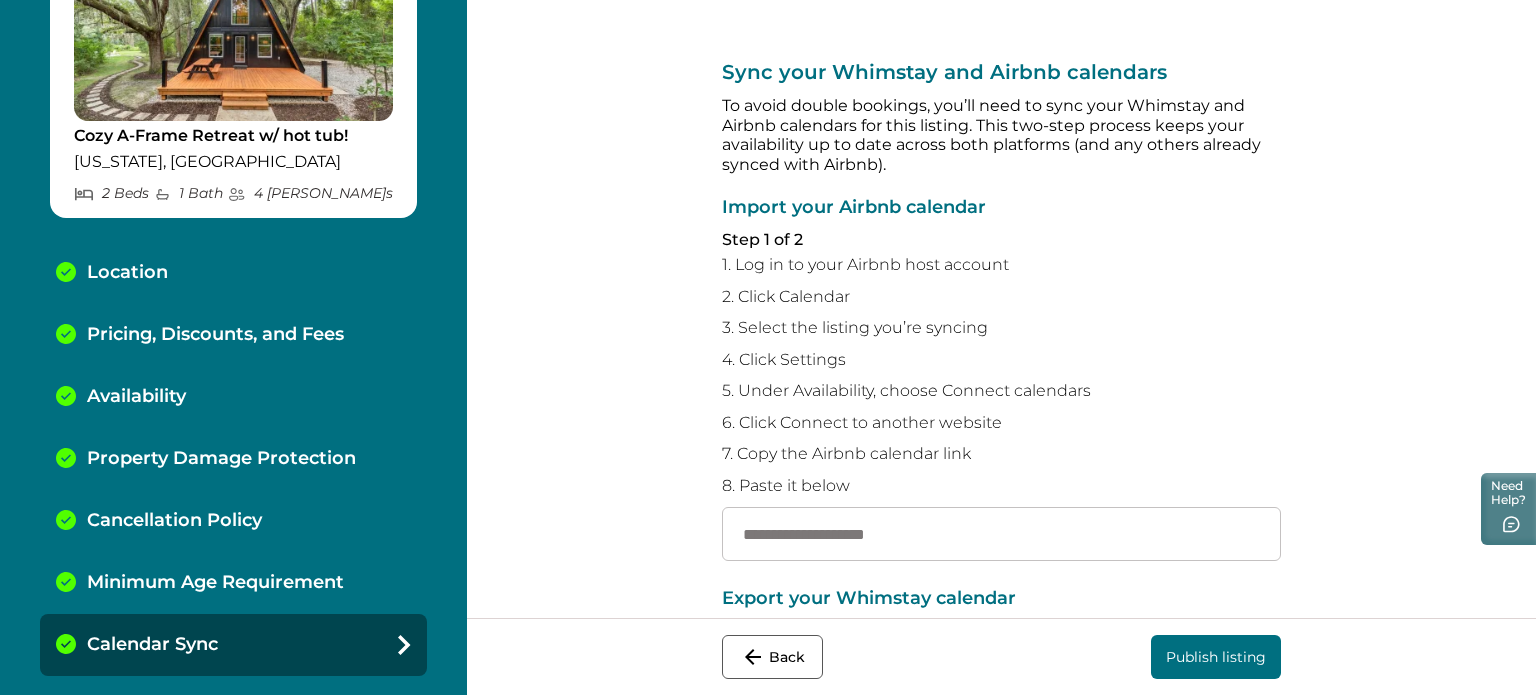 type on "**********" 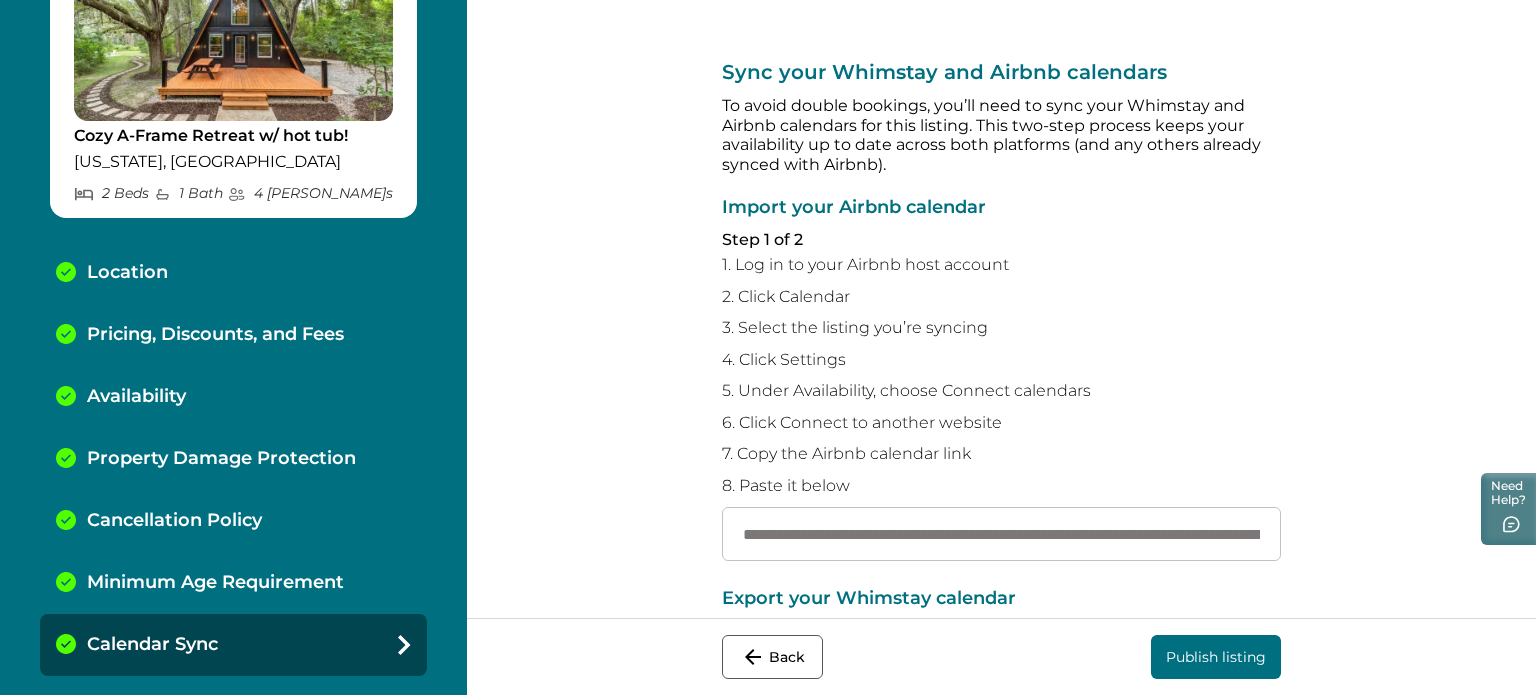 scroll, scrollTop: 402, scrollLeft: 0, axis: vertical 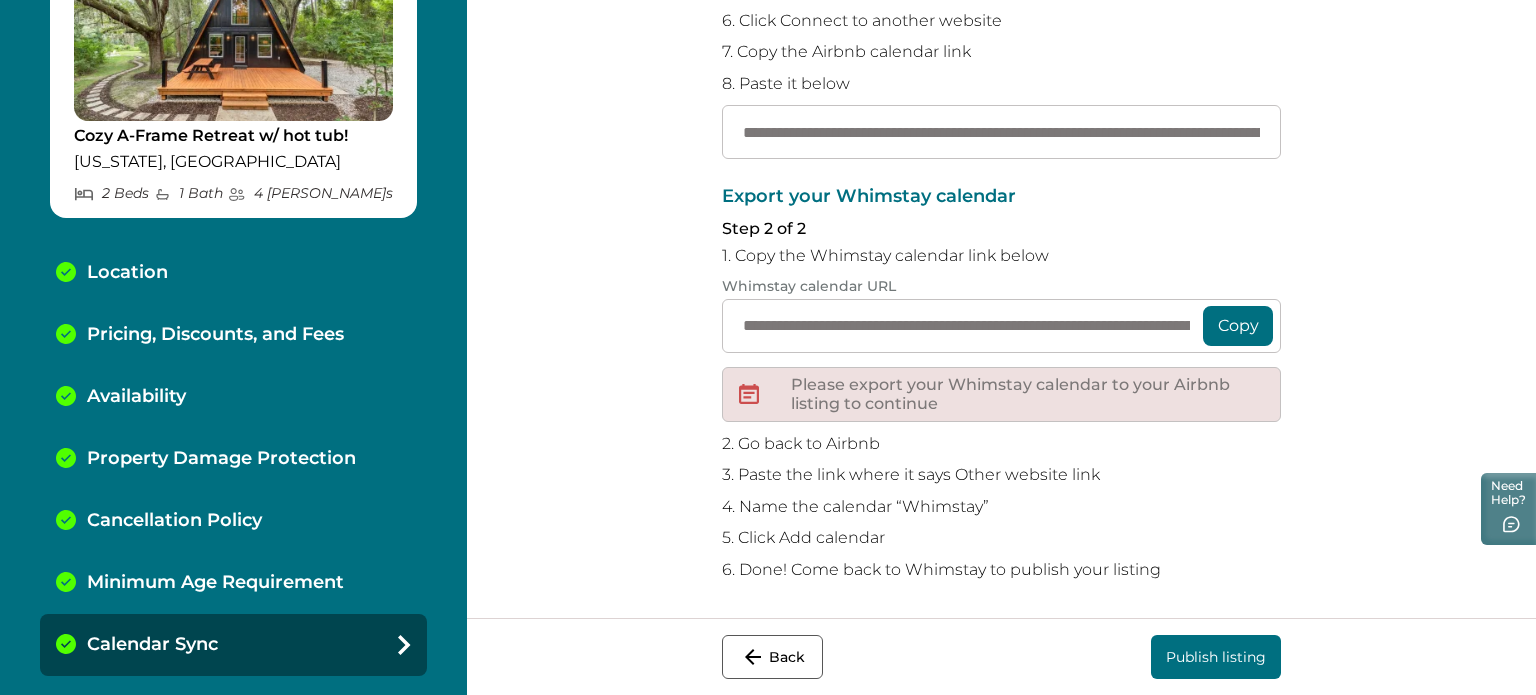 click on "Publish listing" at bounding box center [1216, 657] 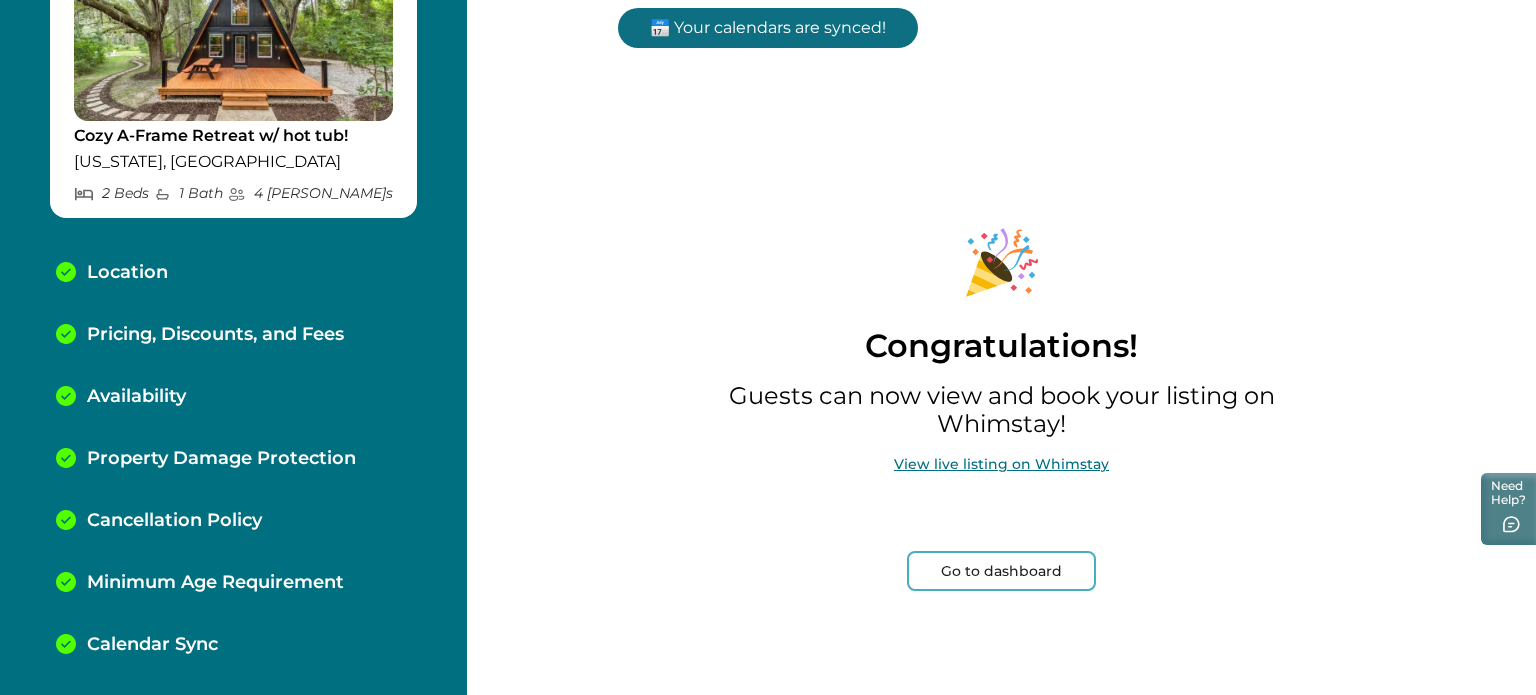 scroll, scrollTop: 6, scrollLeft: 0, axis: vertical 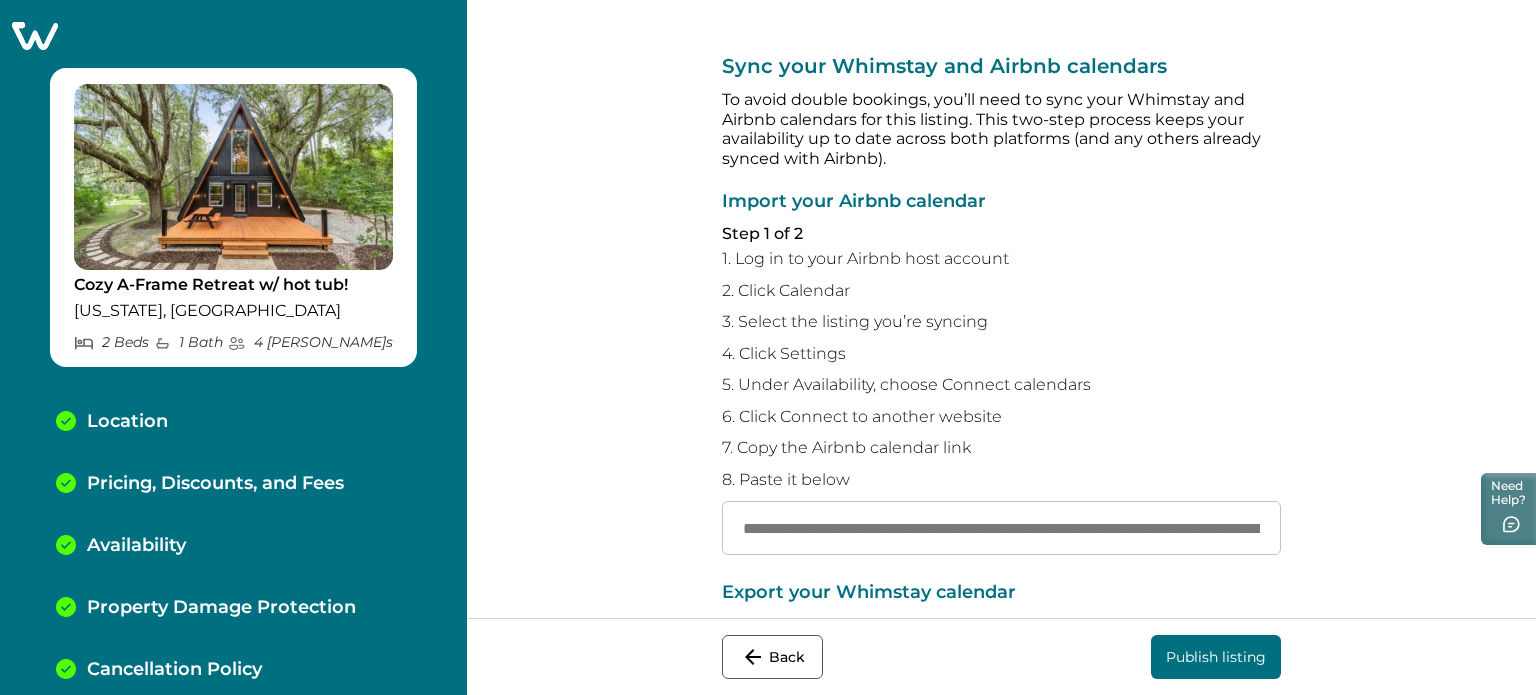 click 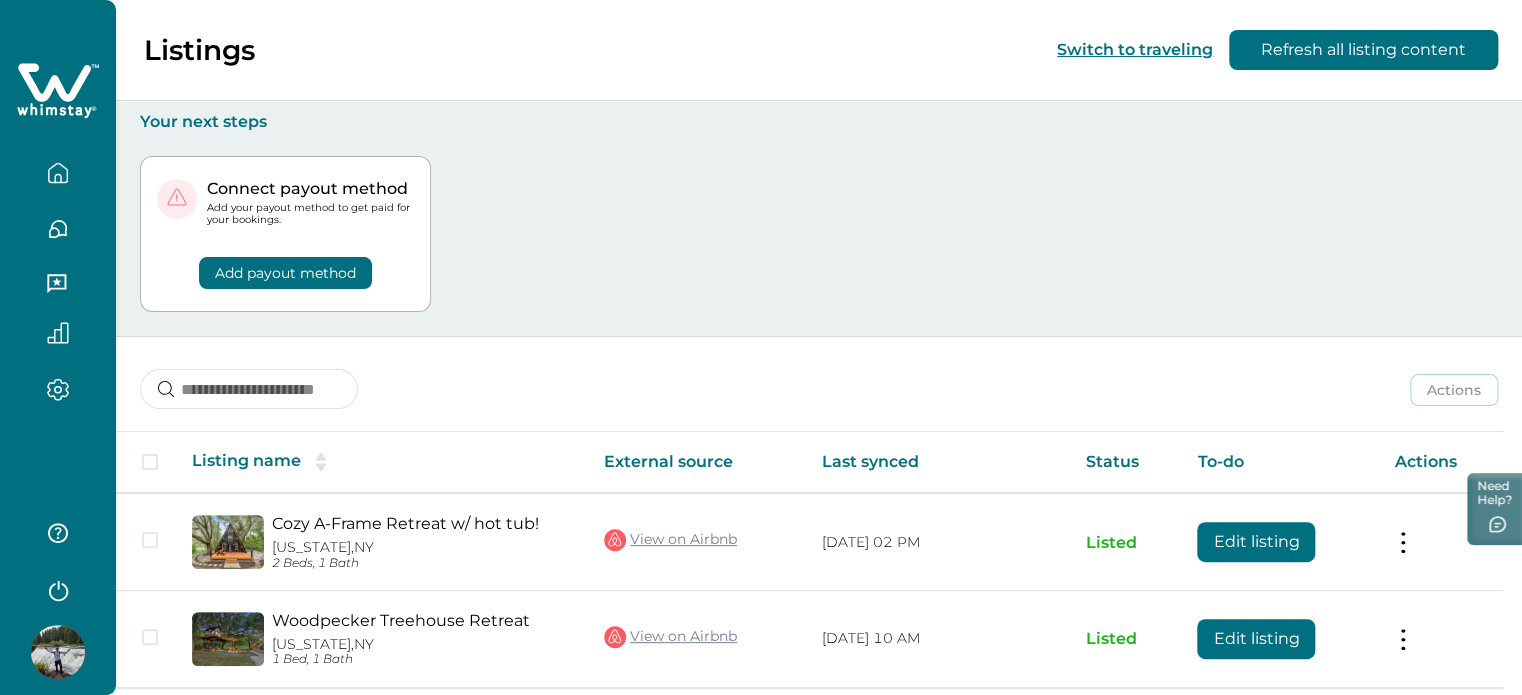 scroll, scrollTop: 73, scrollLeft: 0, axis: vertical 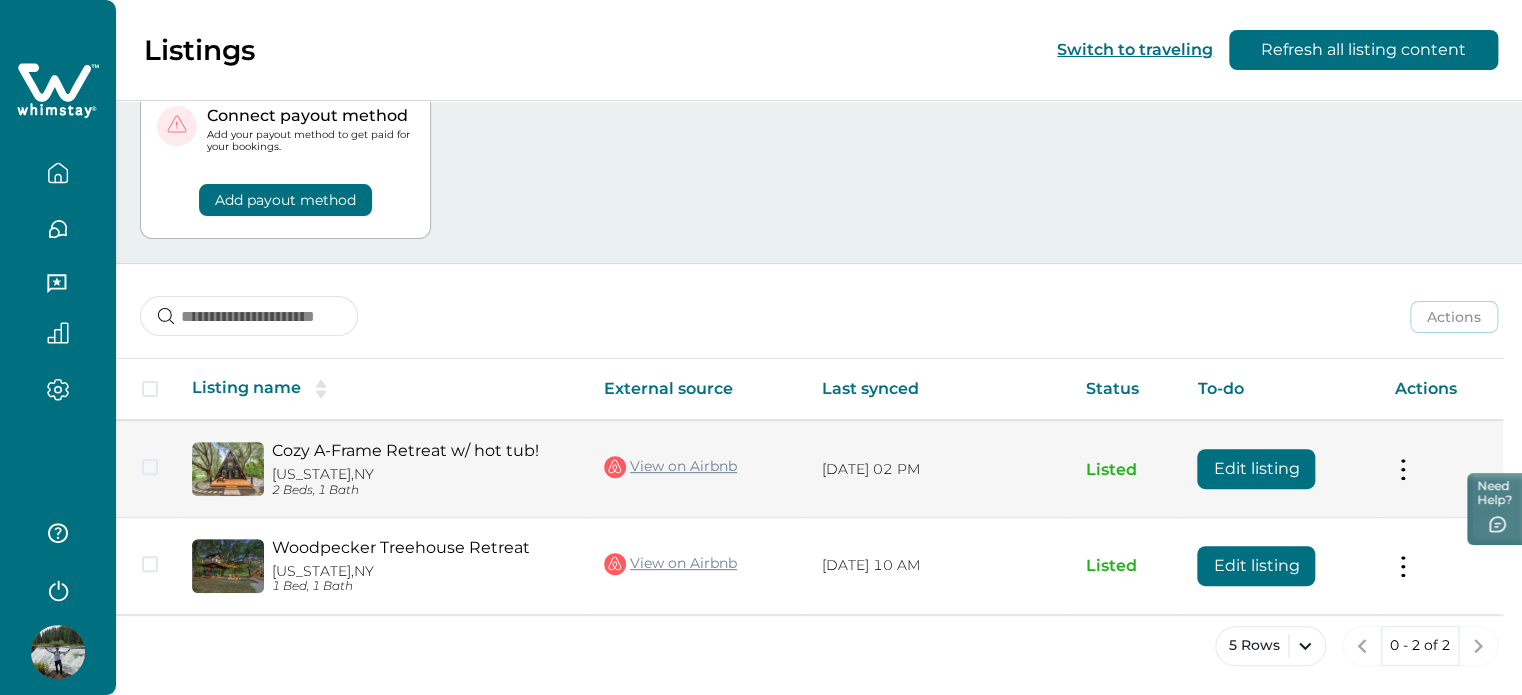 click at bounding box center [1403, 469] 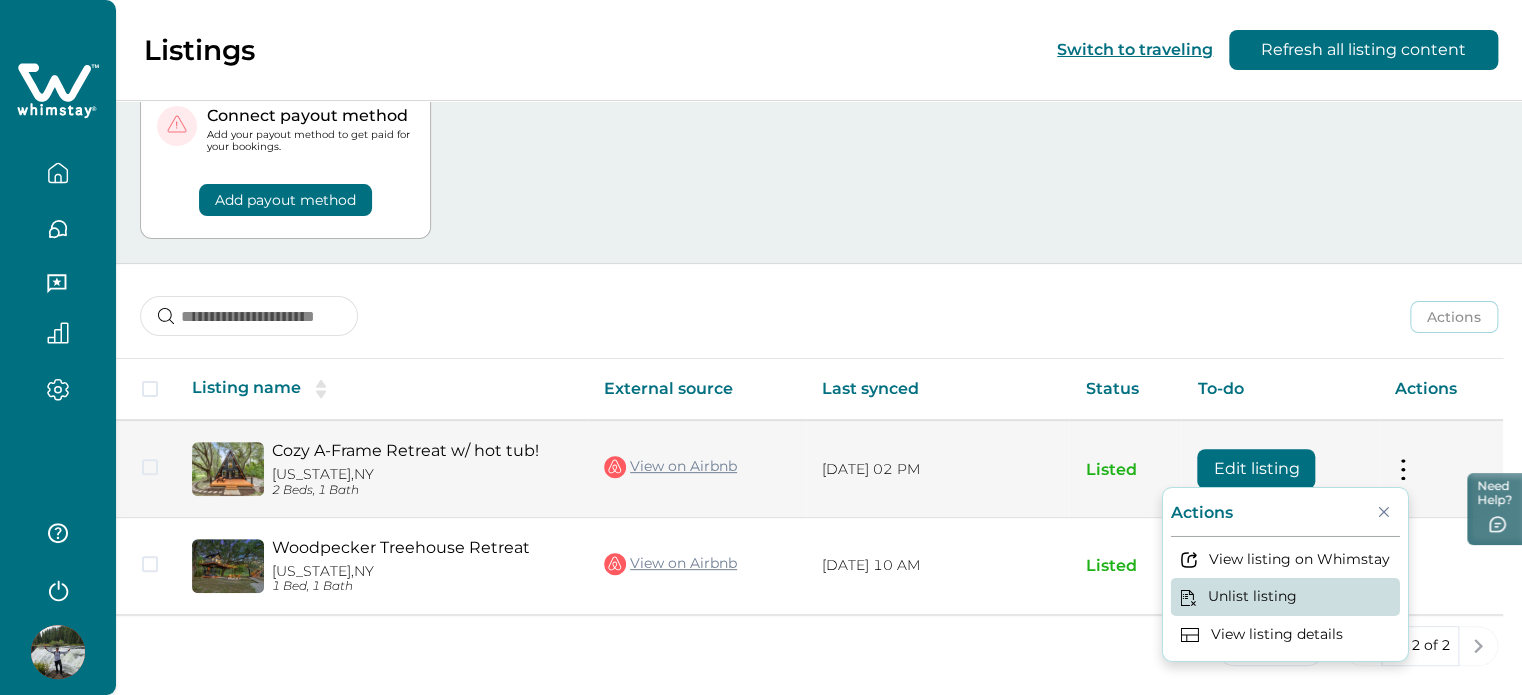 click on "Unlist listing" at bounding box center (1285, 596) 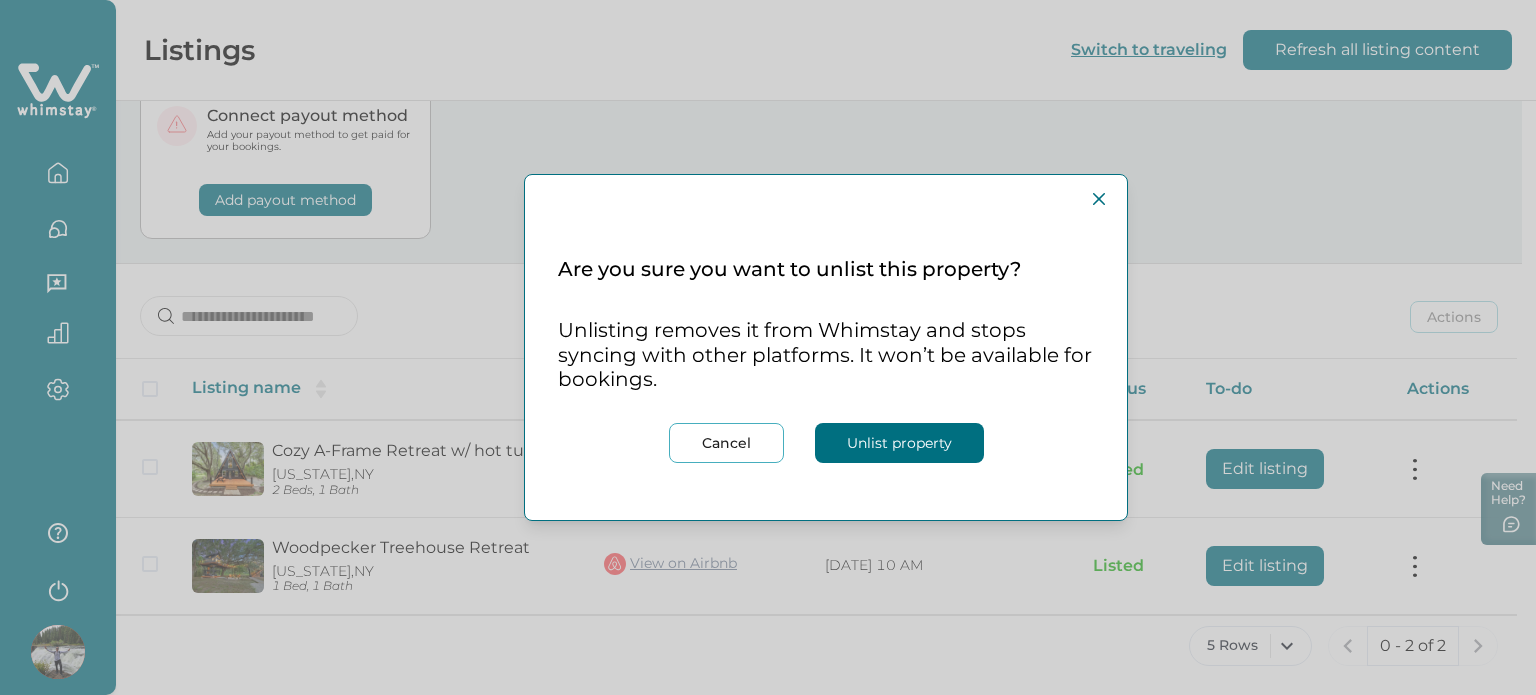 click on "Cancel Unlist property" at bounding box center [826, 463] 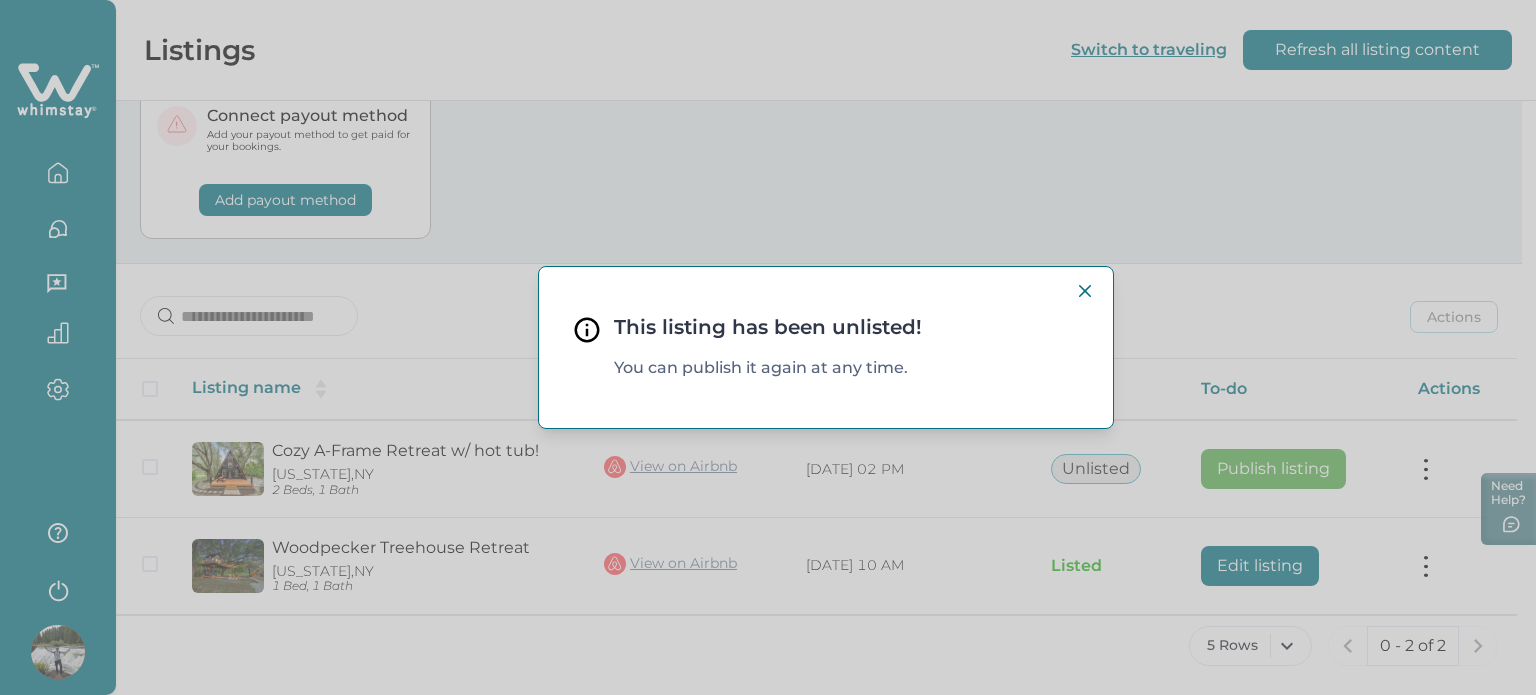 click on "This listing has been unlisted! You can publish it again at any time." at bounding box center [768, 347] 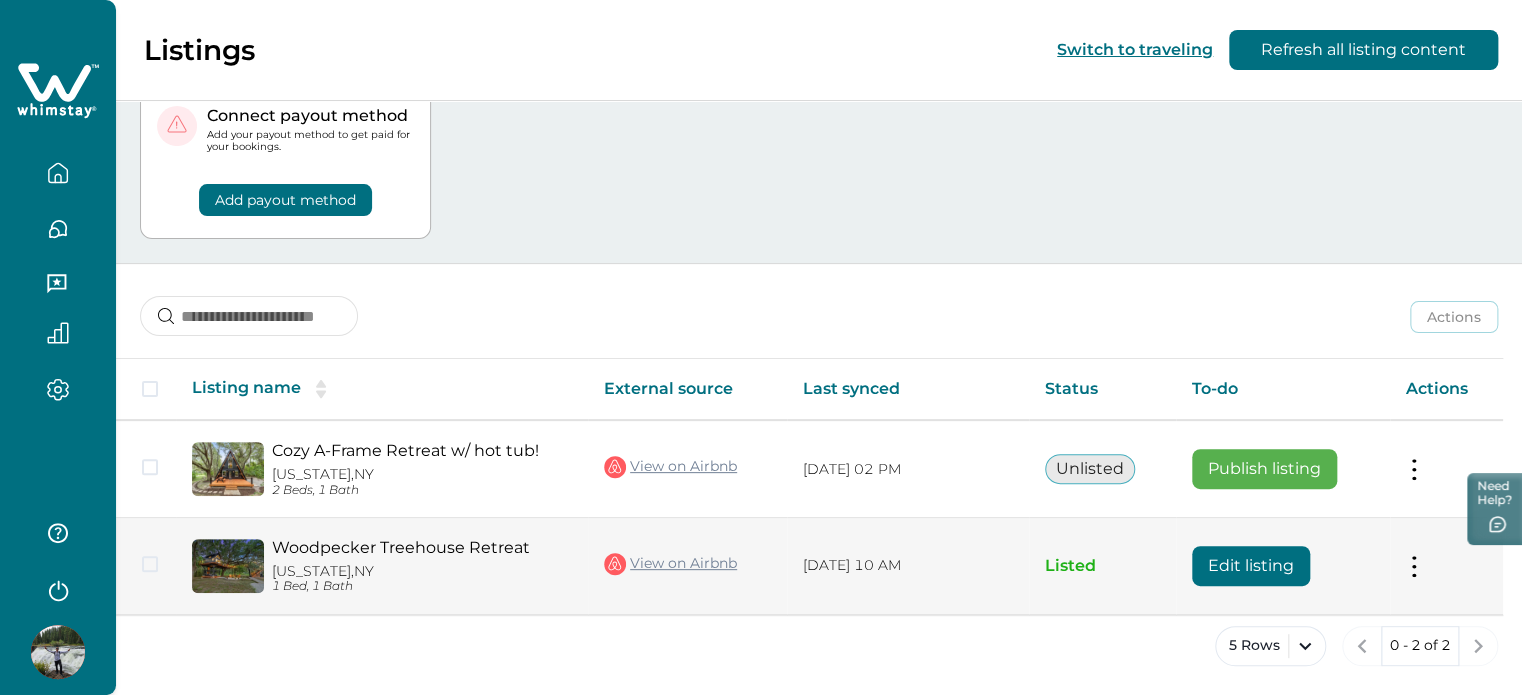 click at bounding box center (1414, 565) 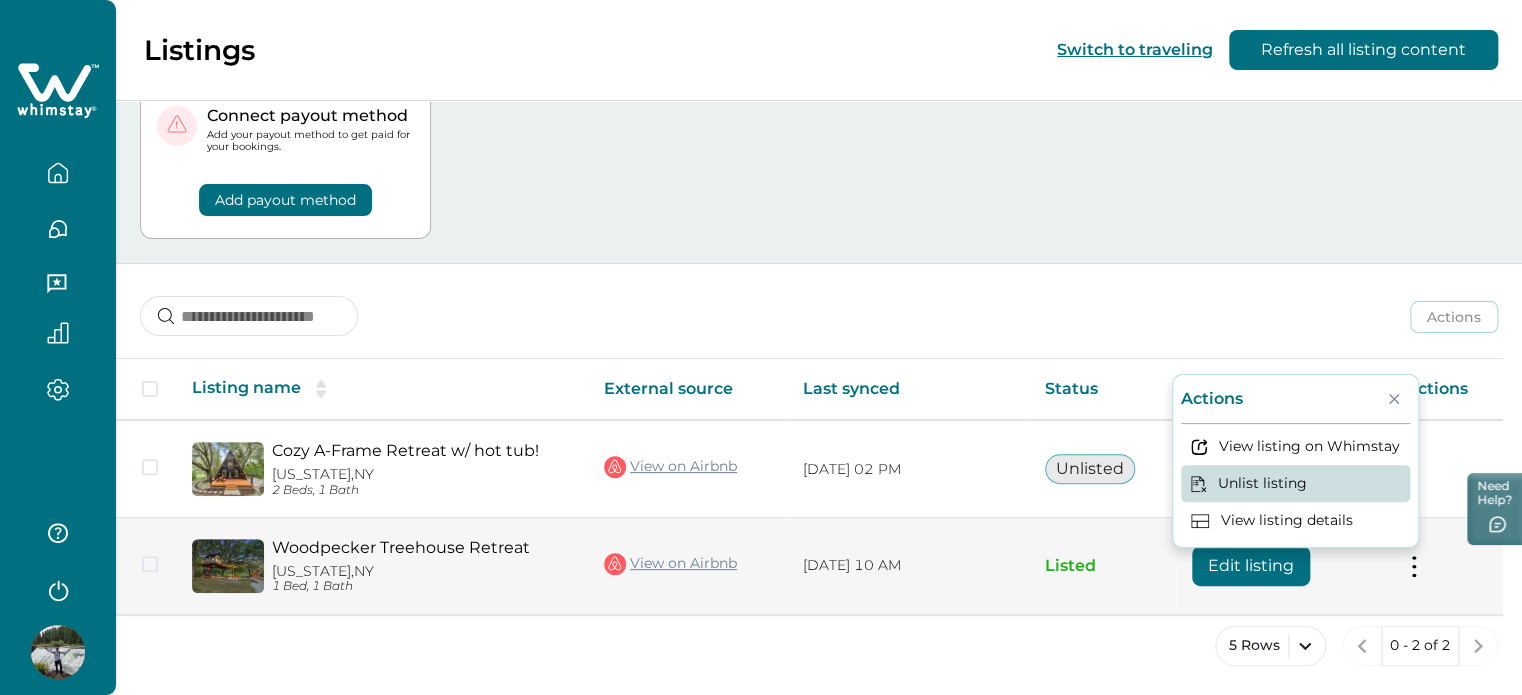 click on "Unlist listing" at bounding box center [1295, 483] 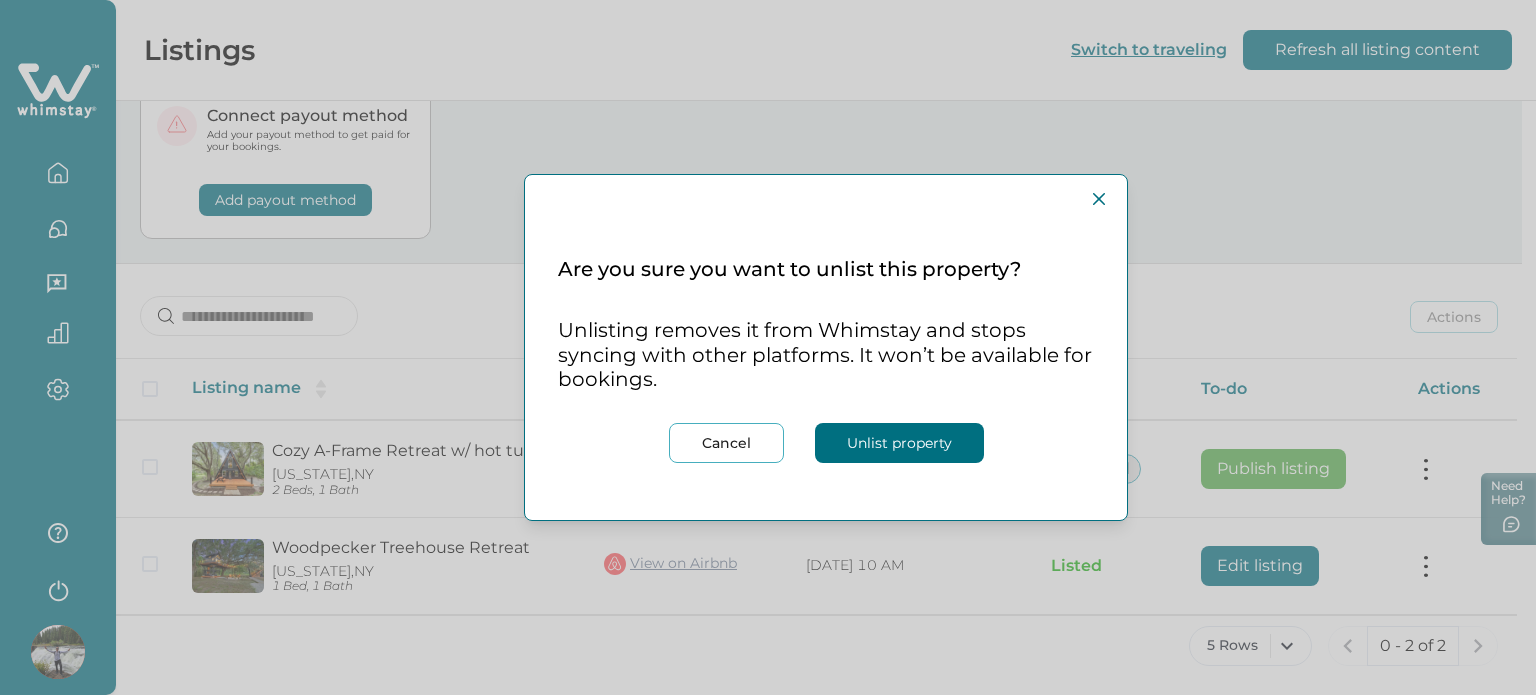 click on "Unlist property" at bounding box center [899, 443] 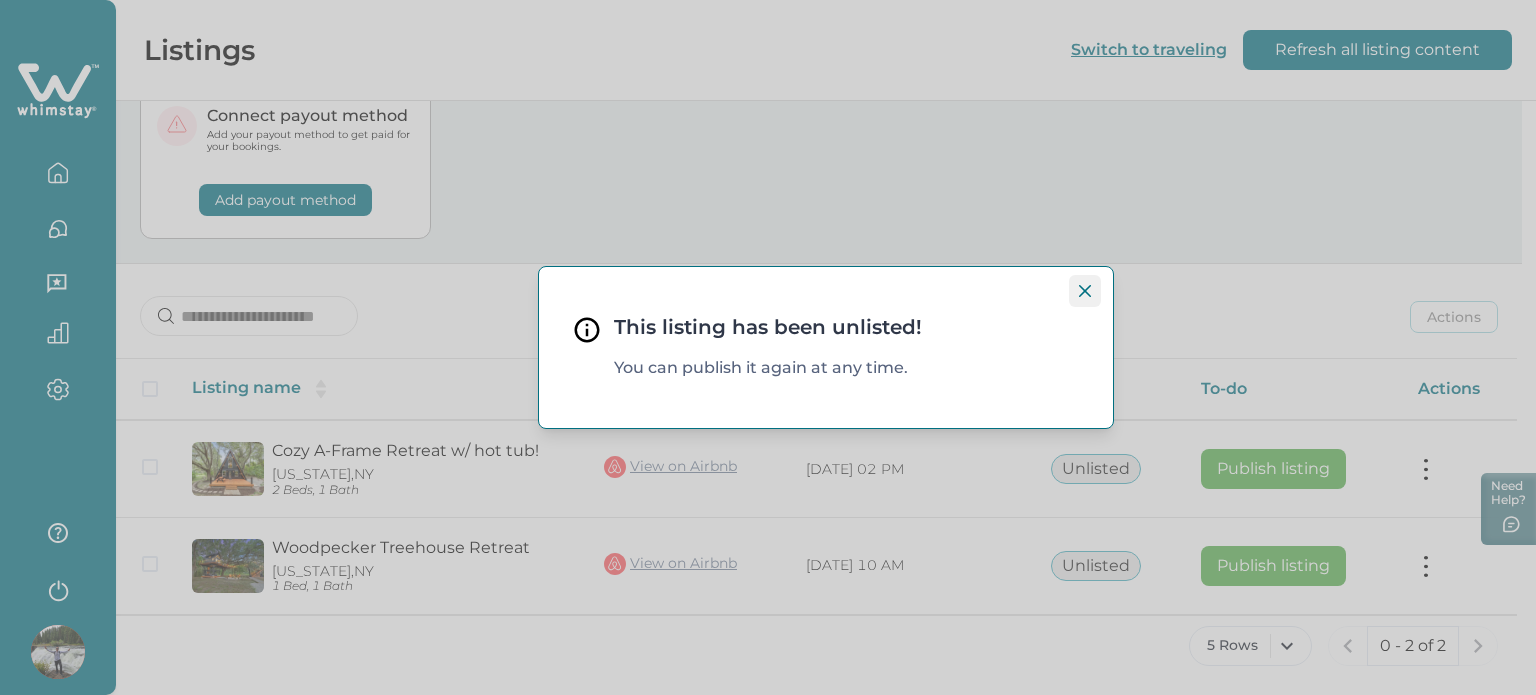 click 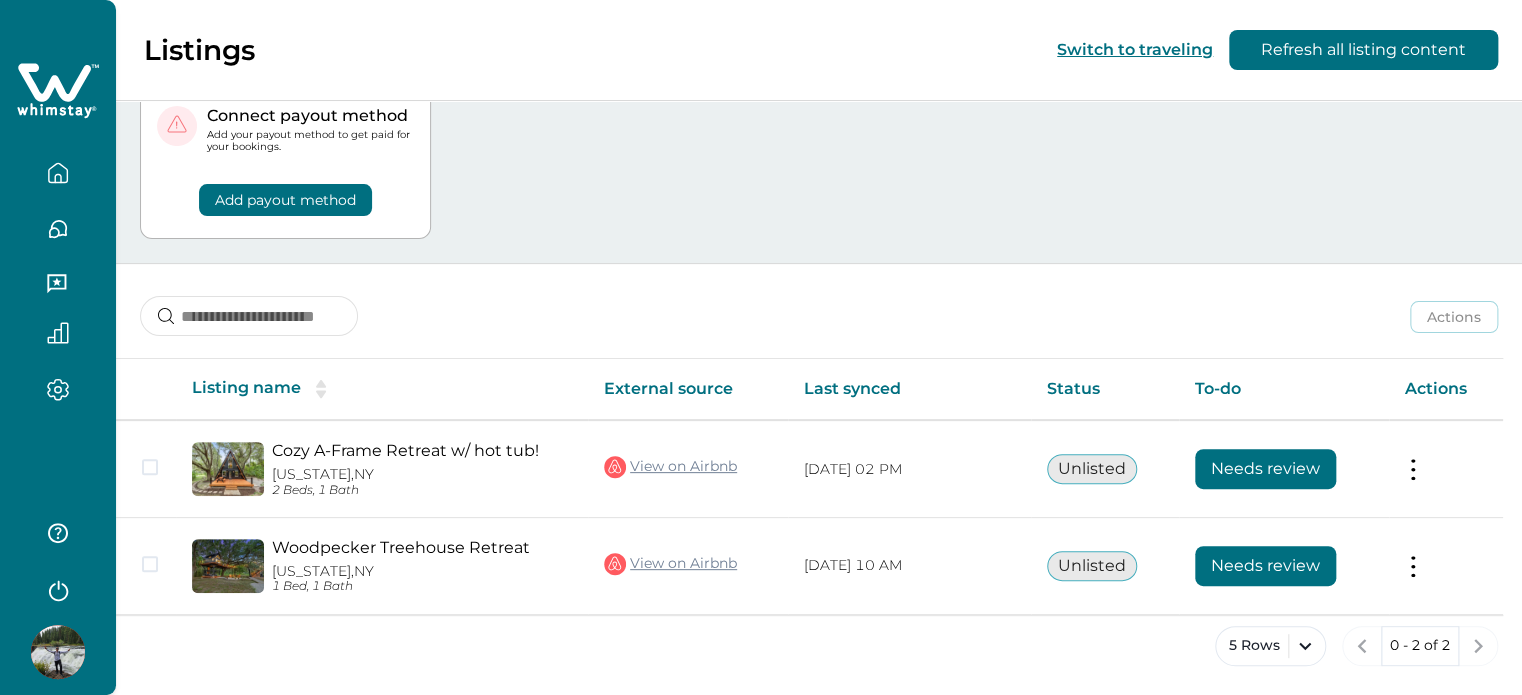 scroll, scrollTop: 0, scrollLeft: 0, axis: both 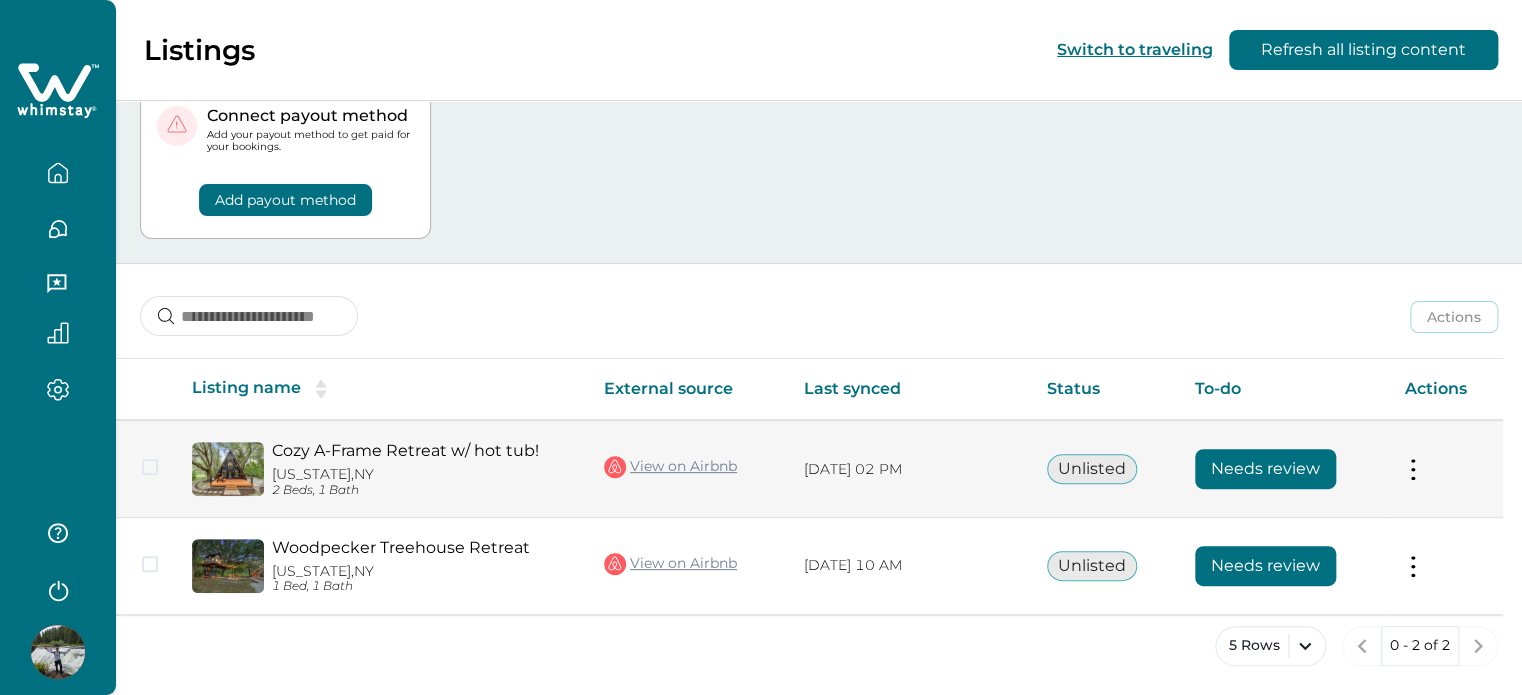 click on "Needs review" at bounding box center [1265, 469] 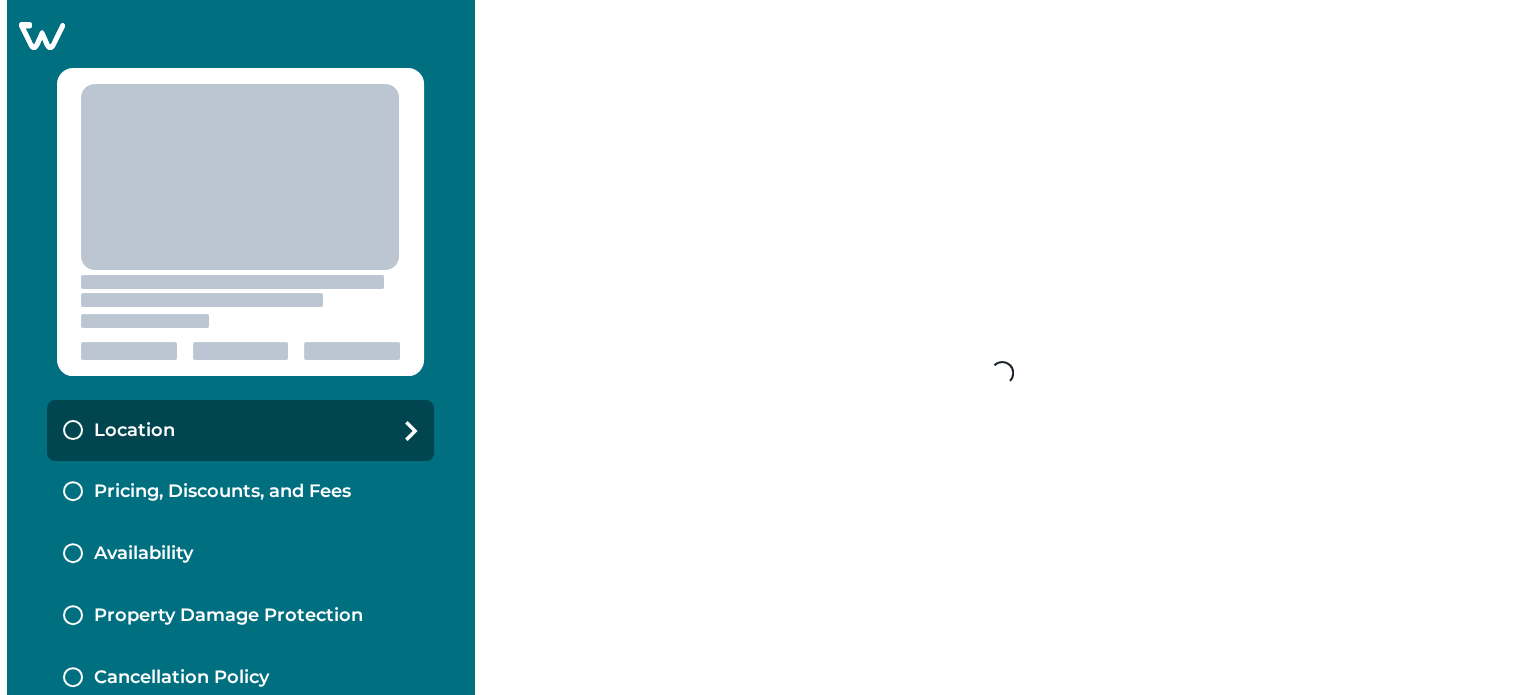 scroll, scrollTop: 0, scrollLeft: 0, axis: both 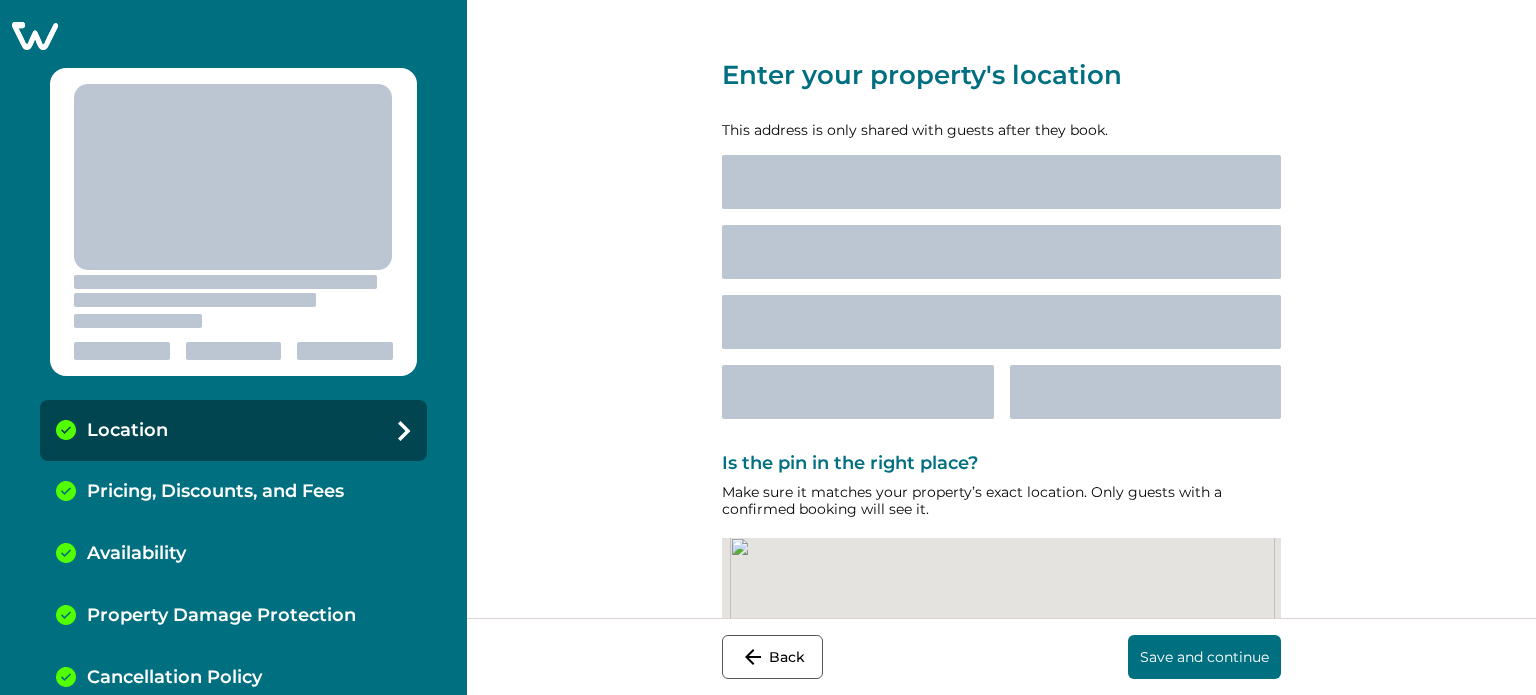 select on "**" 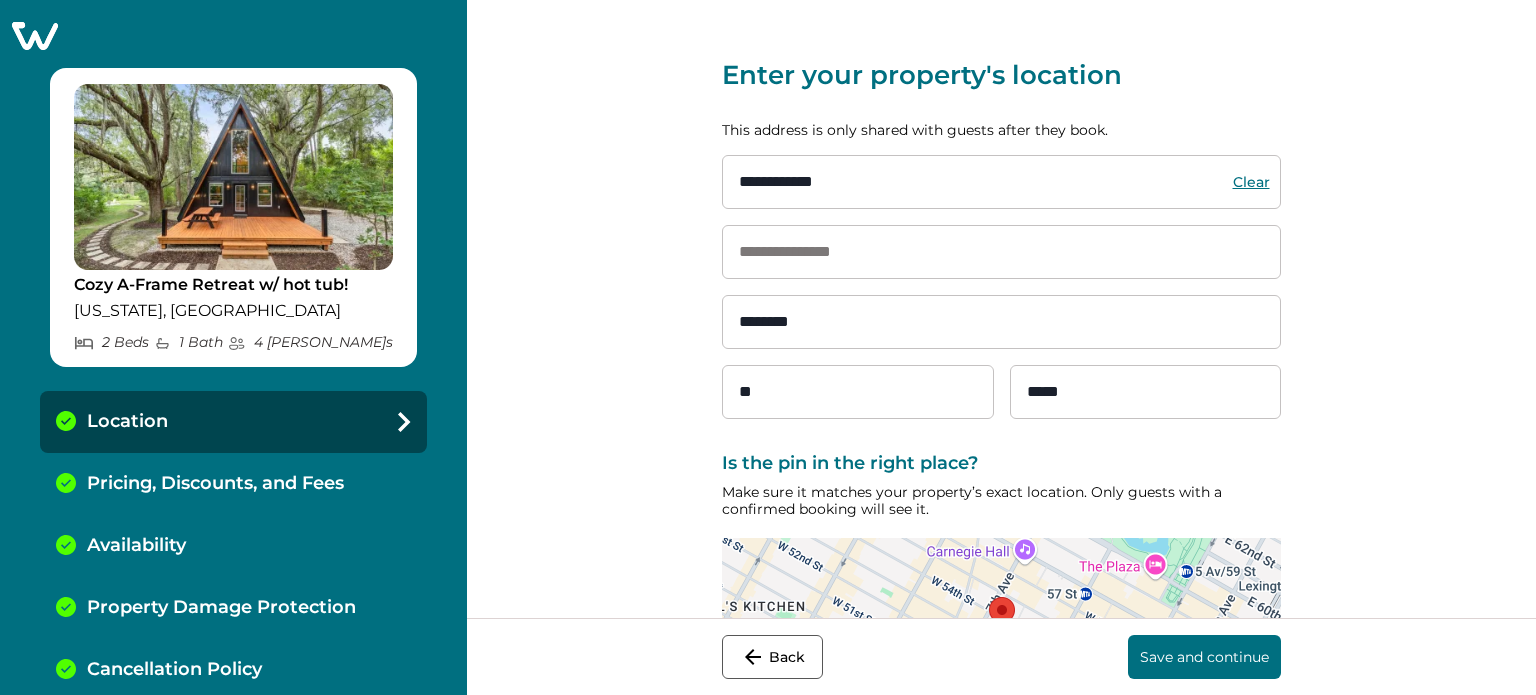 scroll, scrollTop: 140, scrollLeft: 0, axis: vertical 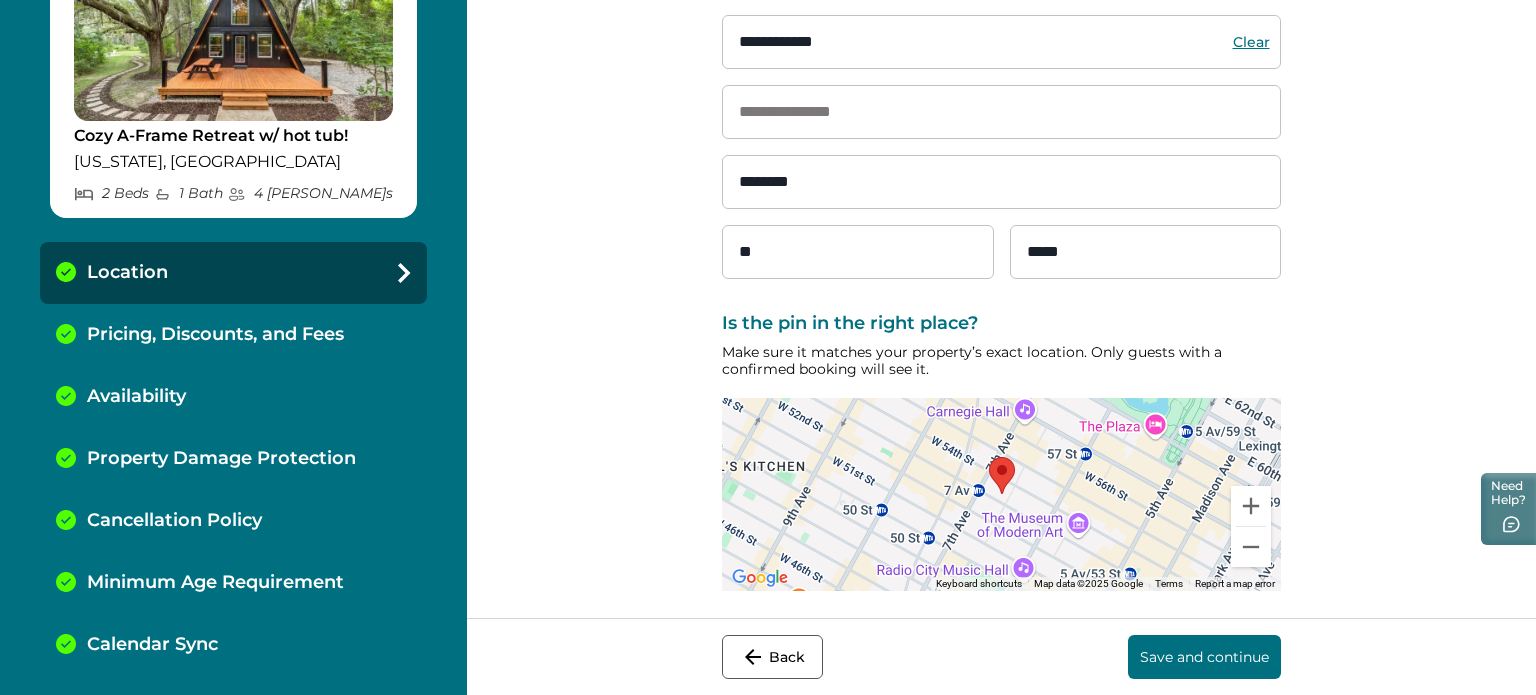 click on "Calendar Sync" at bounding box center [233, 645] 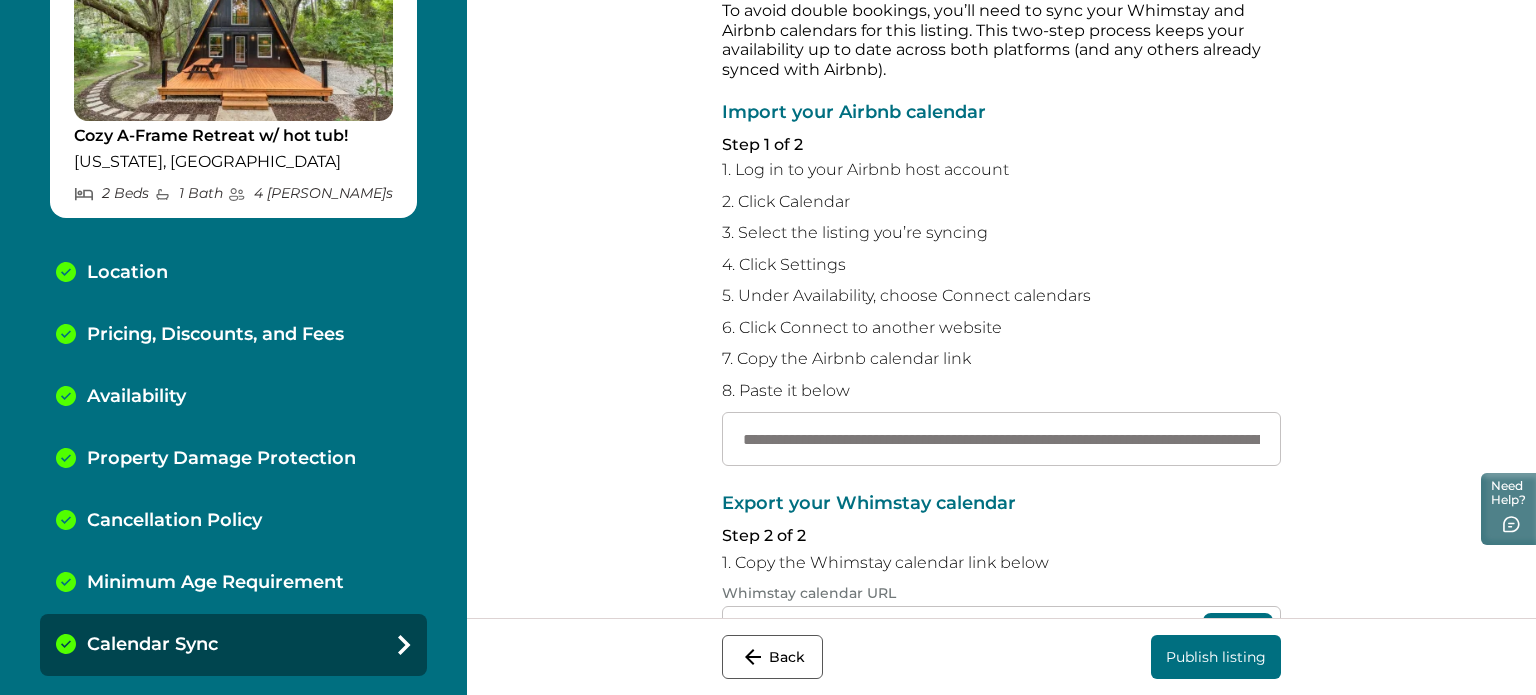 click on "Publish listing" at bounding box center (1216, 657) 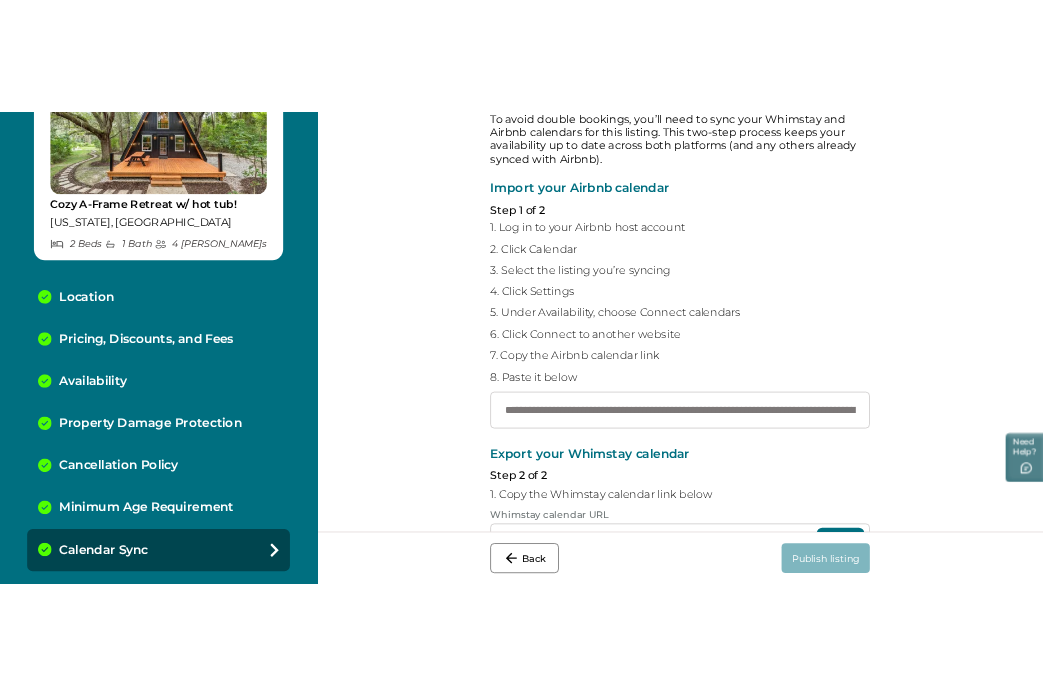 scroll, scrollTop: 6, scrollLeft: 0, axis: vertical 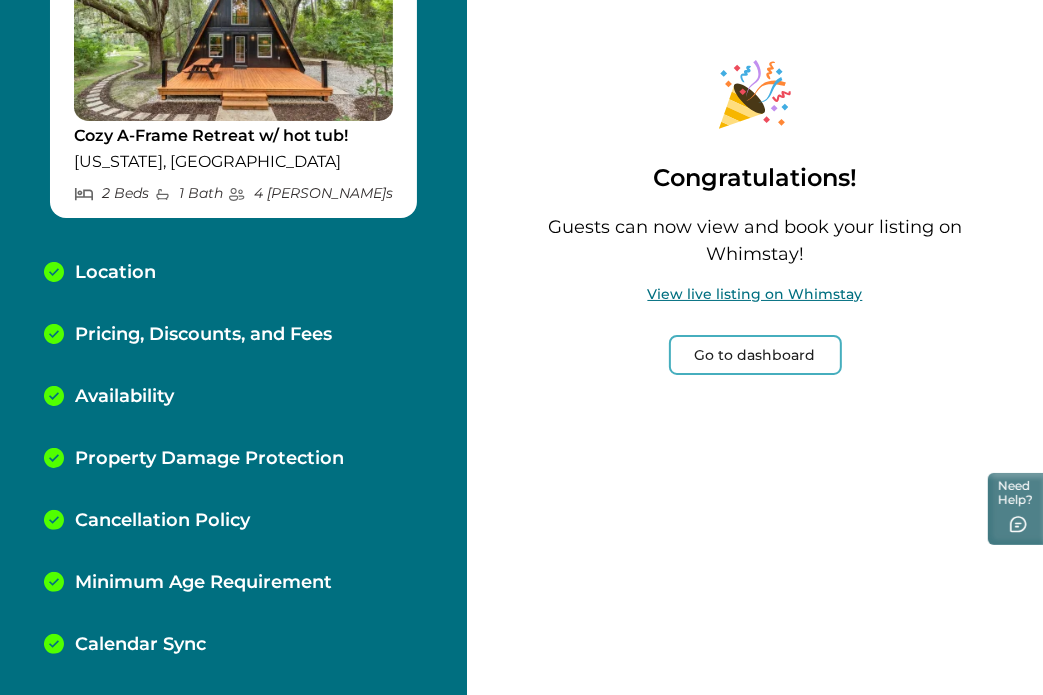 click on "Calendar Sync" at bounding box center (140, 645) 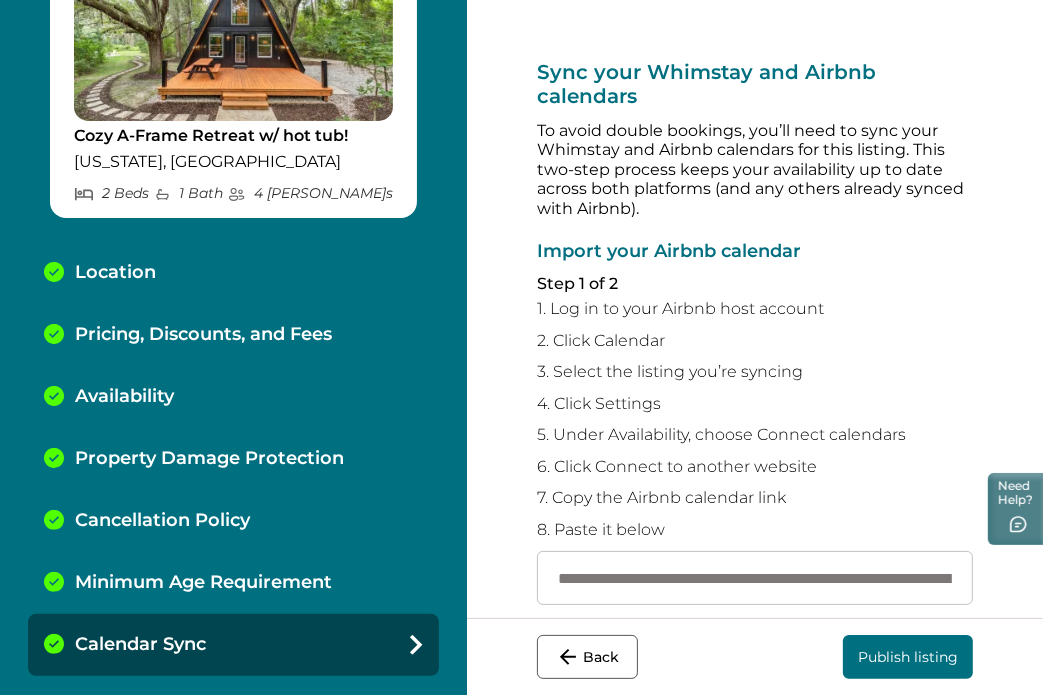 click on "Publish listing" at bounding box center [908, 657] 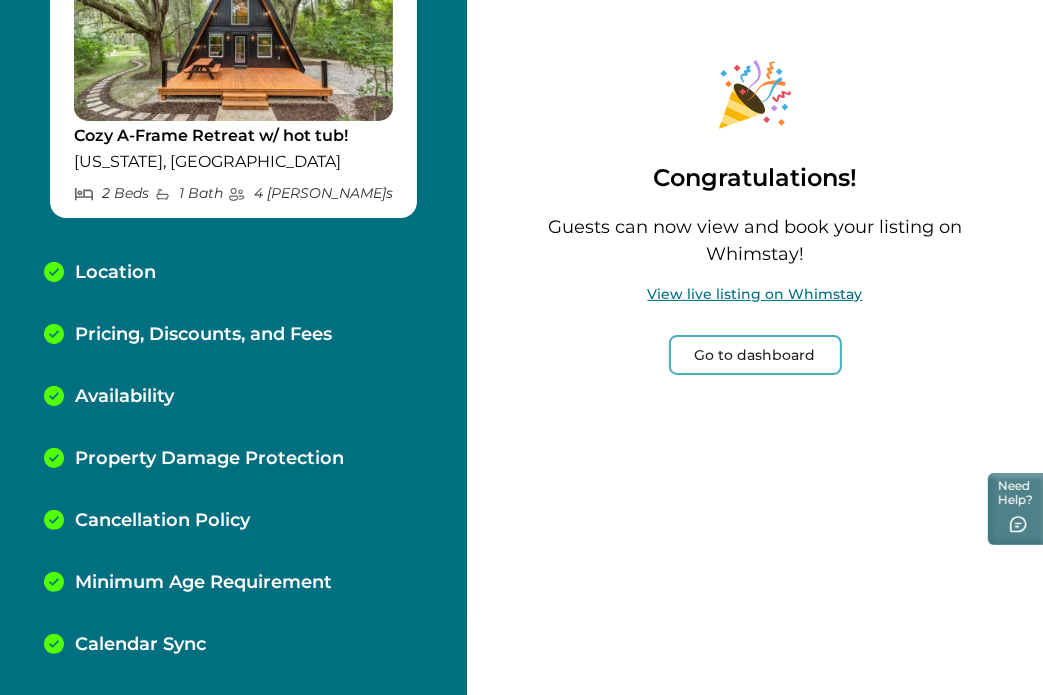 click on "Calendar Sync" at bounding box center (233, 645) 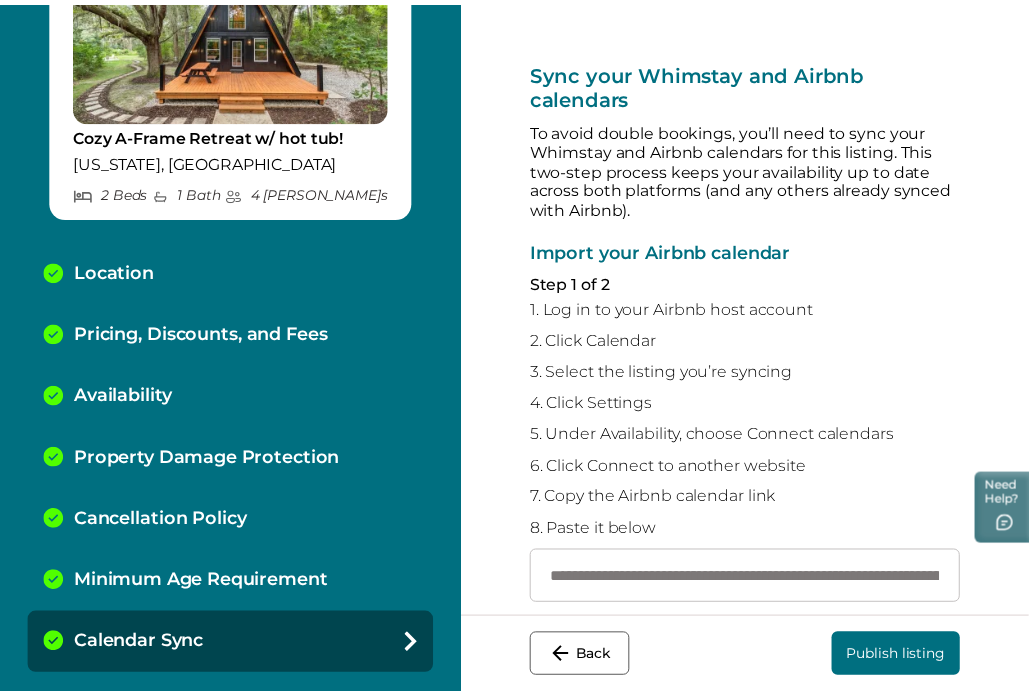 scroll, scrollTop: 0, scrollLeft: 0, axis: both 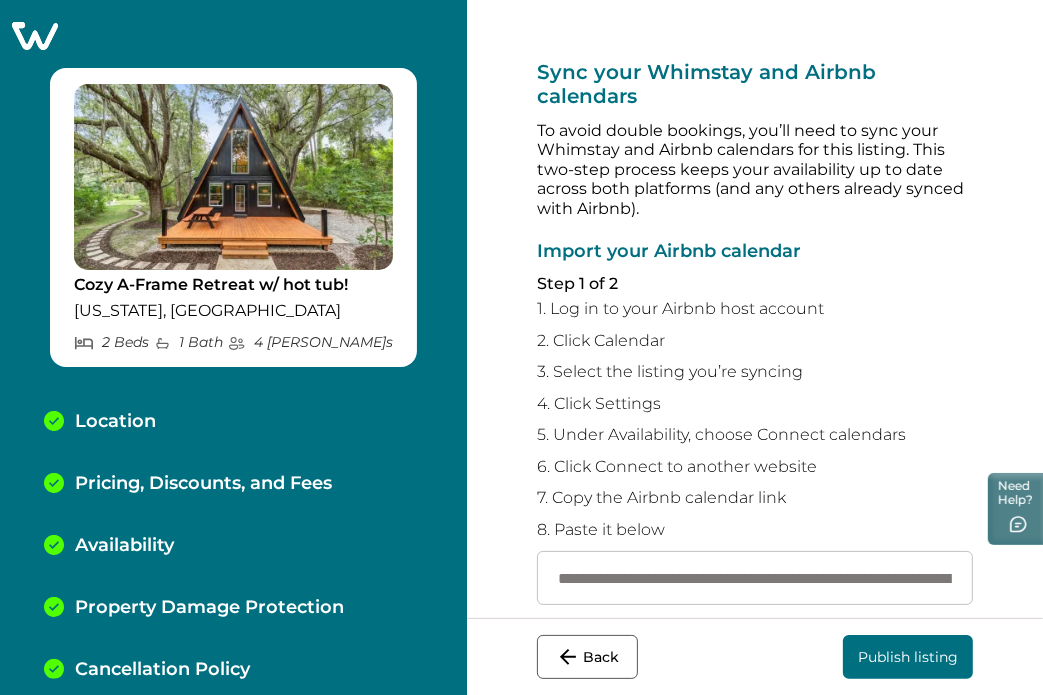 click 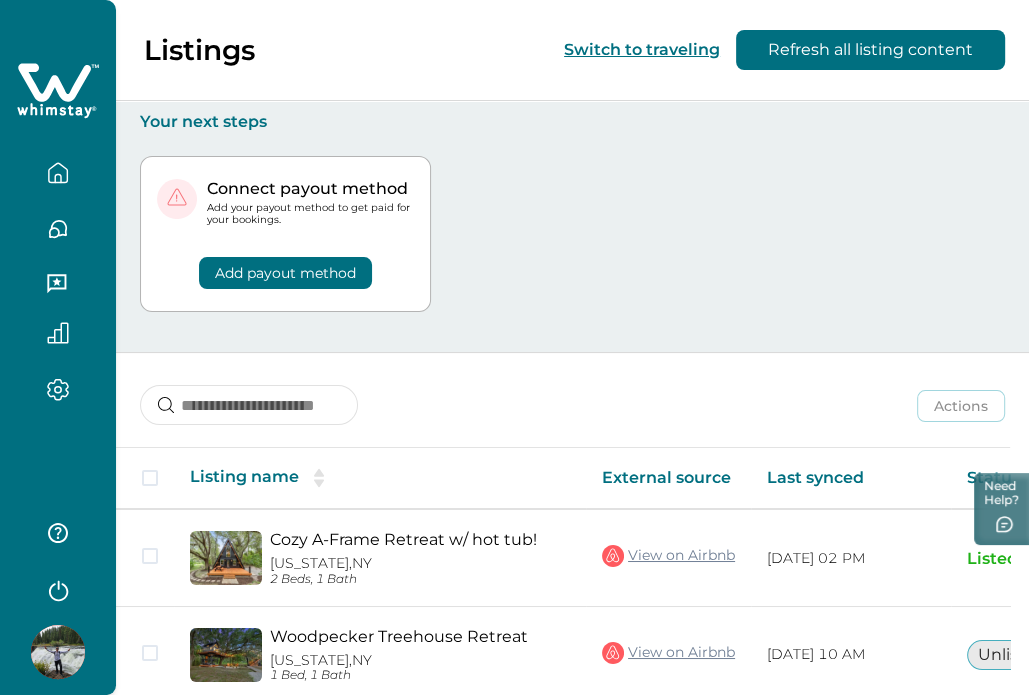 scroll, scrollTop: 94, scrollLeft: 0, axis: vertical 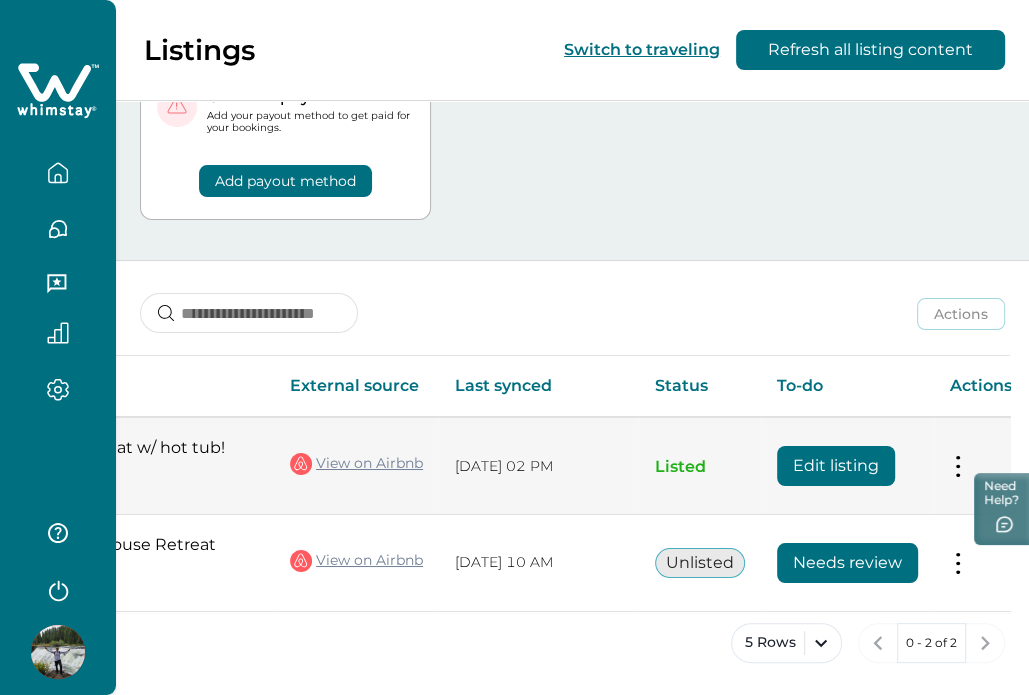 click at bounding box center [958, 466] 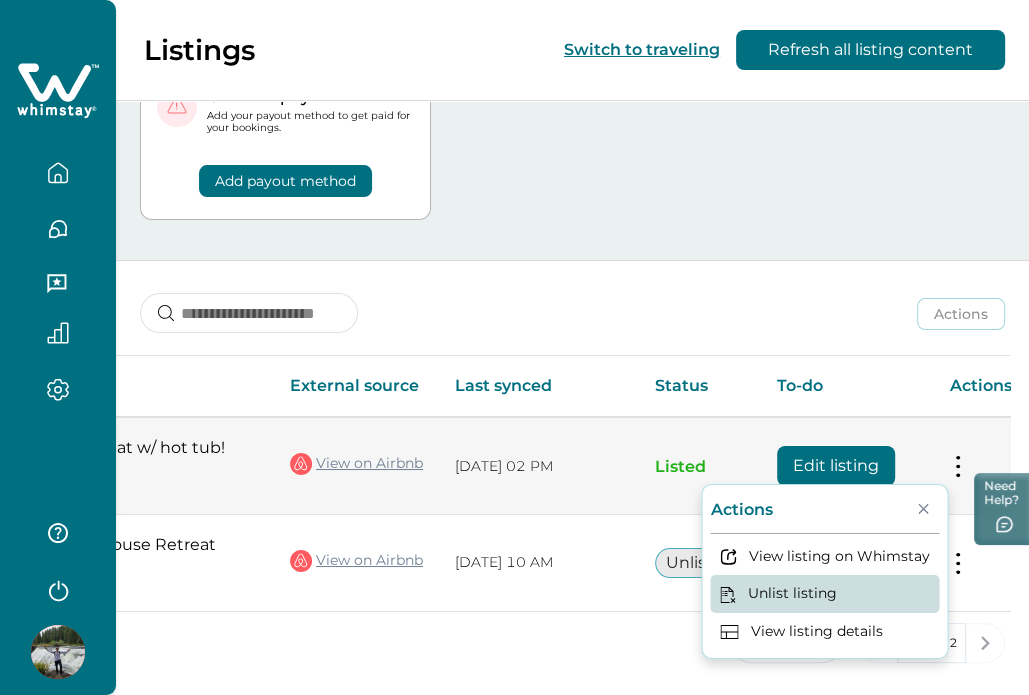 click on "Unlist listing" at bounding box center (824, 593) 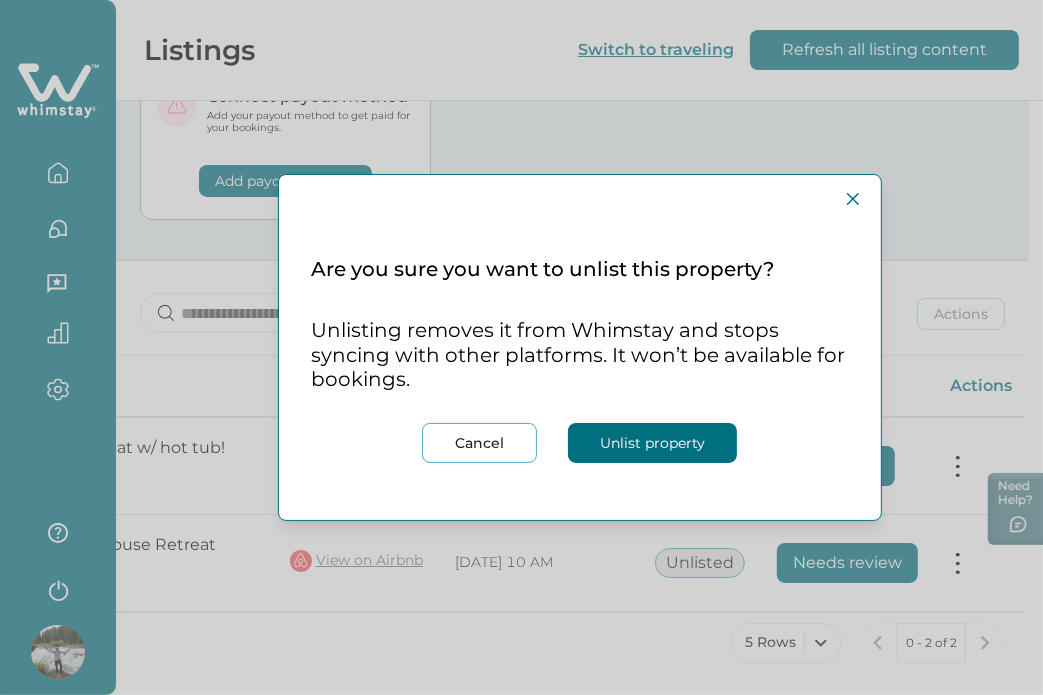 click on "Cancel Unlist property" at bounding box center (580, 463) 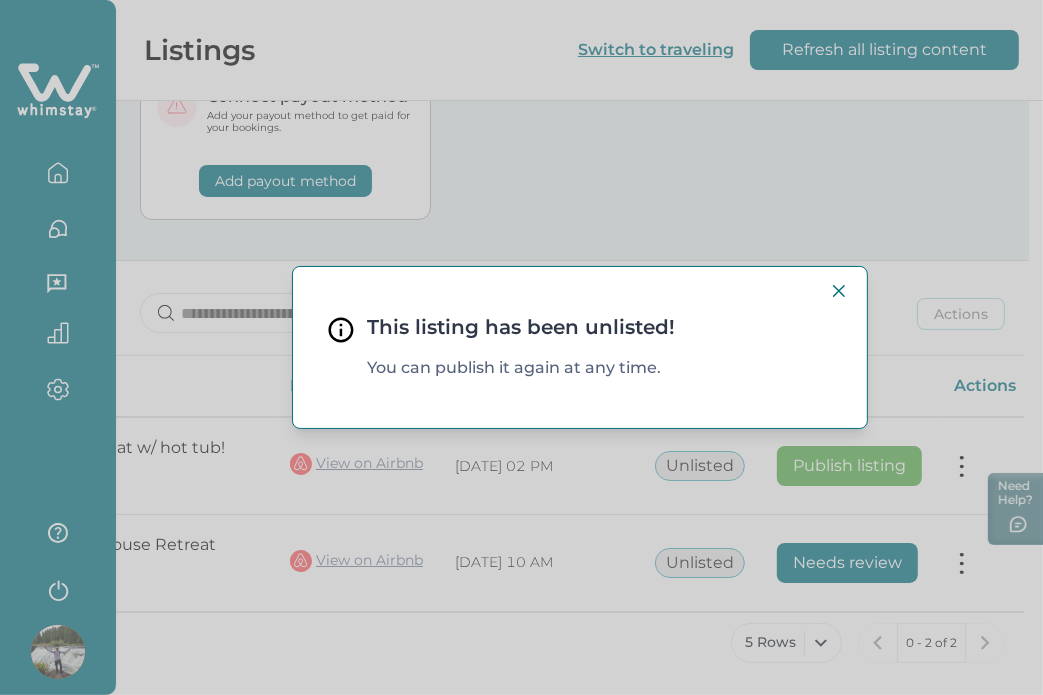 type 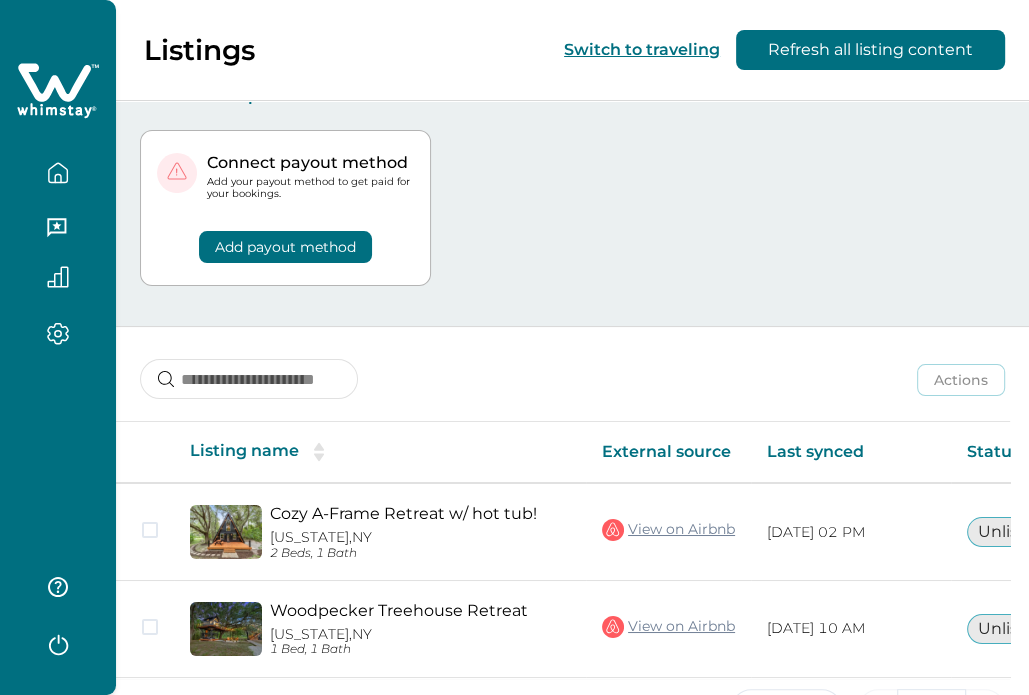 scroll, scrollTop: 94, scrollLeft: 0, axis: vertical 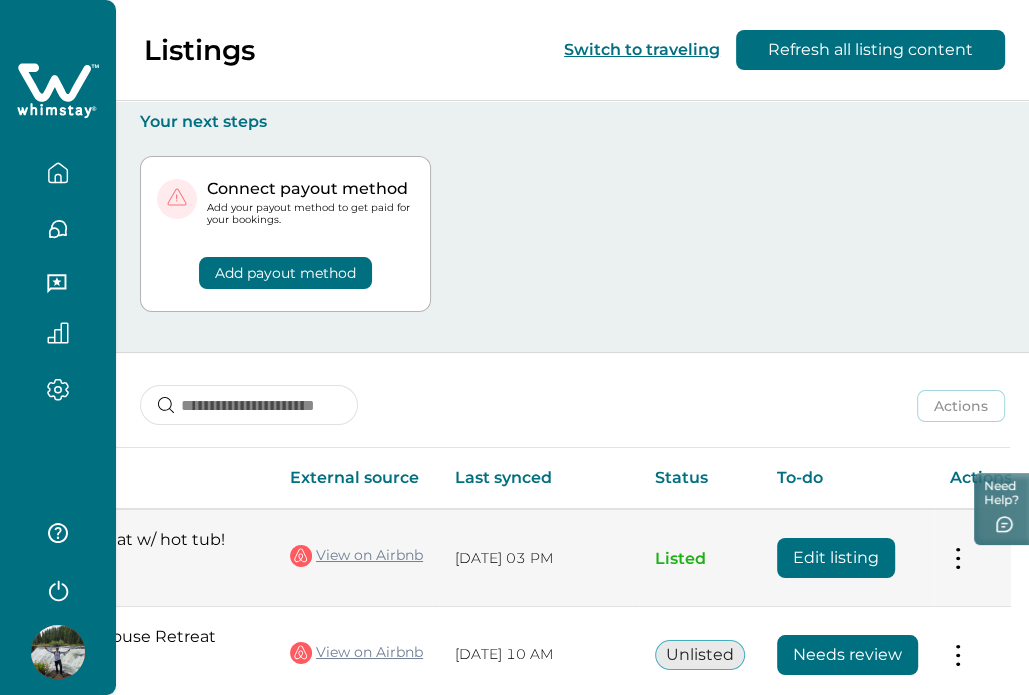 click on "Actions View listing on Whimstay Unlist listing View listing details" at bounding box center (981, 557) 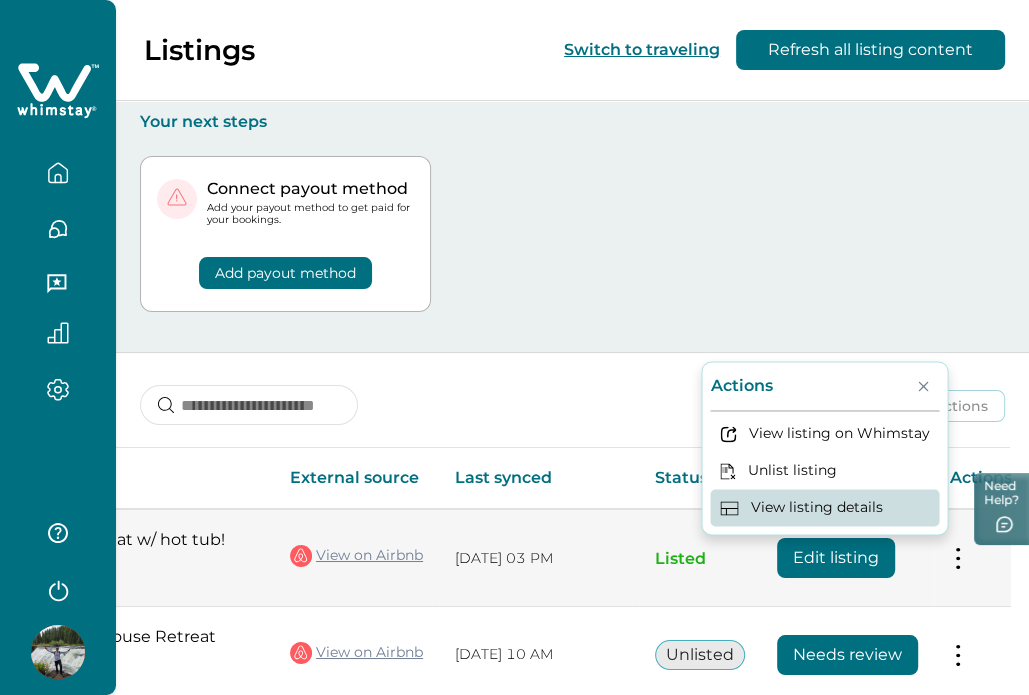 click on "View listing details" at bounding box center (824, 507) 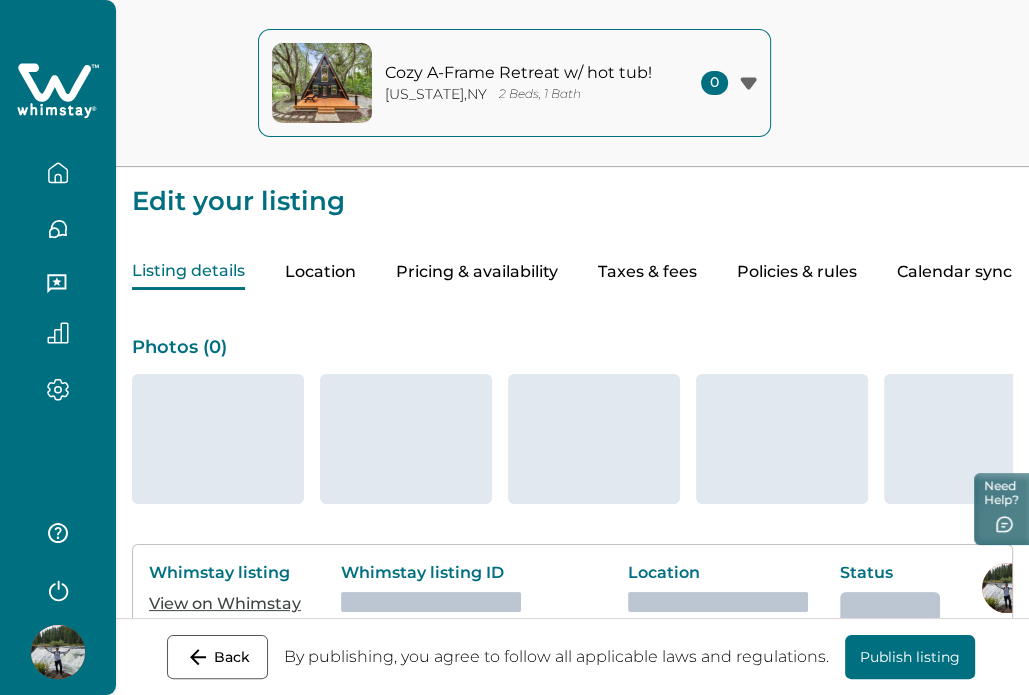 click 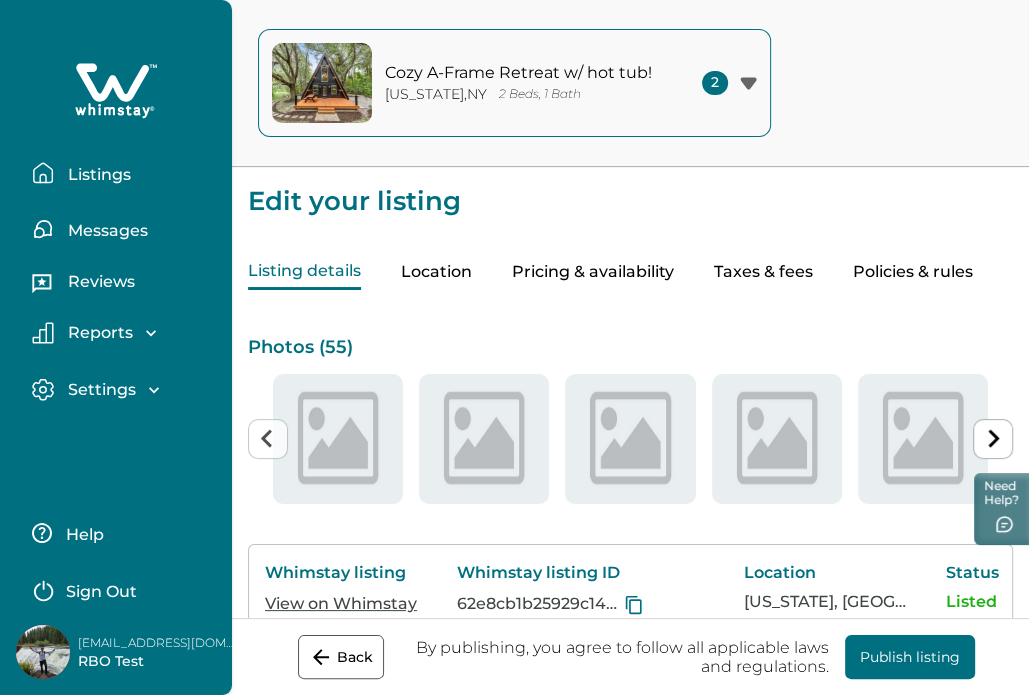click on "Listings" at bounding box center (124, 173) 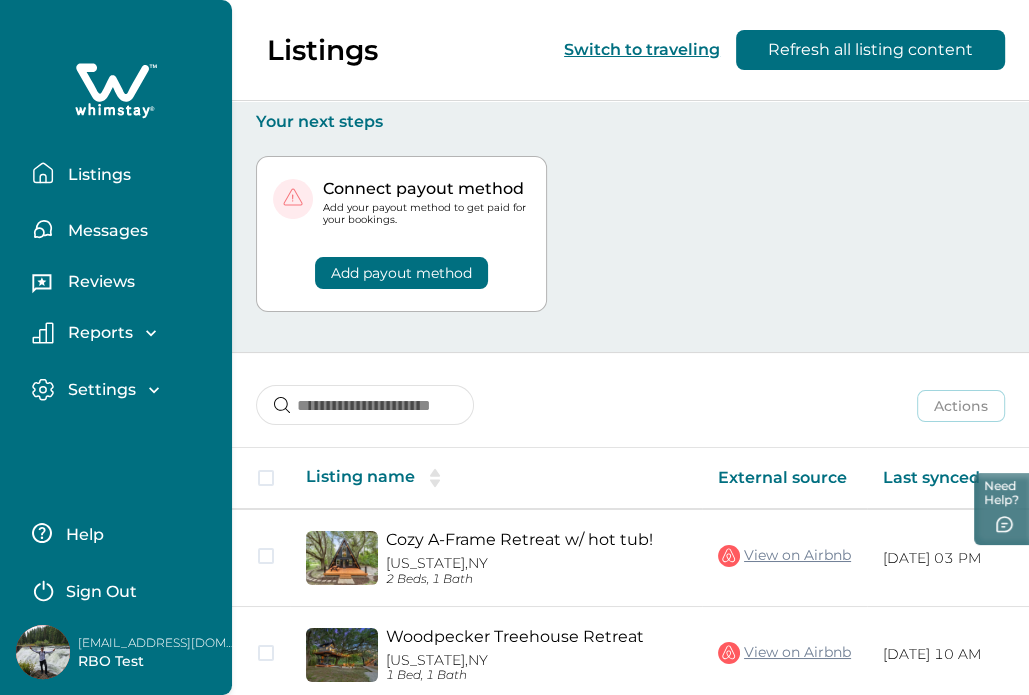 scroll, scrollTop: 0, scrollLeft: 424, axis: horizontal 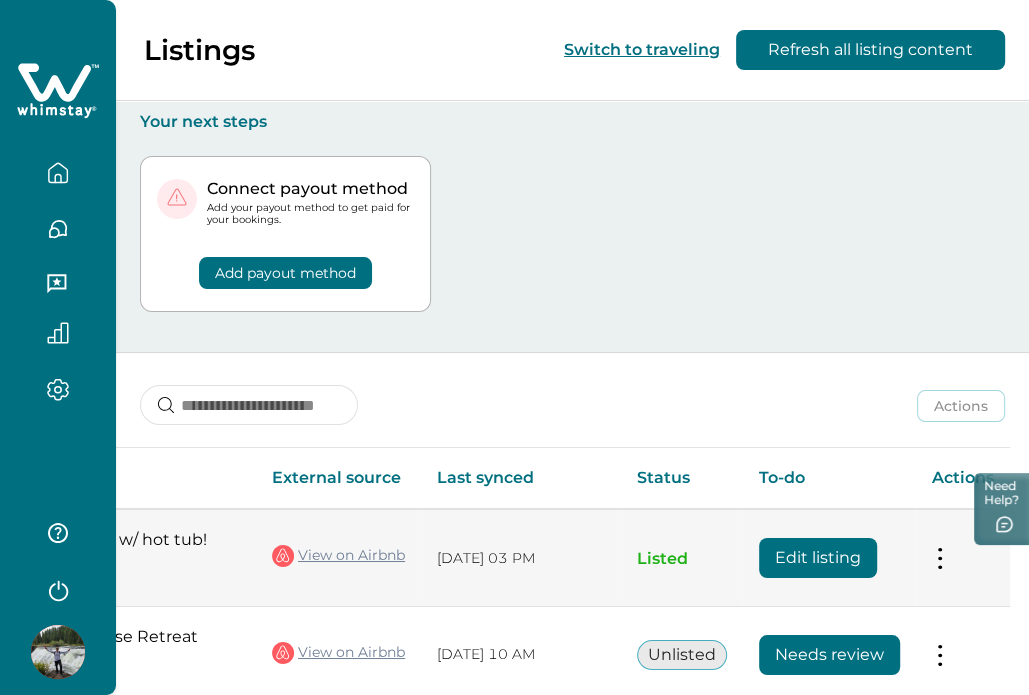 click at bounding box center (940, 558) 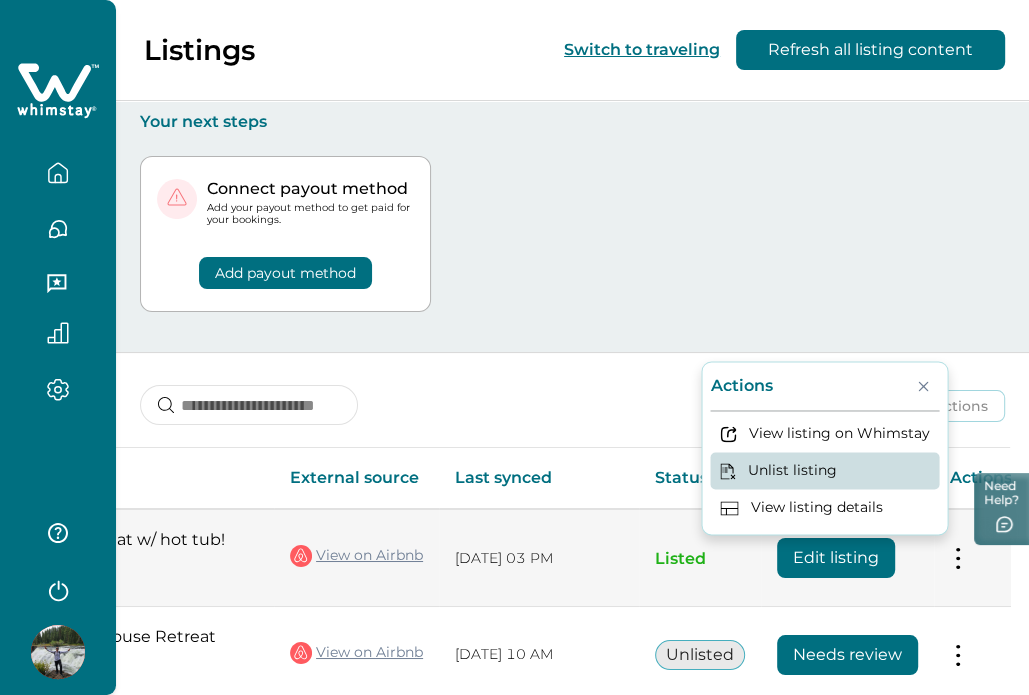 click on "Unlist listing" at bounding box center (824, 470) 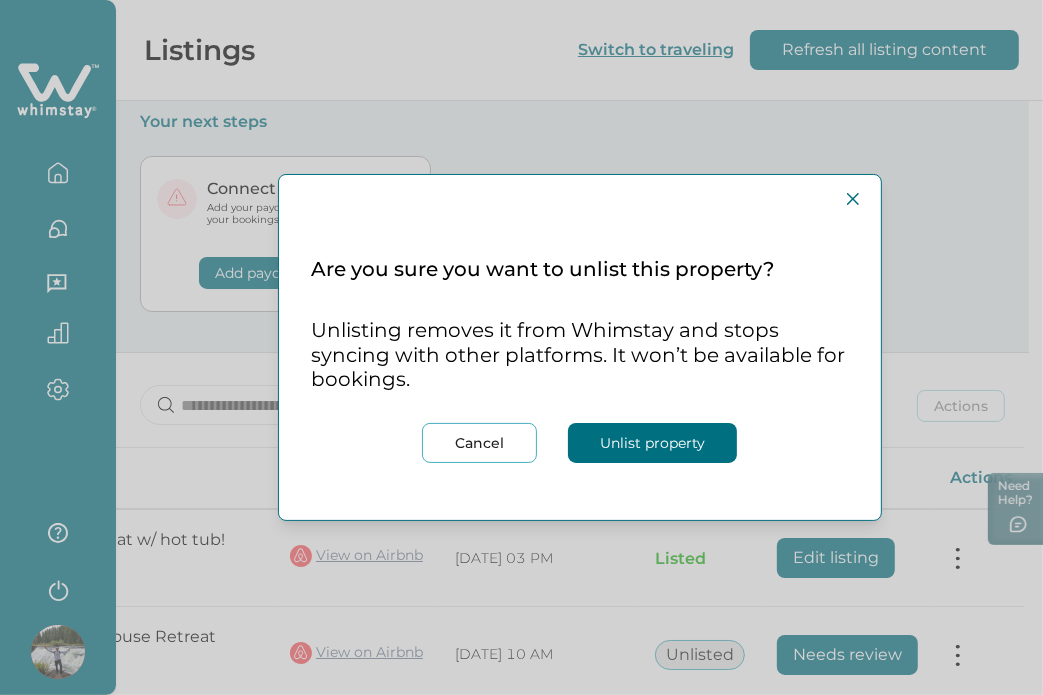 click on "Unlist property" at bounding box center (652, 443) 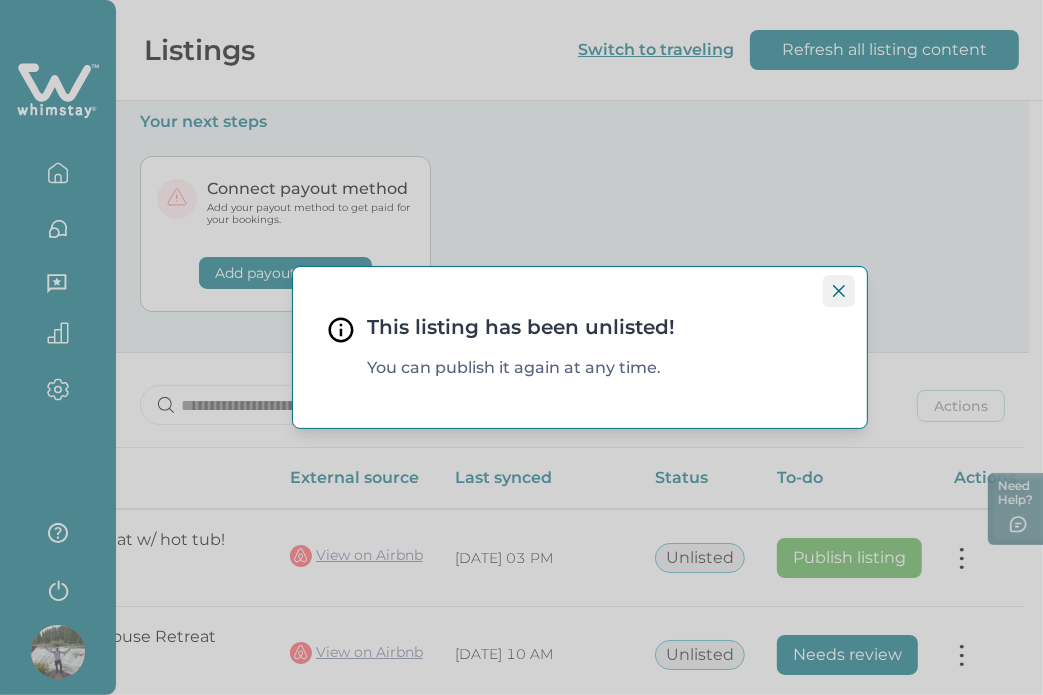 click 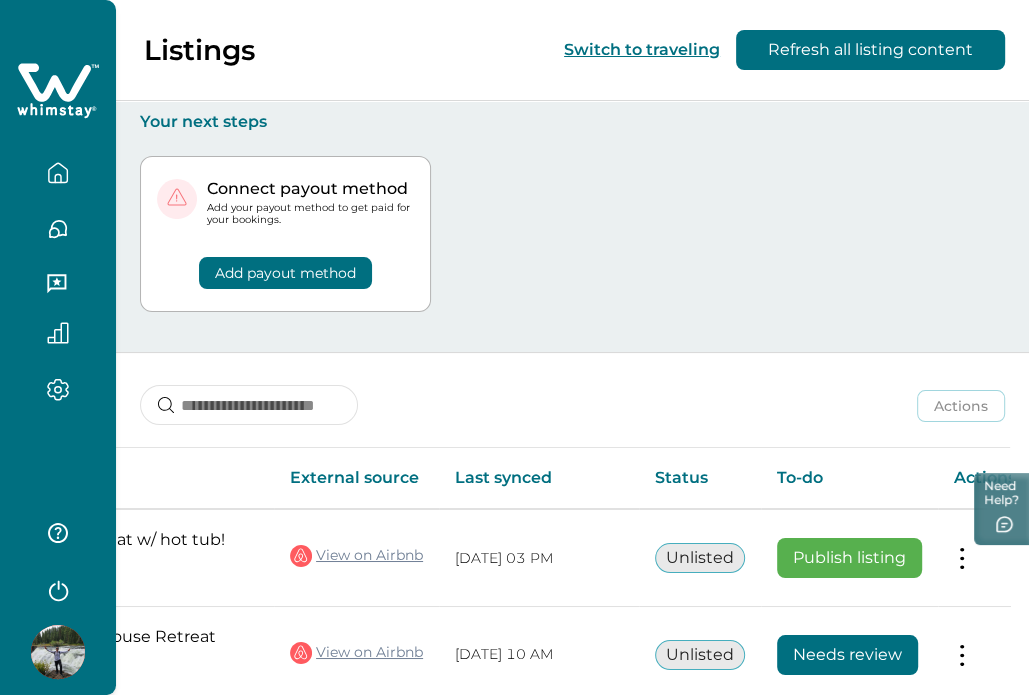 click on "Connect payout method Add your payout method to get paid for your bookings. Add payout method" at bounding box center (572, 242) 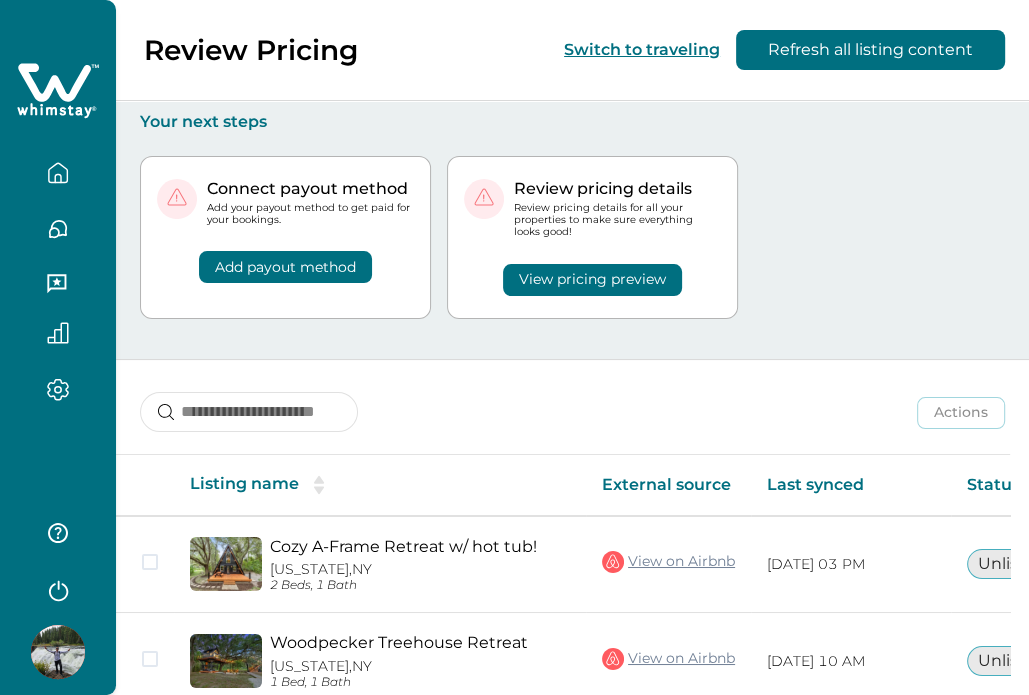 scroll, scrollTop: 0, scrollLeft: 0, axis: both 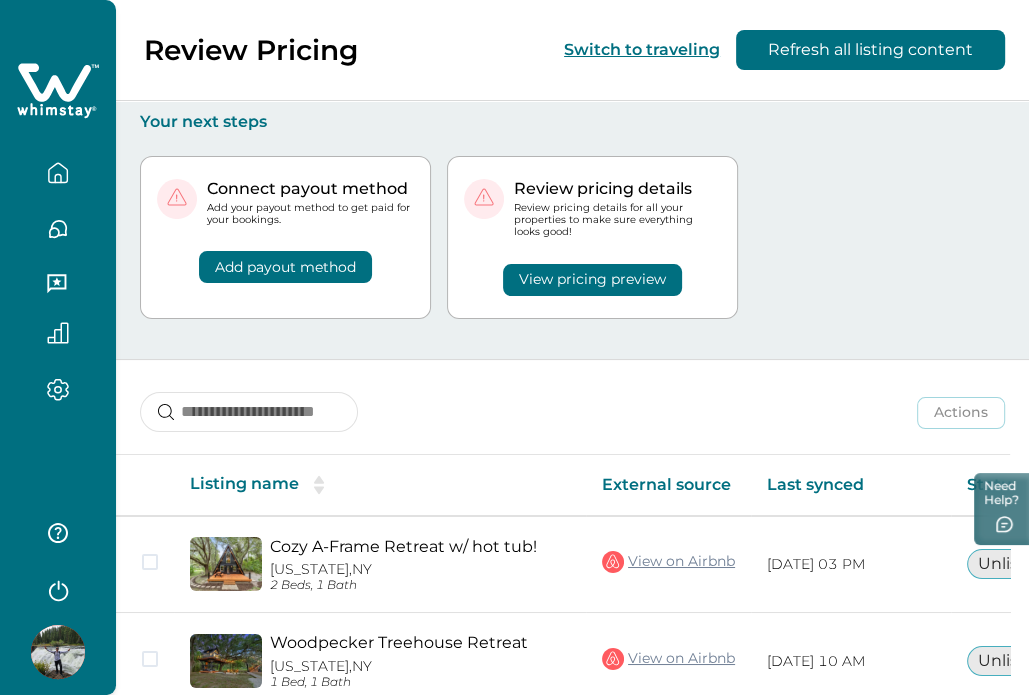 click on "Connect payout method Add your payout method to get paid for your bookings. Add payout method Review pricing details Review pricing details for all your properties to make sure everything looks good! View pricing preview" at bounding box center (572, 245) 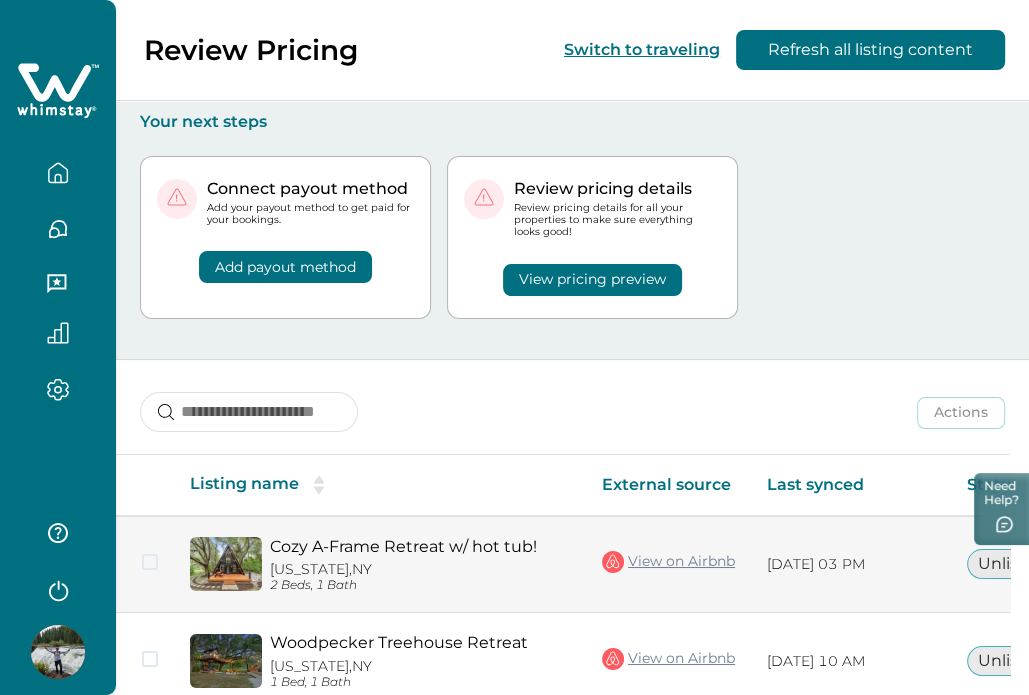 scroll, scrollTop: 0, scrollLeft: 312, axis: horizontal 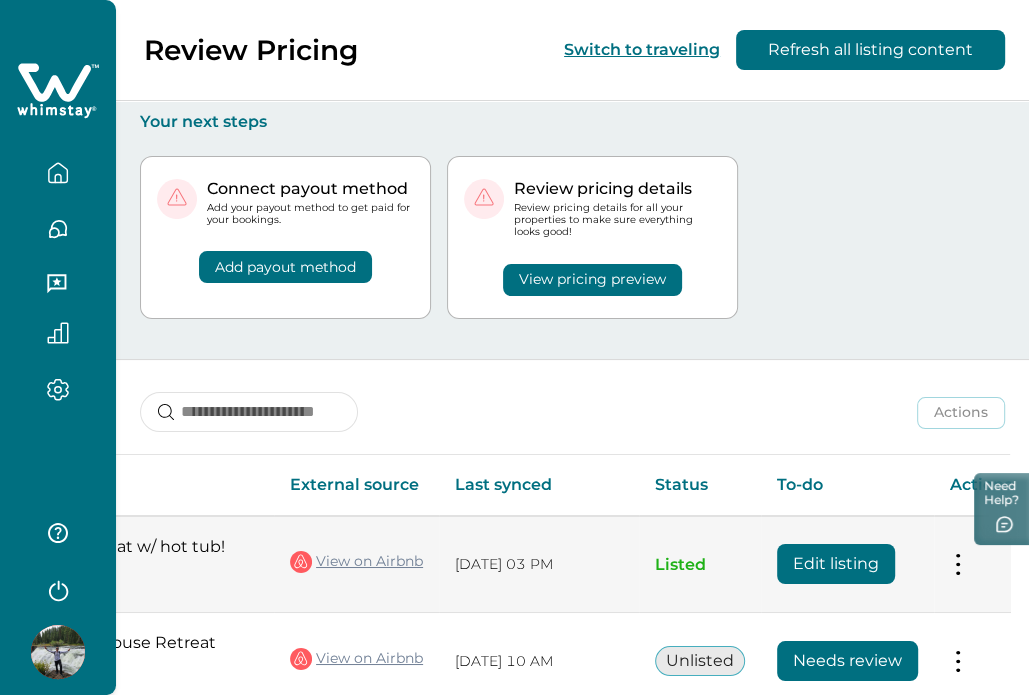 click on "Edit listing" at bounding box center (836, 564) 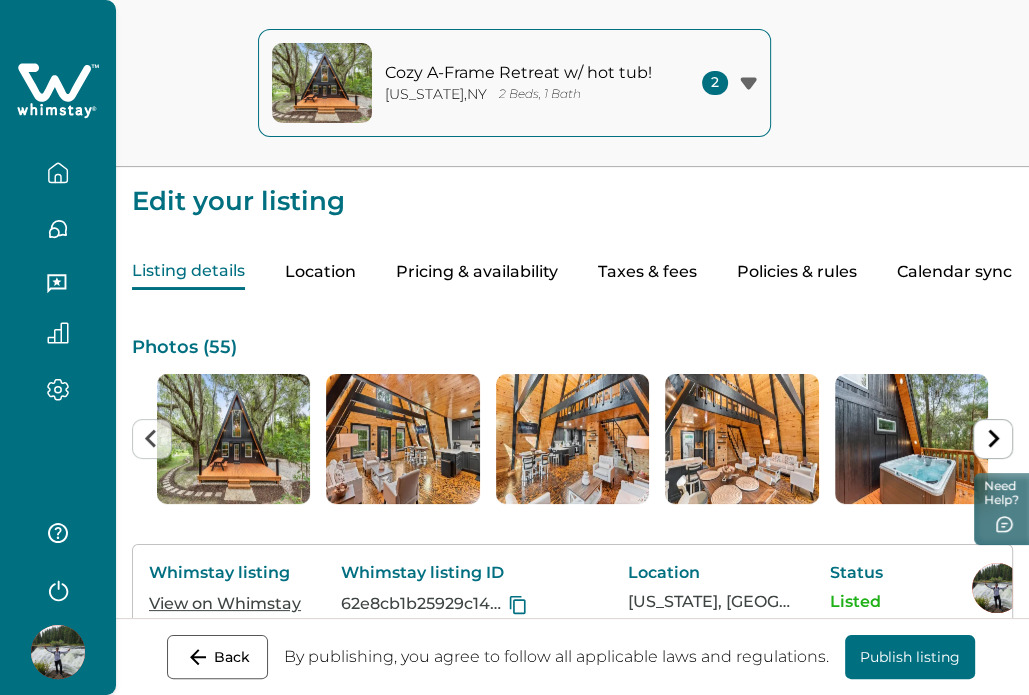 click on "Publish listing" at bounding box center [910, 657] 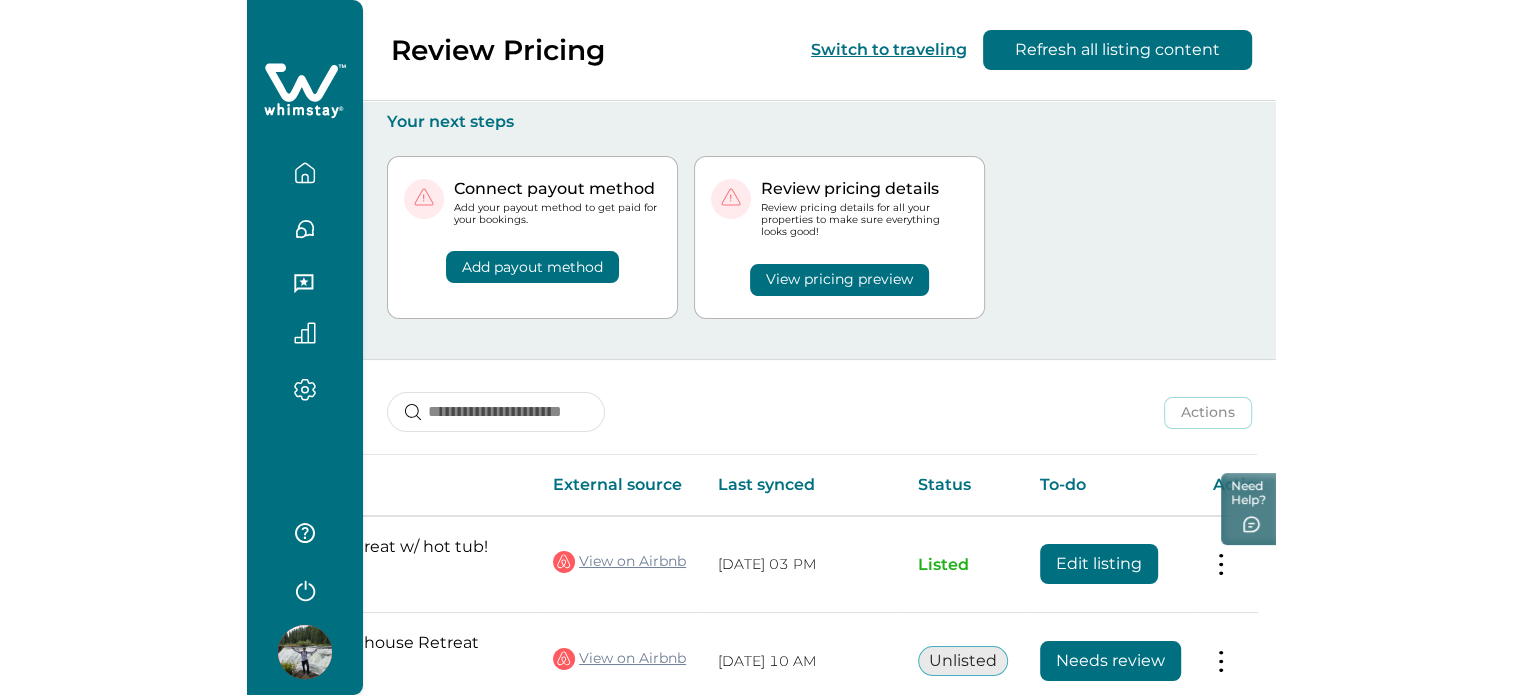 scroll, scrollTop: 0, scrollLeft: 312, axis: horizontal 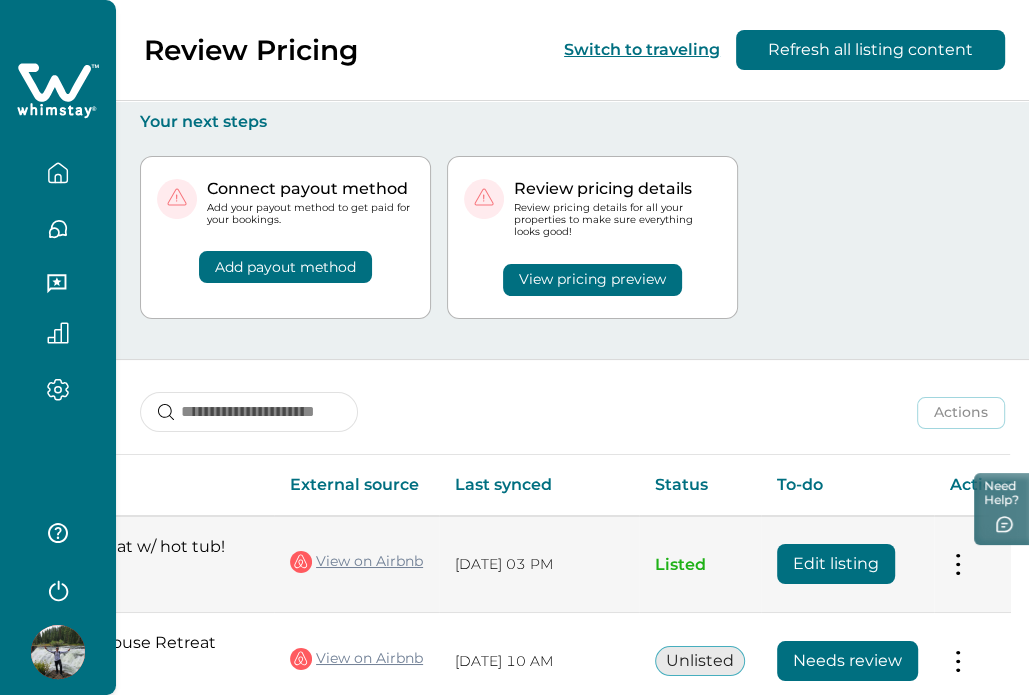 click on "Edit listing" at bounding box center (836, 564) 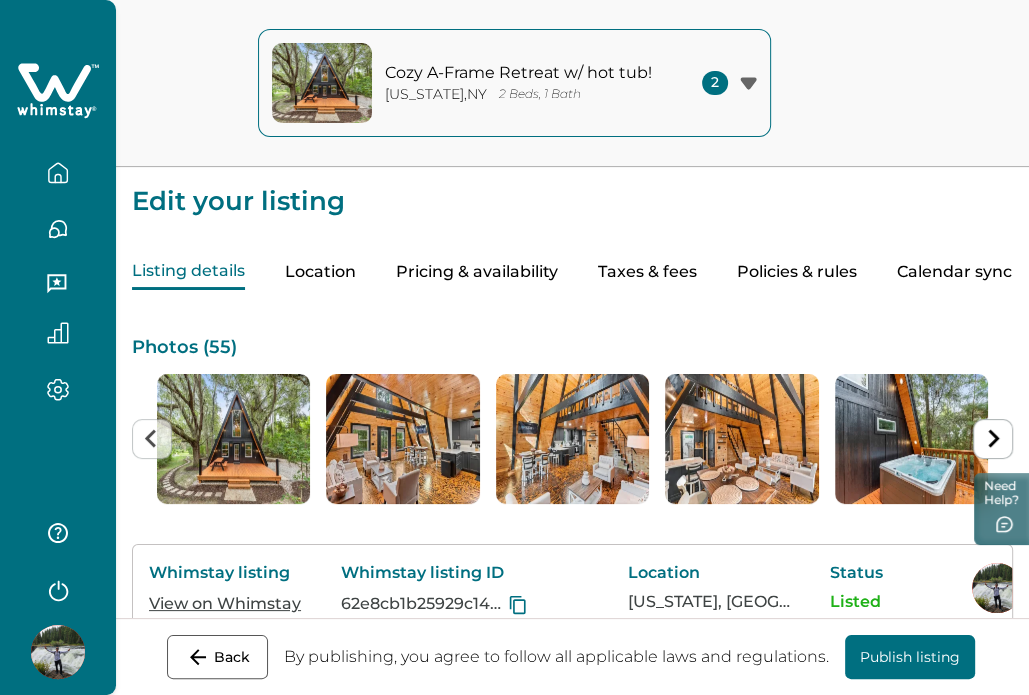 click at bounding box center [58, 173] 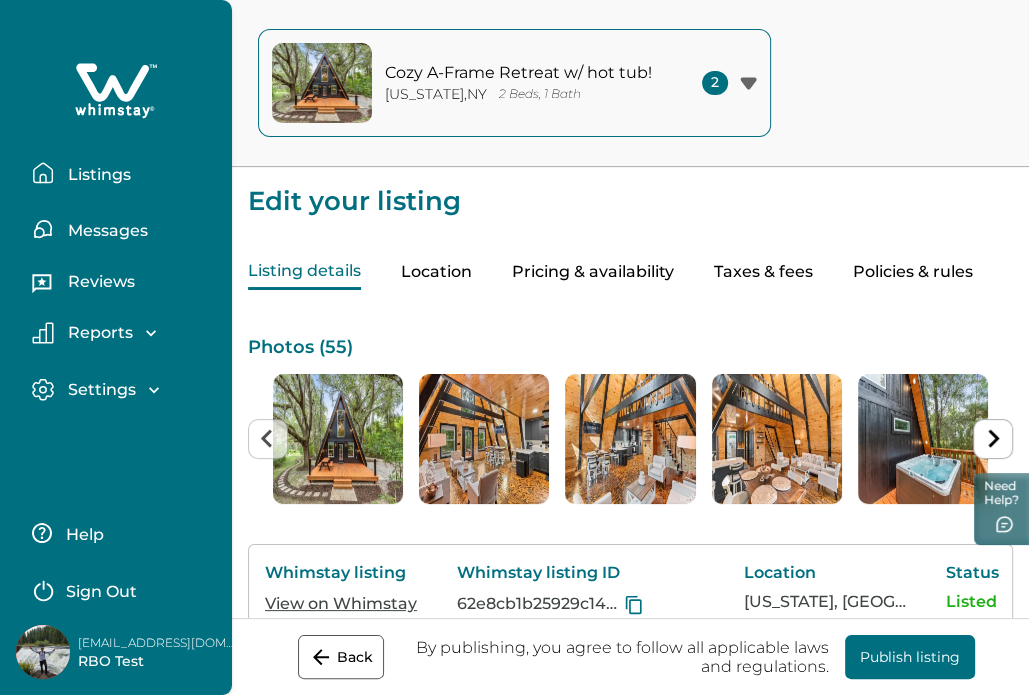 type 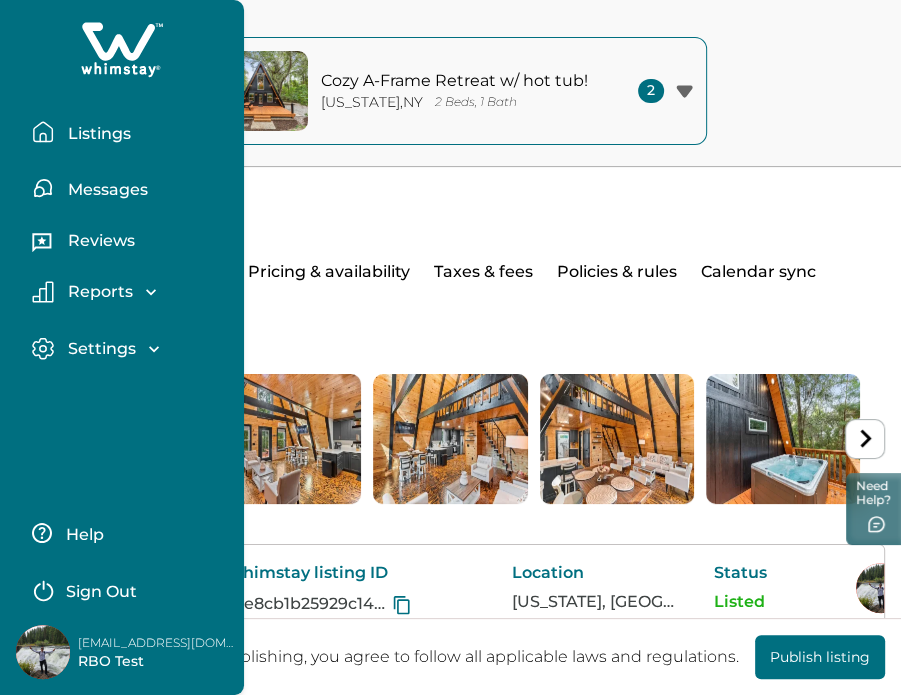 click on "Edit your listing" at bounding box center [450, 191] 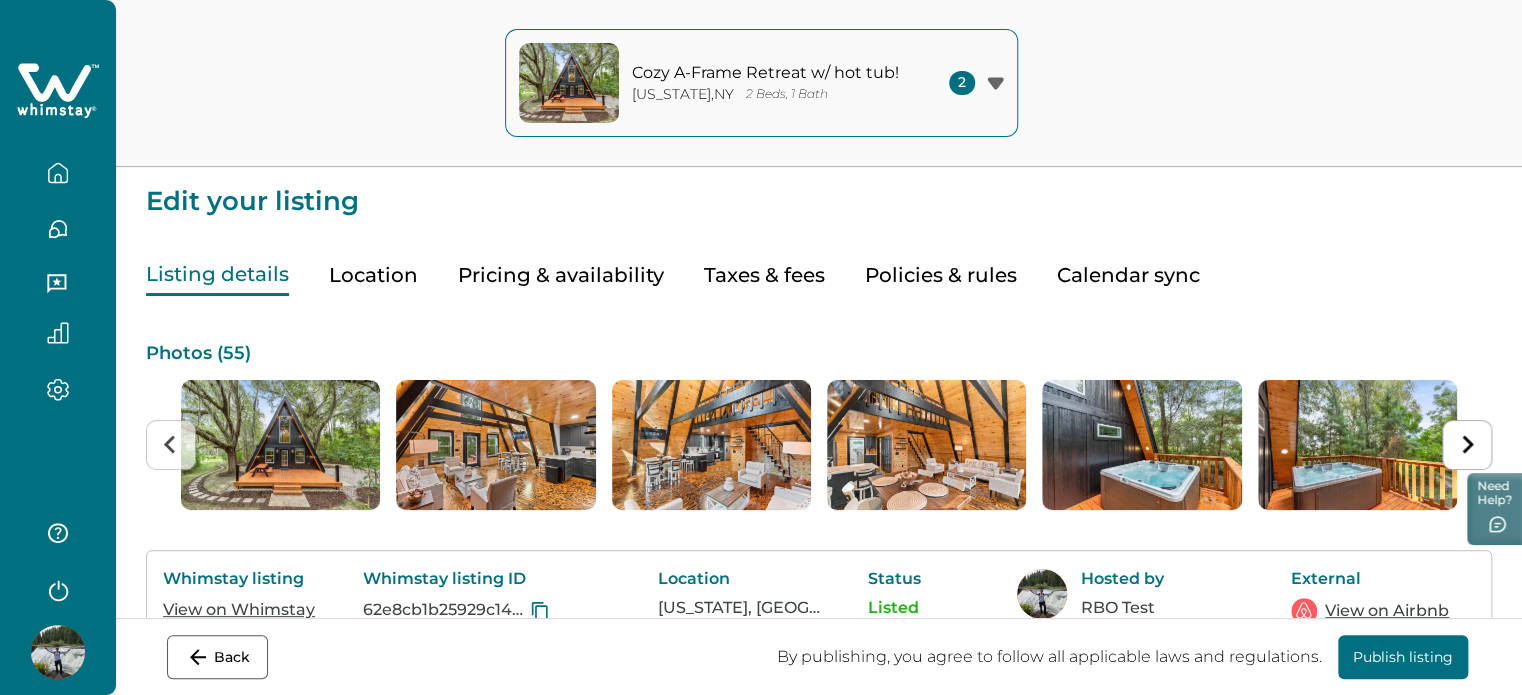 click 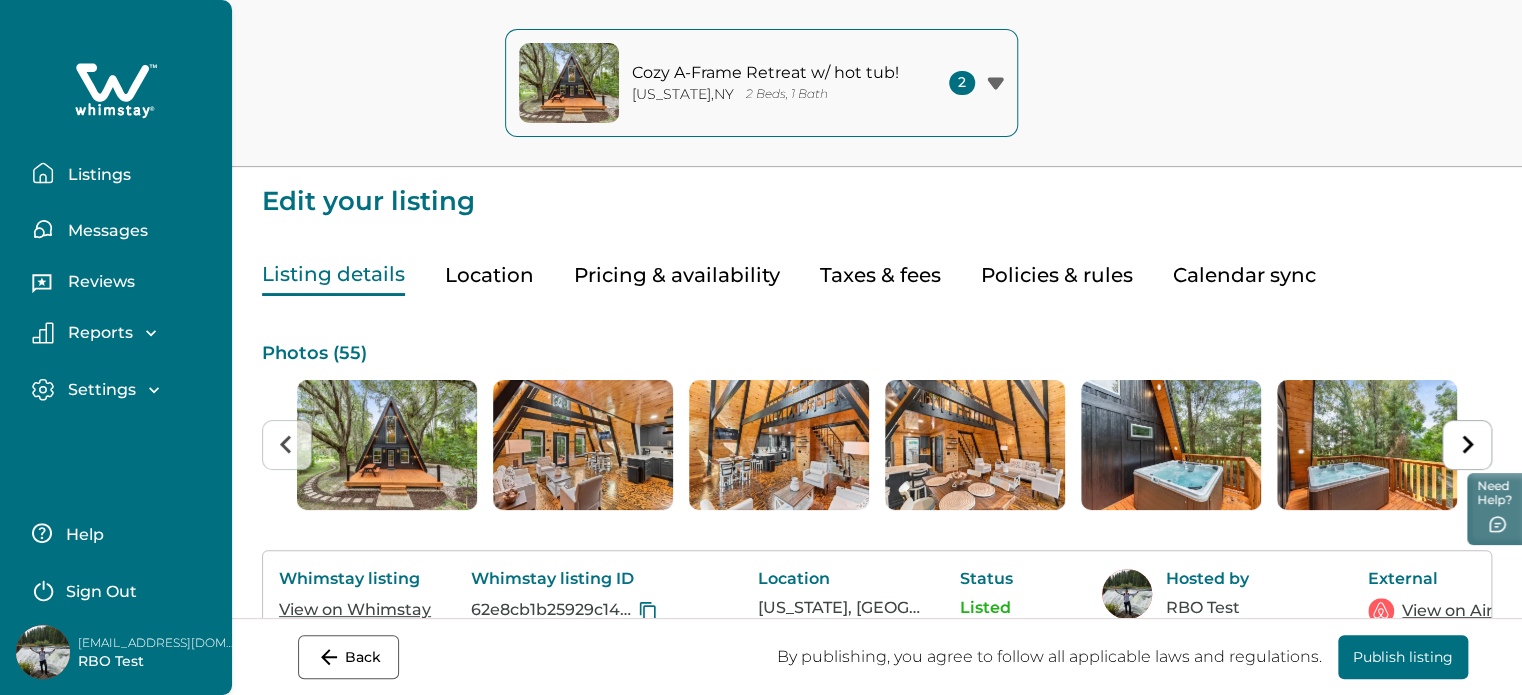 click on "Listings" at bounding box center (124, 173) 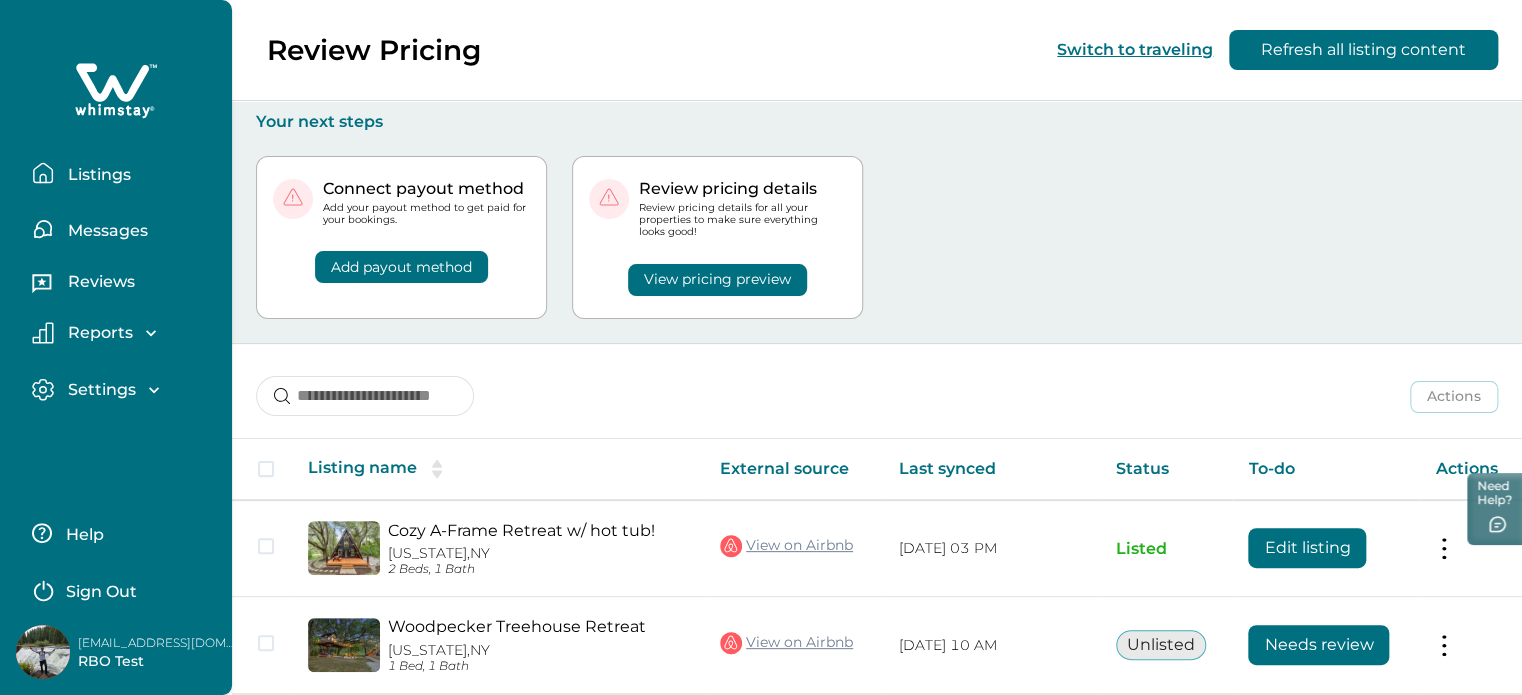 scroll, scrollTop: 80, scrollLeft: 0, axis: vertical 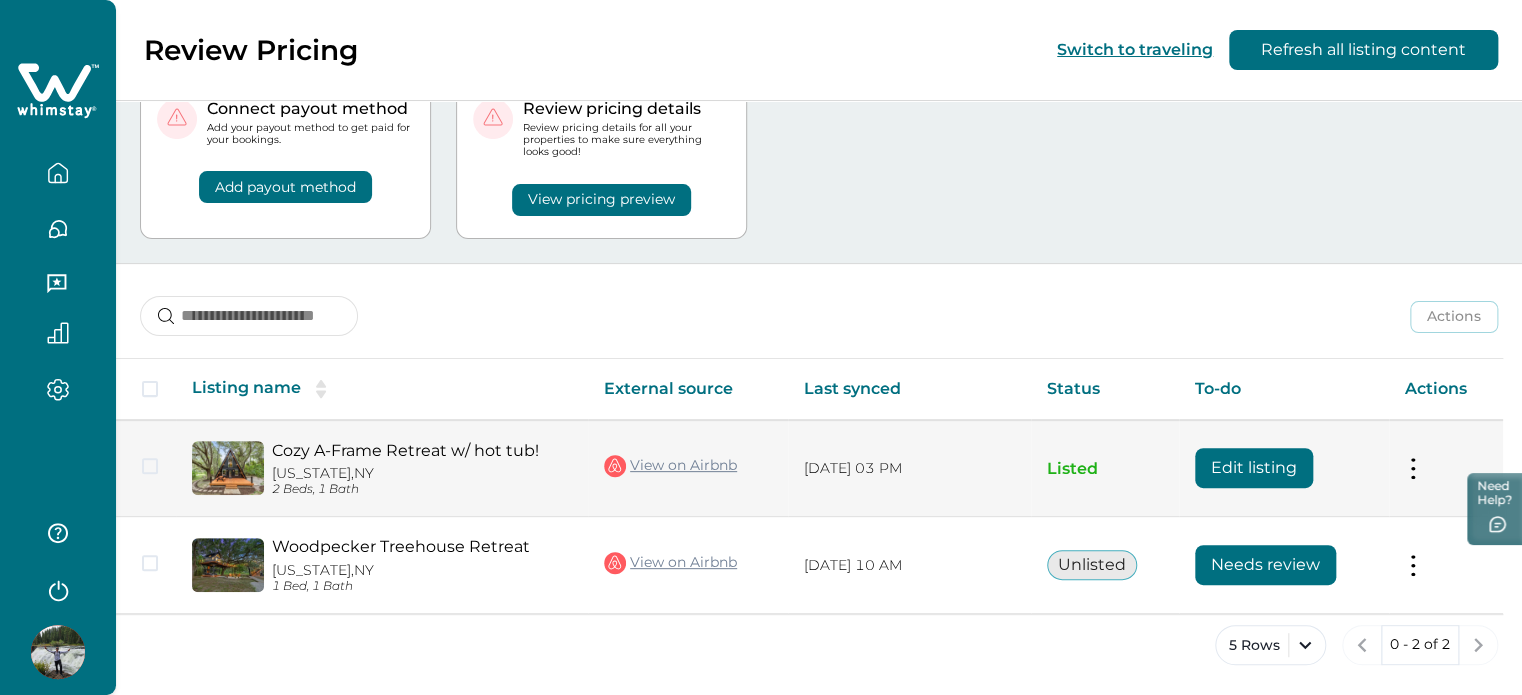 click at bounding box center [1413, 468] 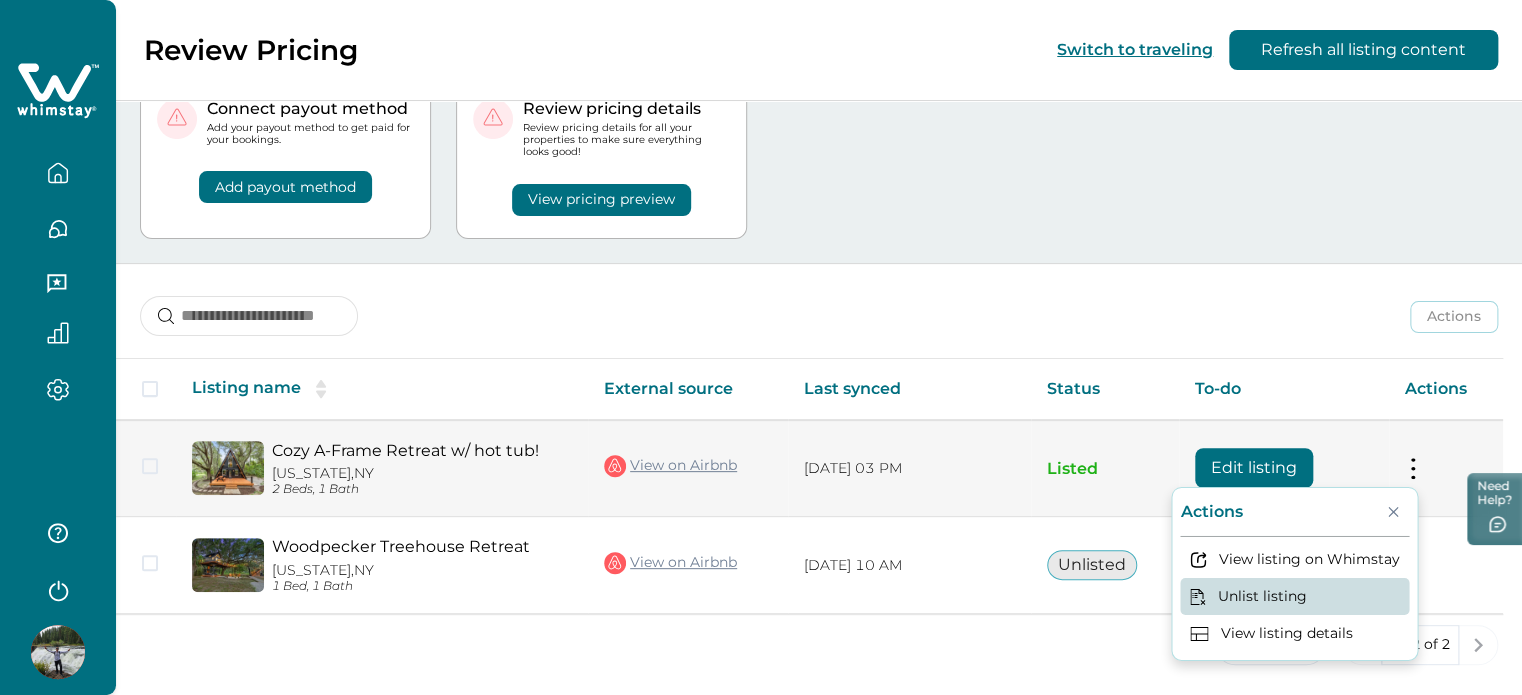 click on "Unlist listing" at bounding box center (1294, 595) 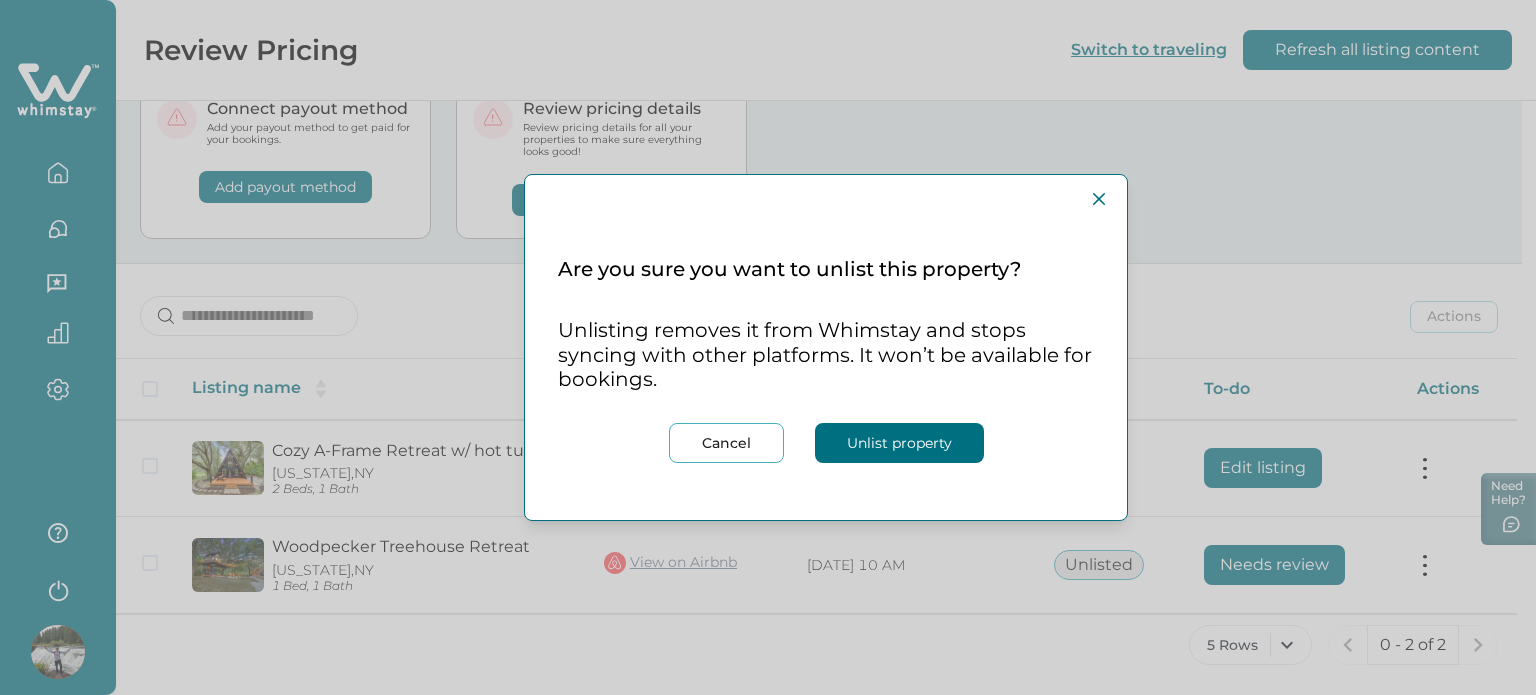 click on "Unlist property" at bounding box center [899, 443] 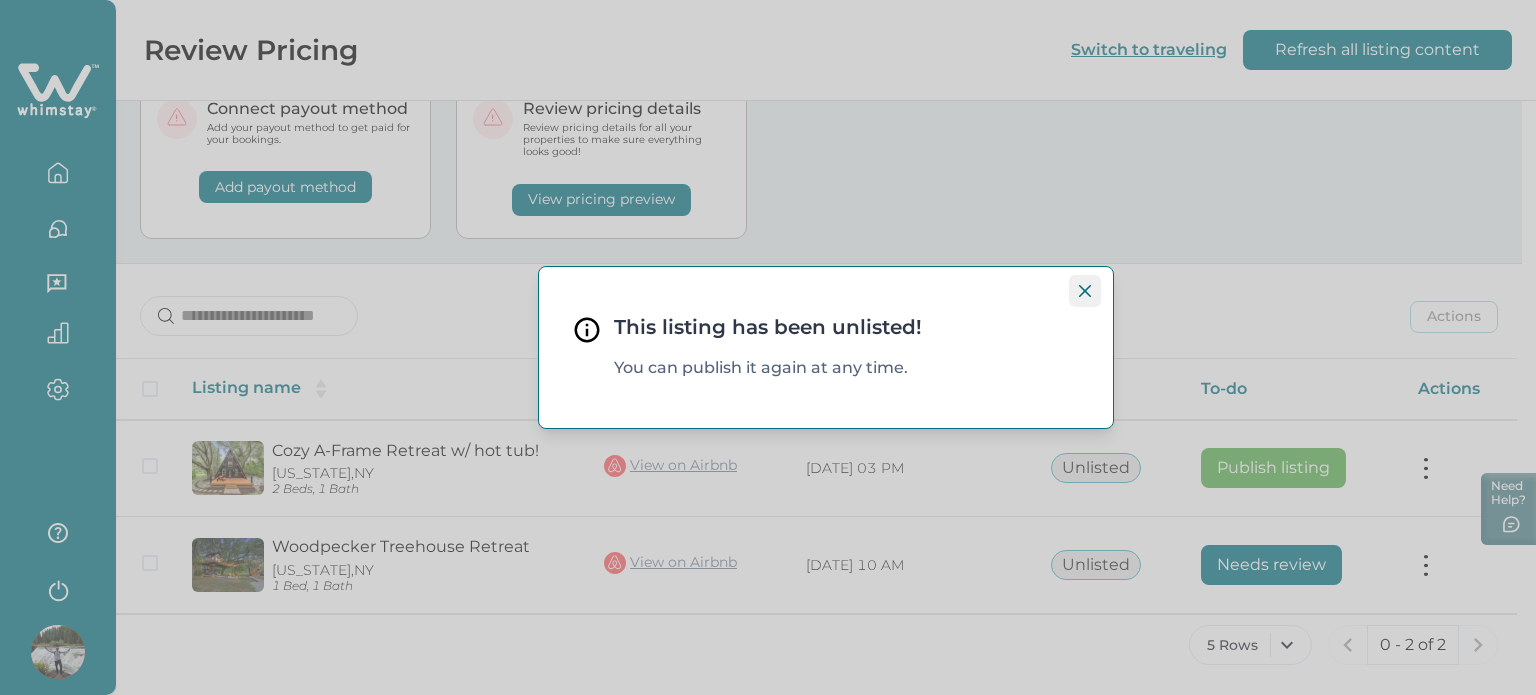 click at bounding box center (1085, 291) 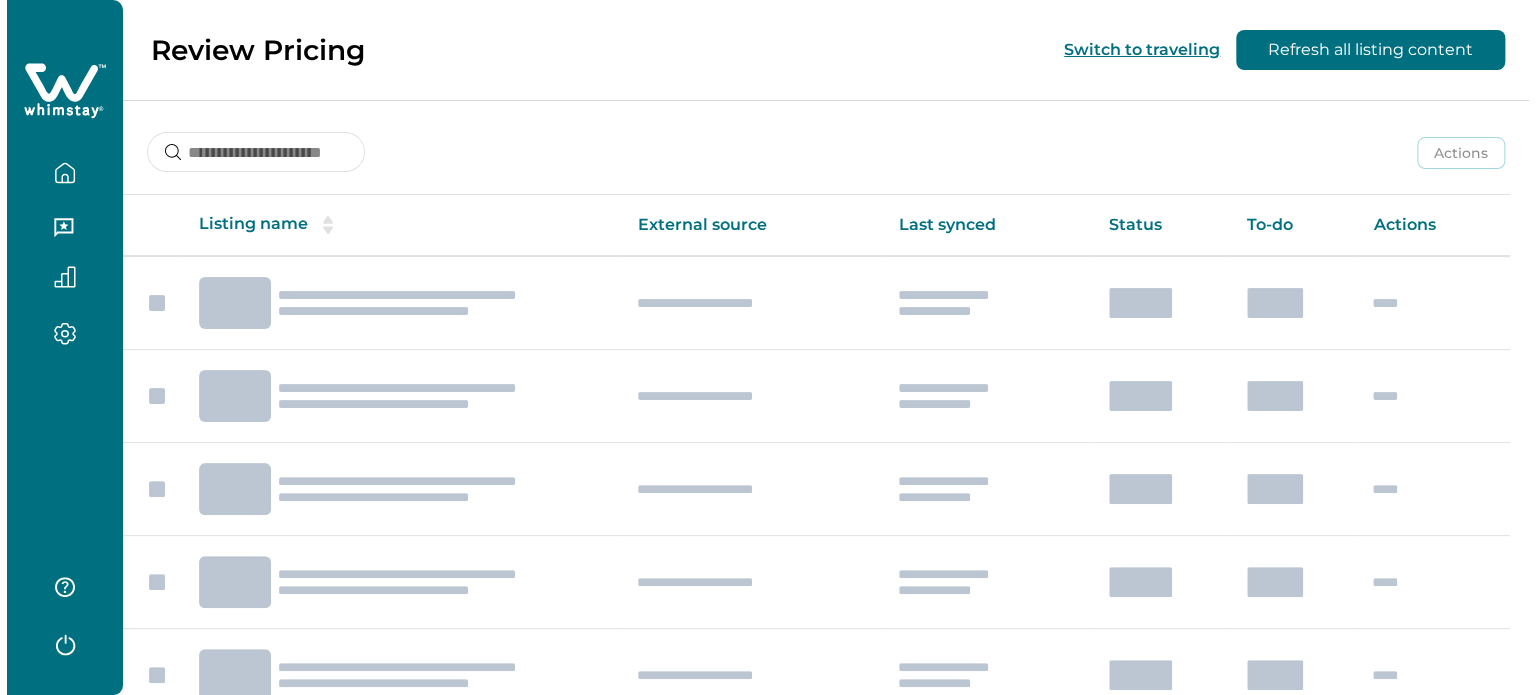 scroll, scrollTop: 0, scrollLeft: 0, axis: both 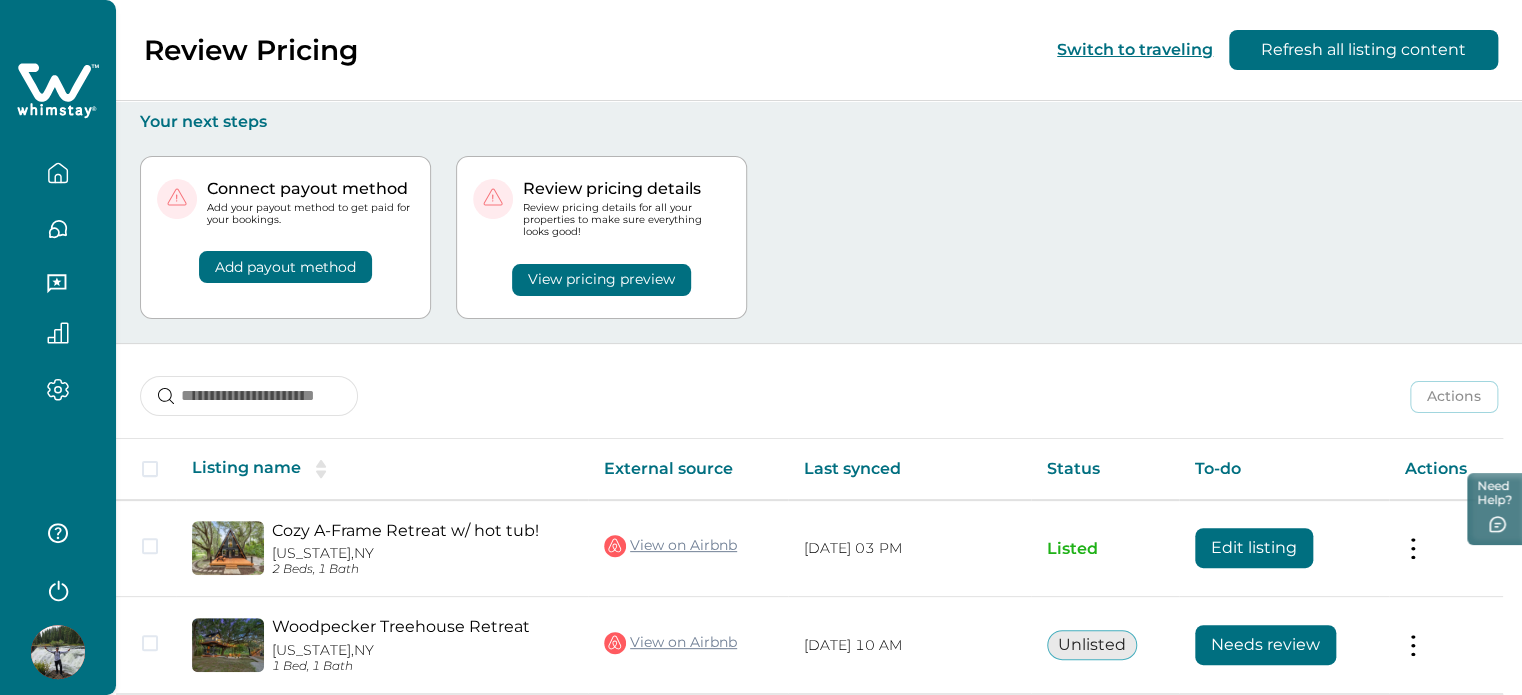 click 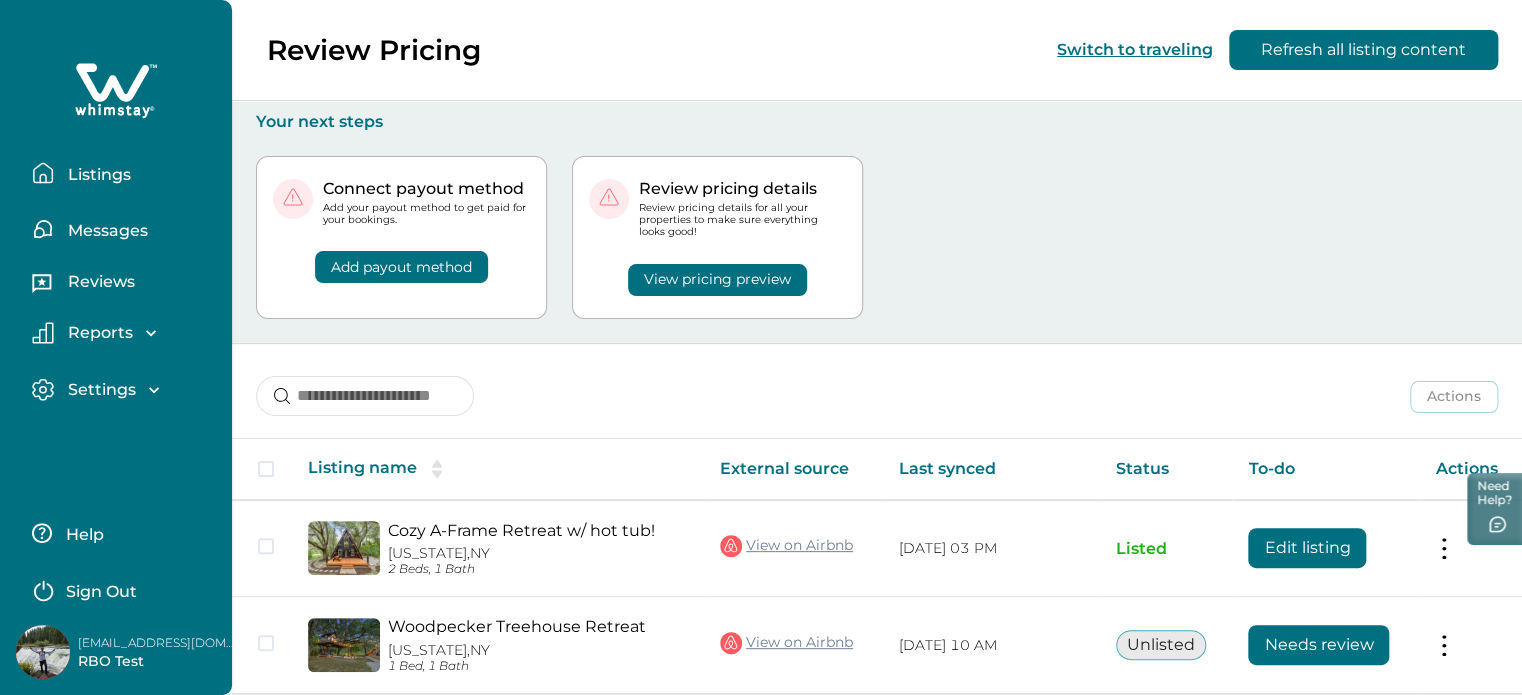 click on "Sign Out" at bounding box center (101, 592) 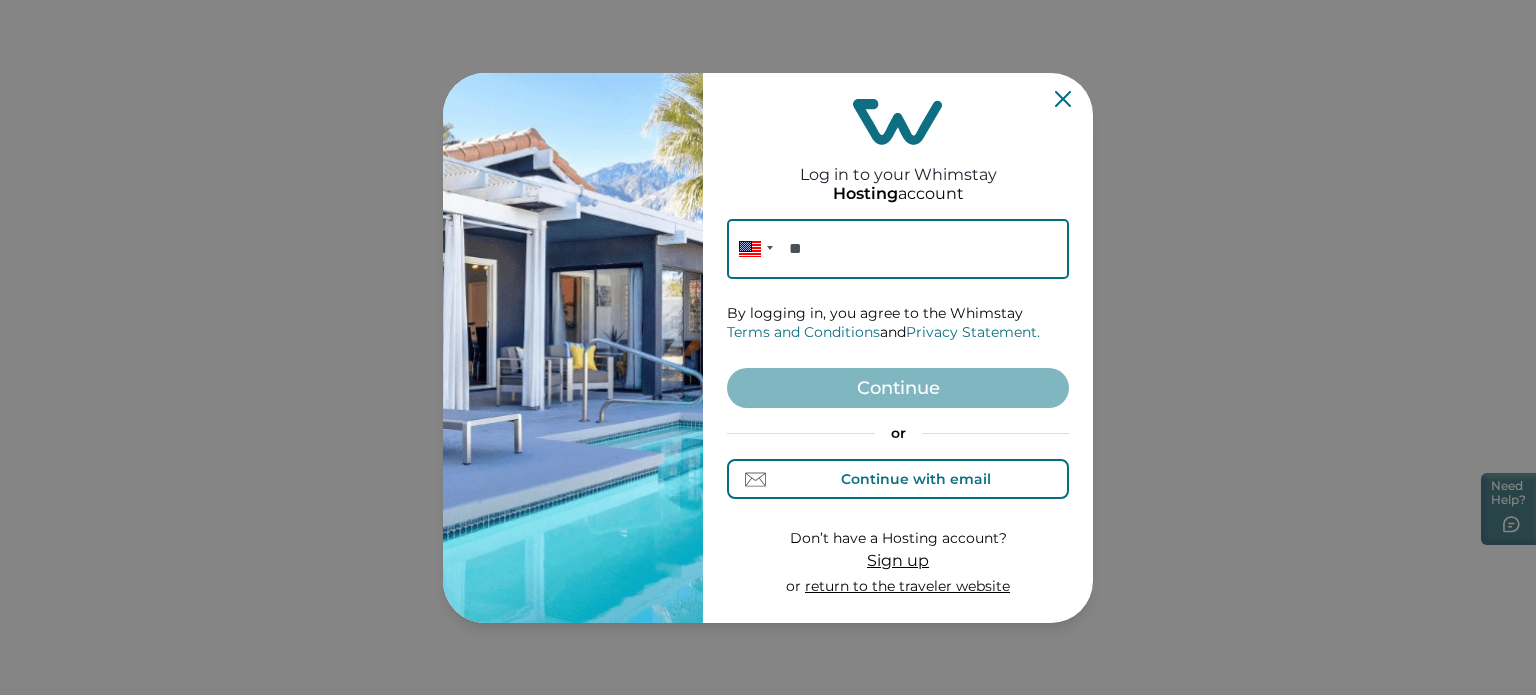 click on "Continue with email" at bounding box center [916, 479] 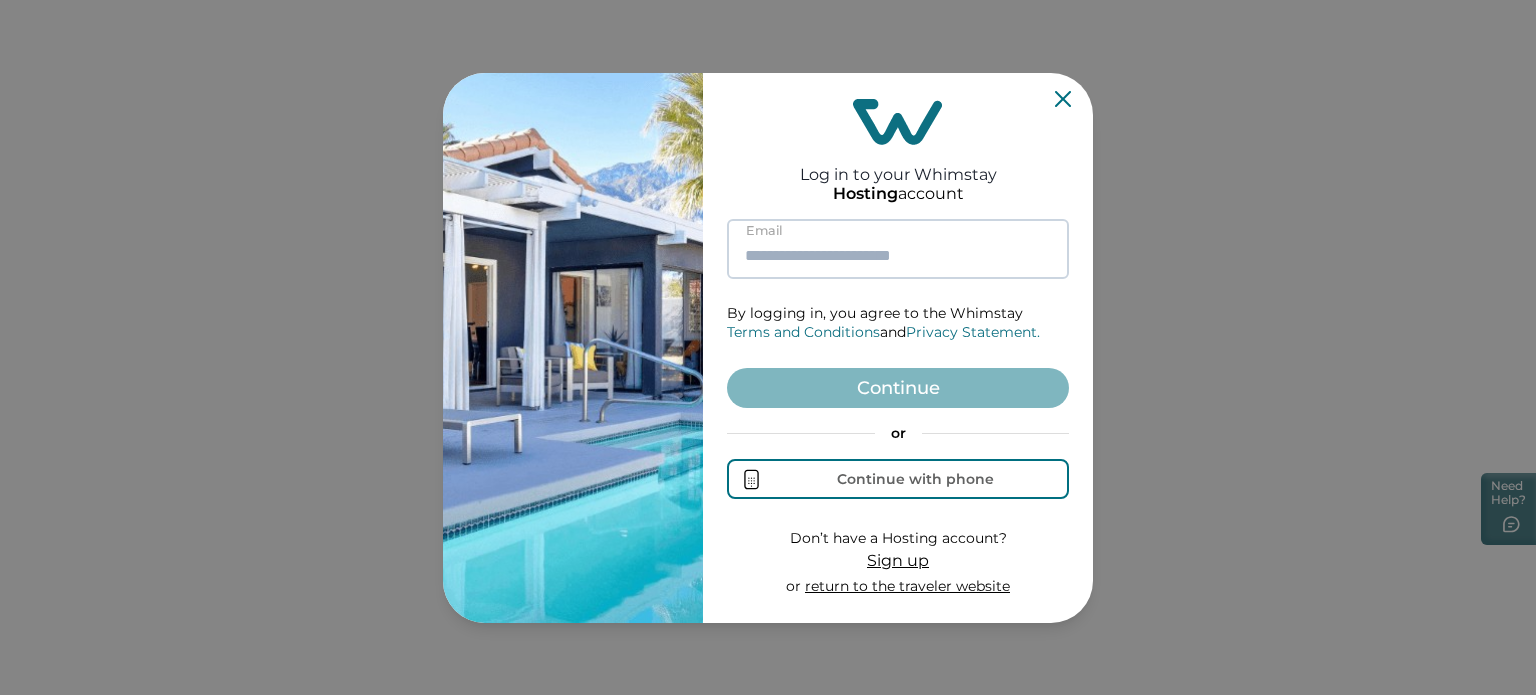 click at bounding box center (898, 249) 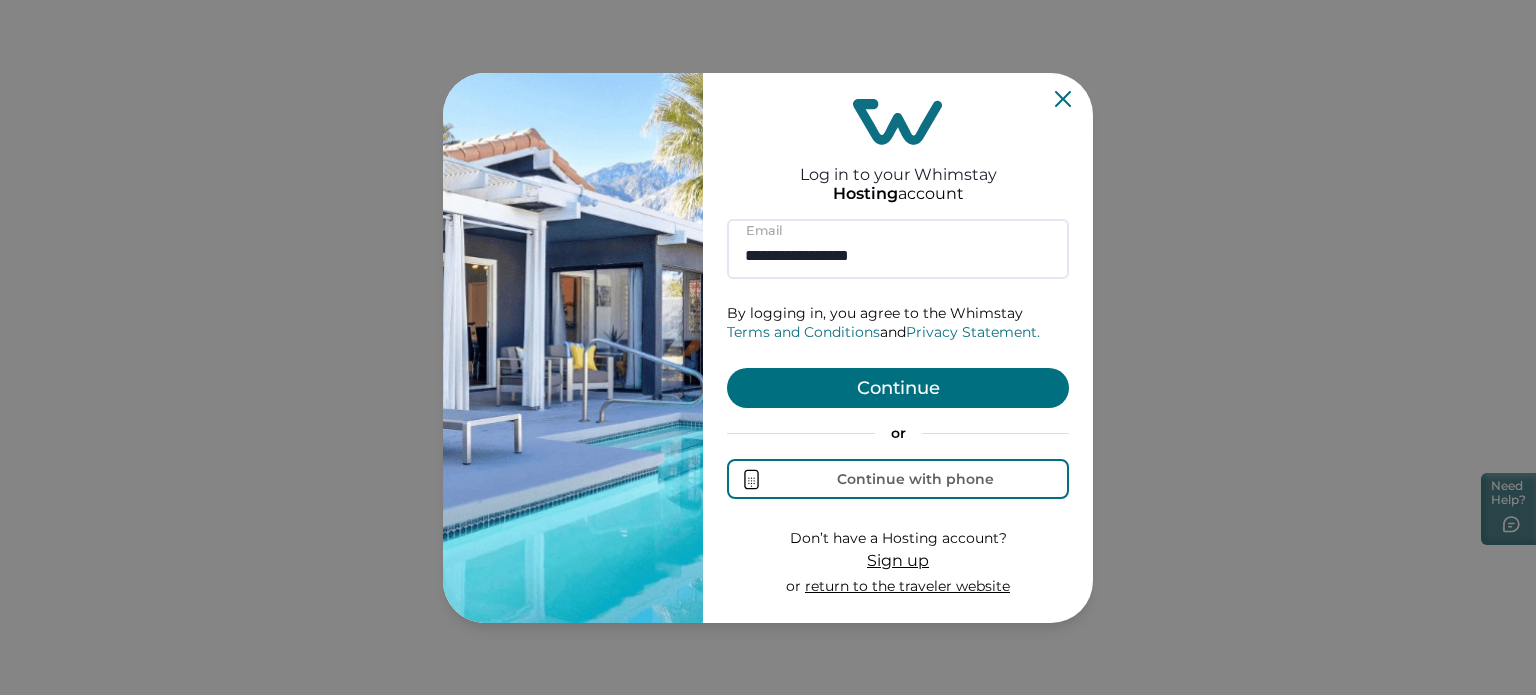 type on "**********" 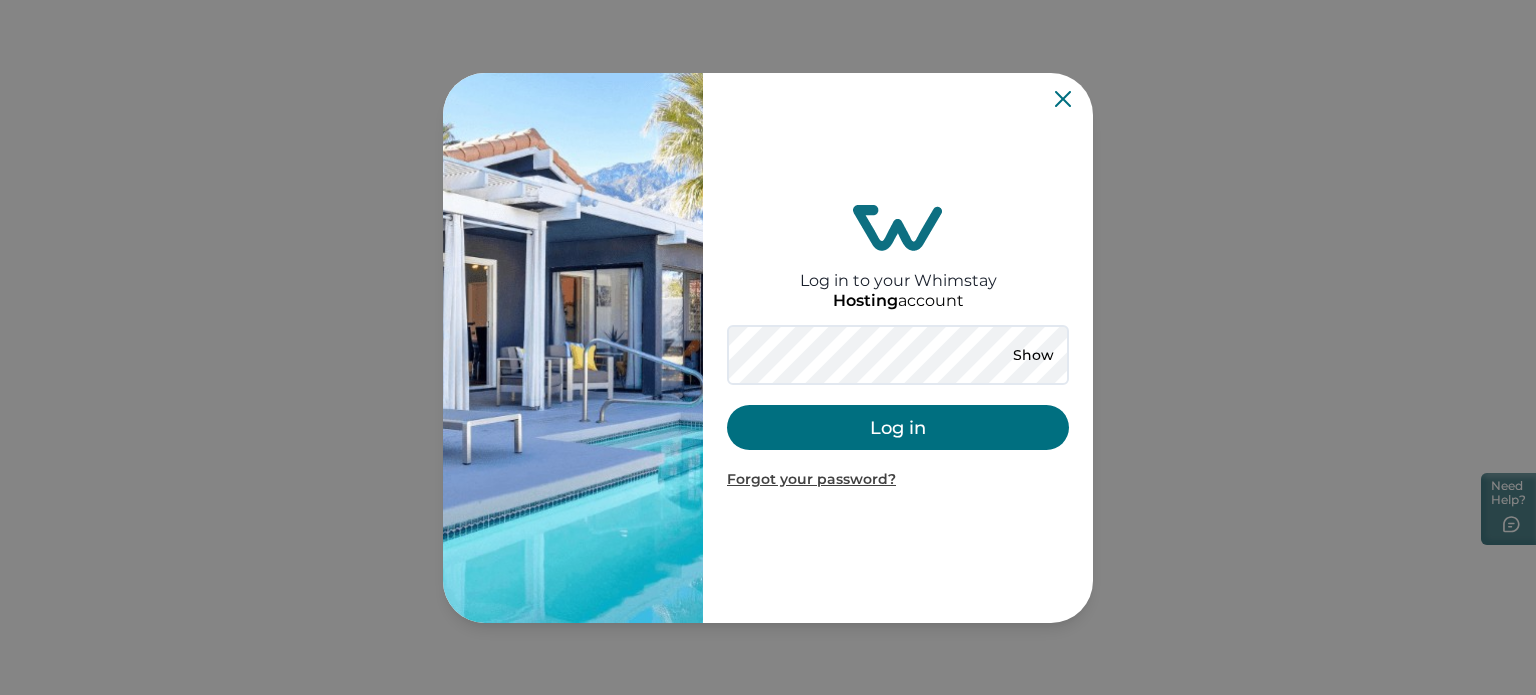 click on "Log in" at bounding box center (898, 427) 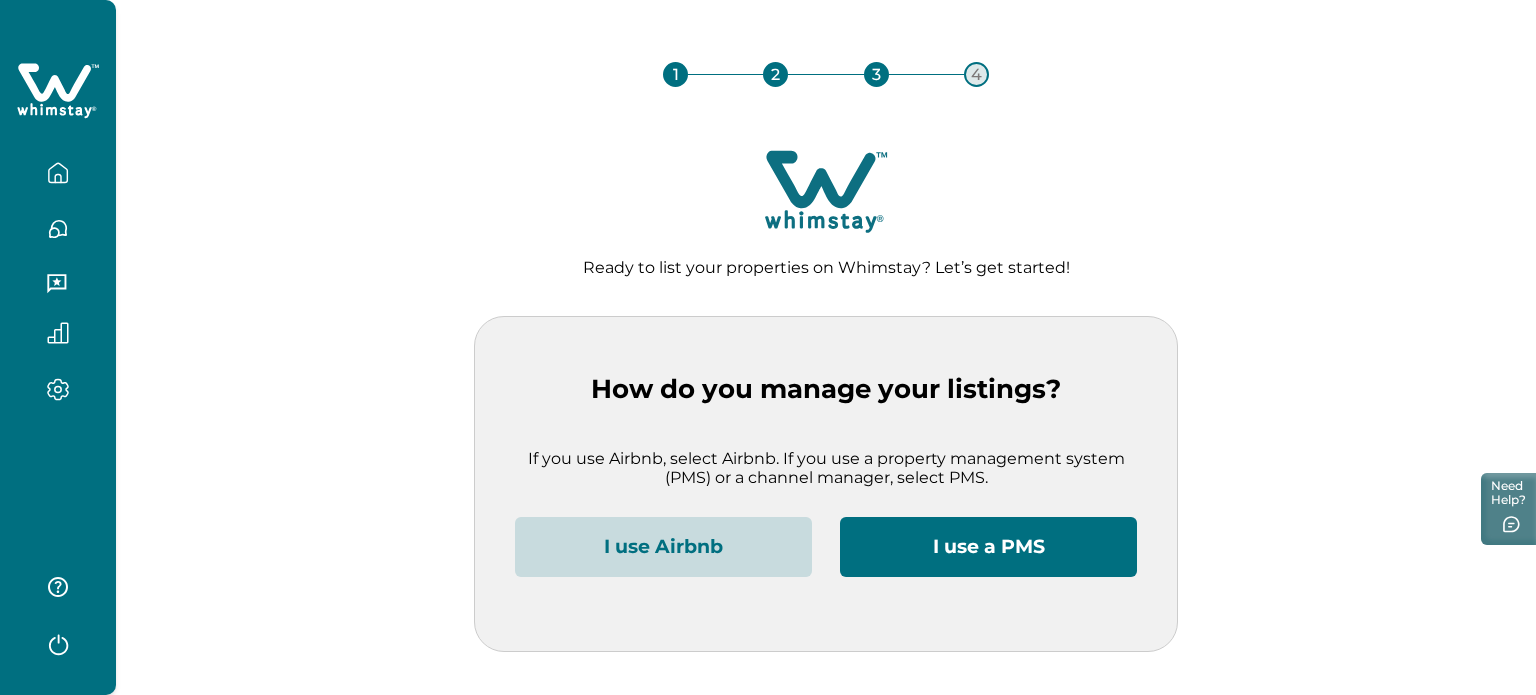 click 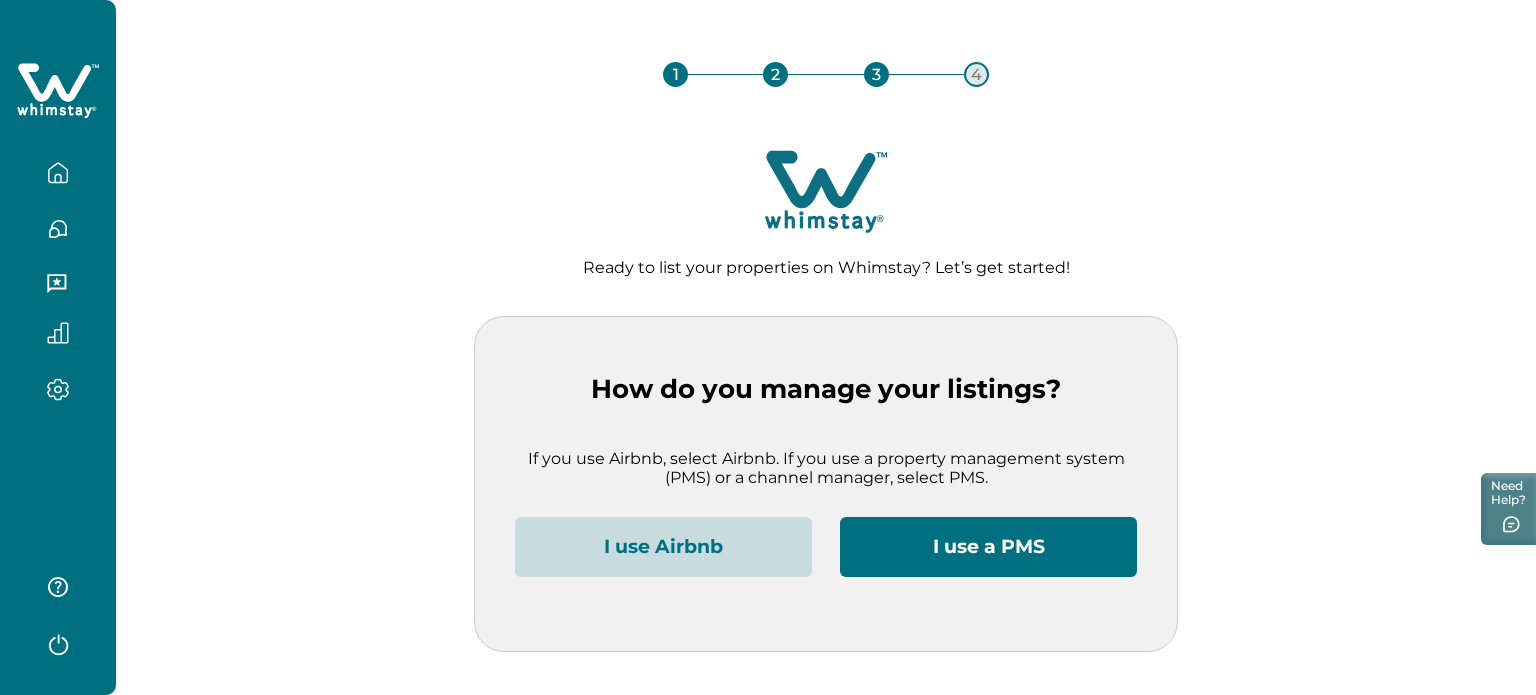 click on "1 2 3 4 Ready to list your properties on Whimstay? Let’s get started! How do you manage your listings? If you use Airbnb, select Airbnb. If you use a property management system (PMS) or a channel manager, select PMS. I use Airbnb I use a PMS" at bounding box center (826, 342) 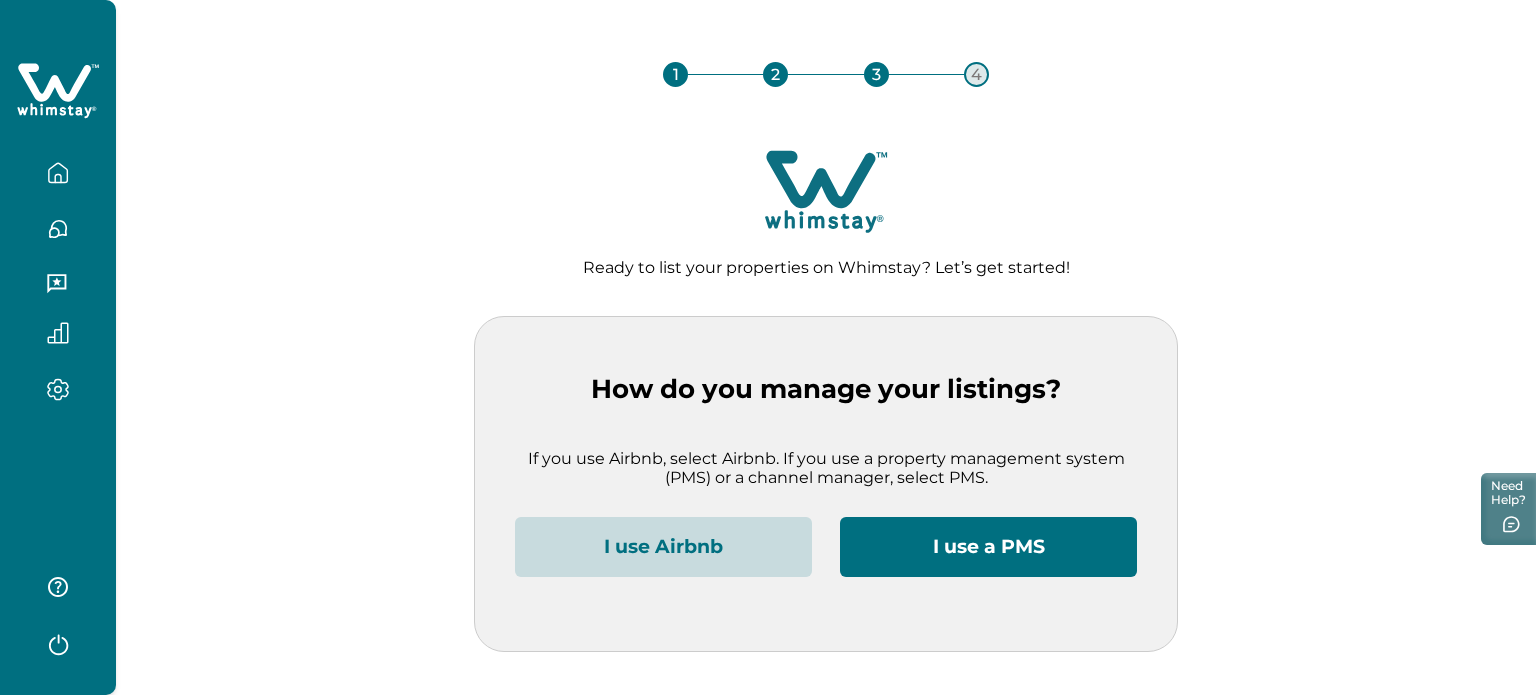 click on "I use Airbnb" at bounding box center (663, 547) 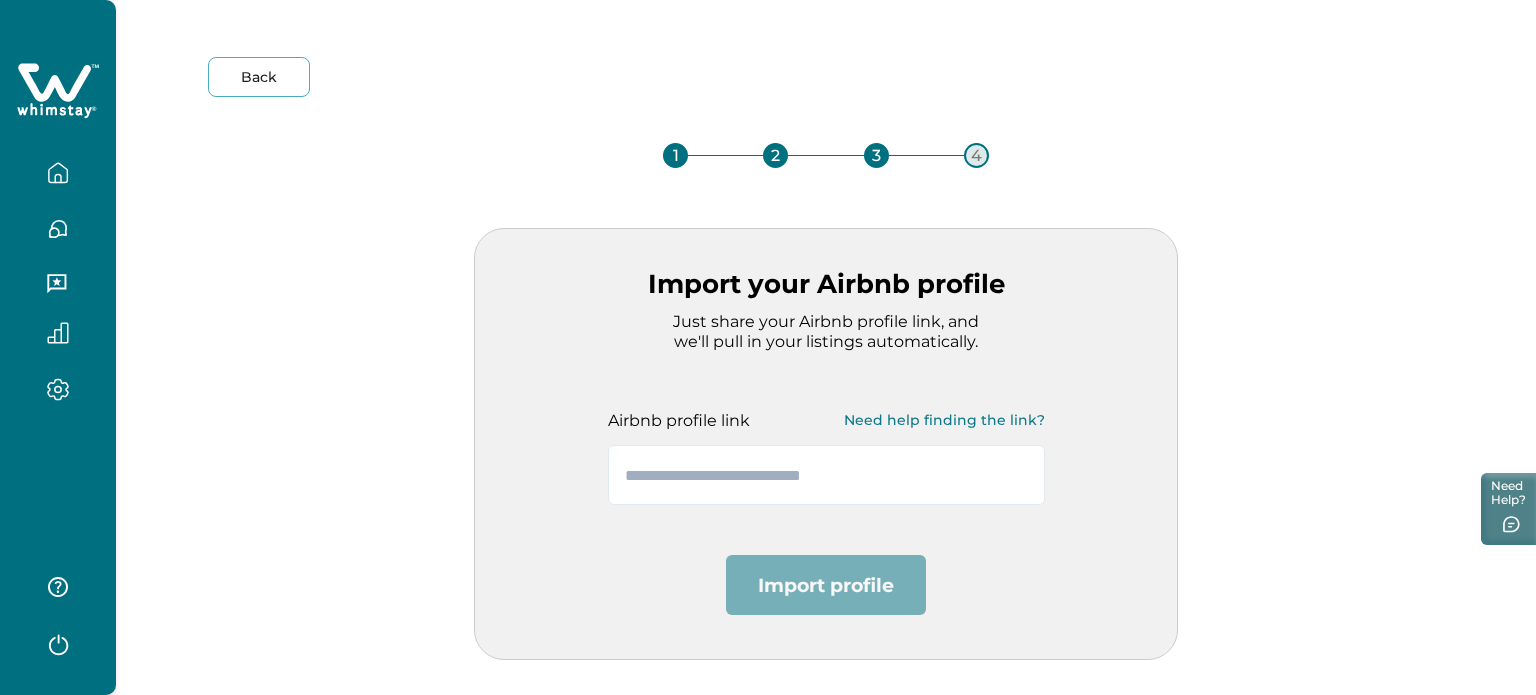 click on "Back" at bounding box center (259, 77) 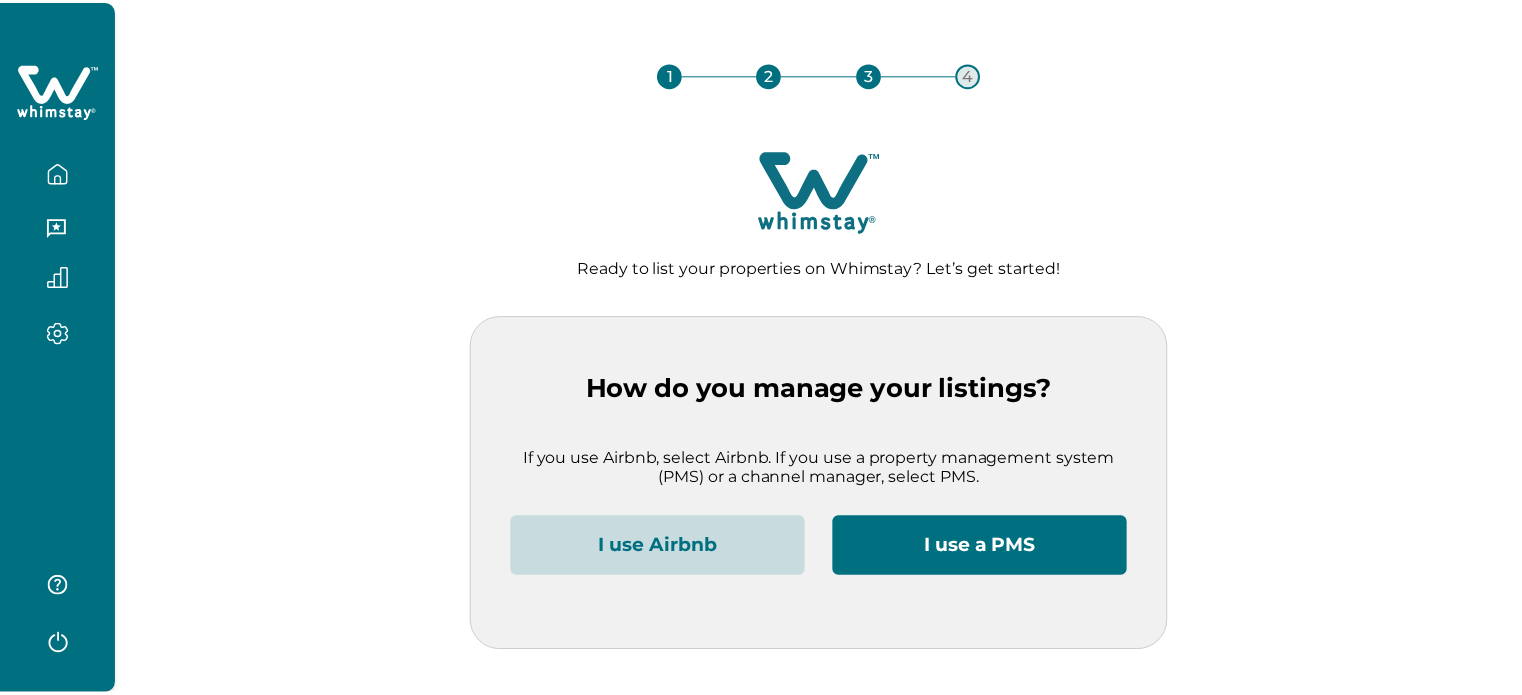 scroll, scrollTop: 0, scrollLeft: 0, axis: both 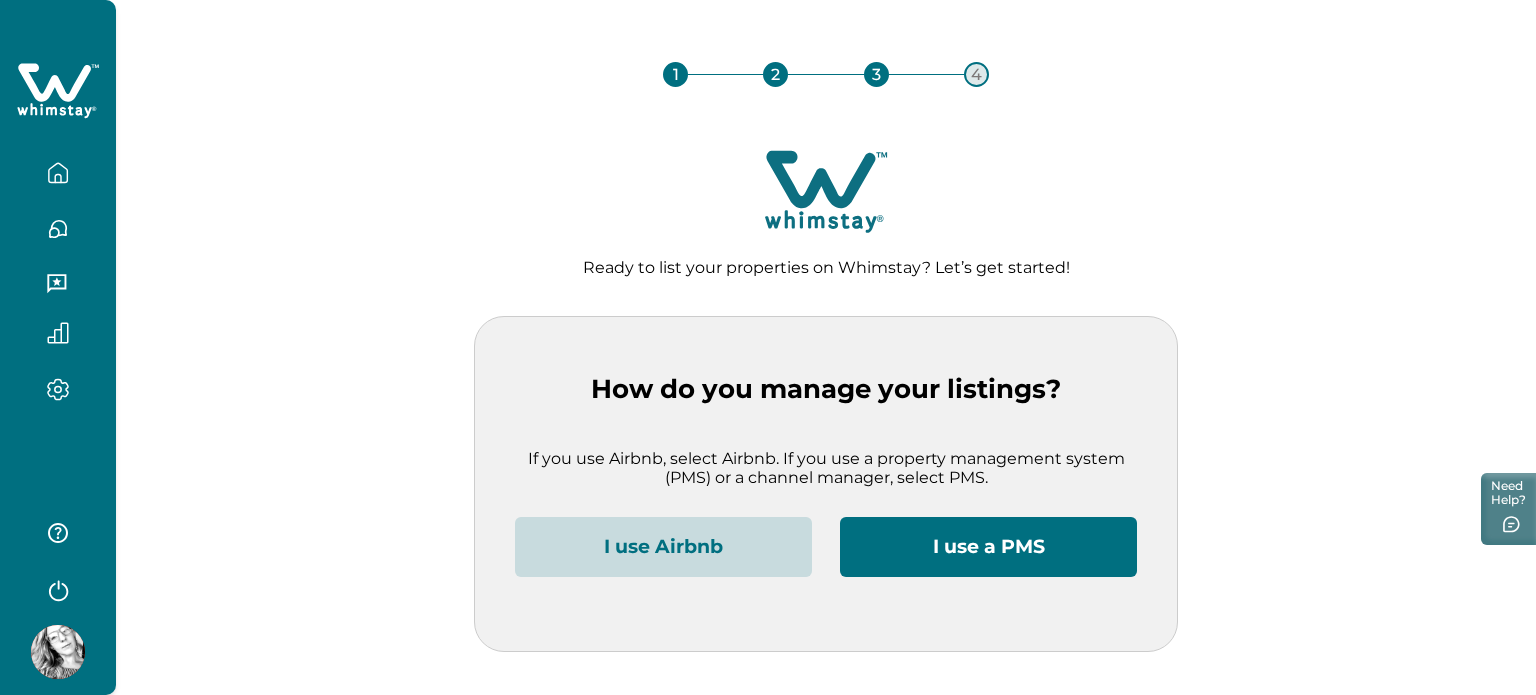 drag, startPoint x: 486, startPoint y: 78, endPoint x: 81, endPoint y: 154, distance: 412.06918 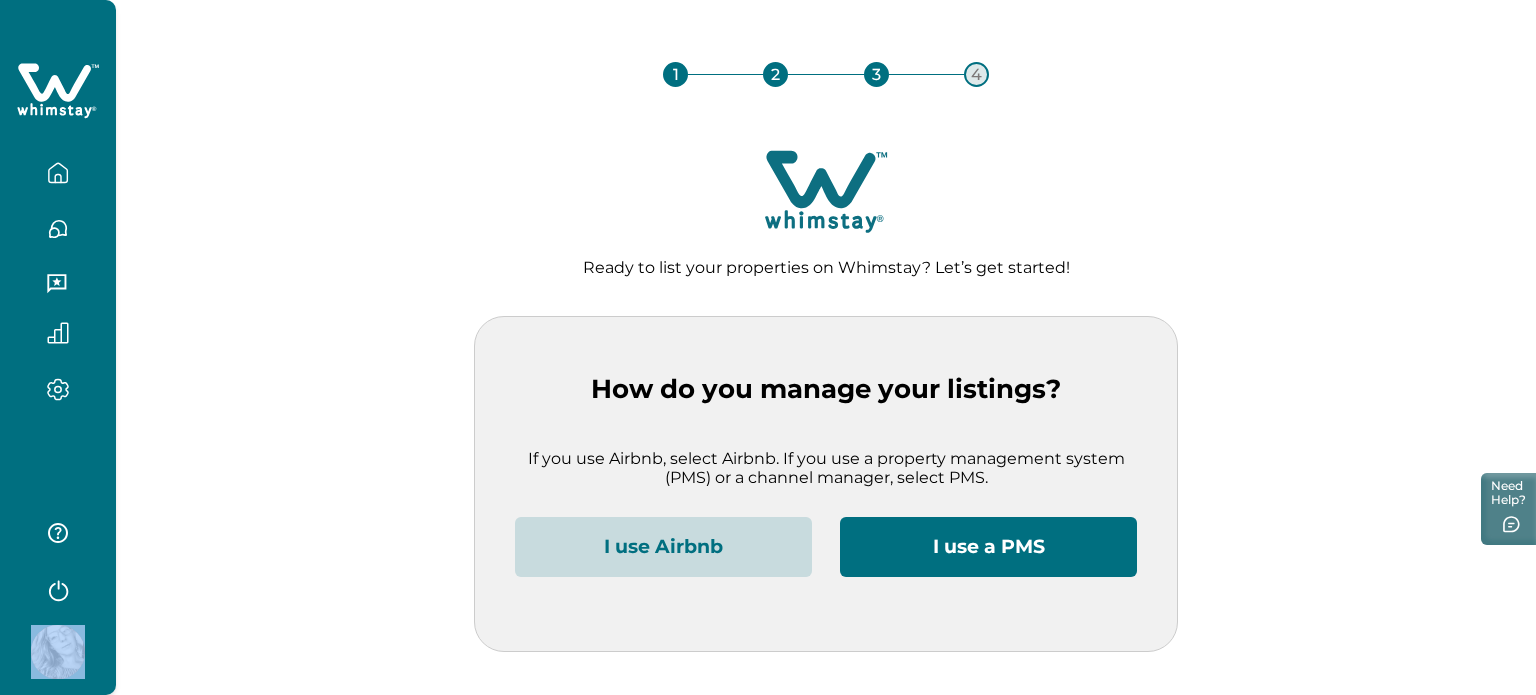 click at bounding box center (58, 173) 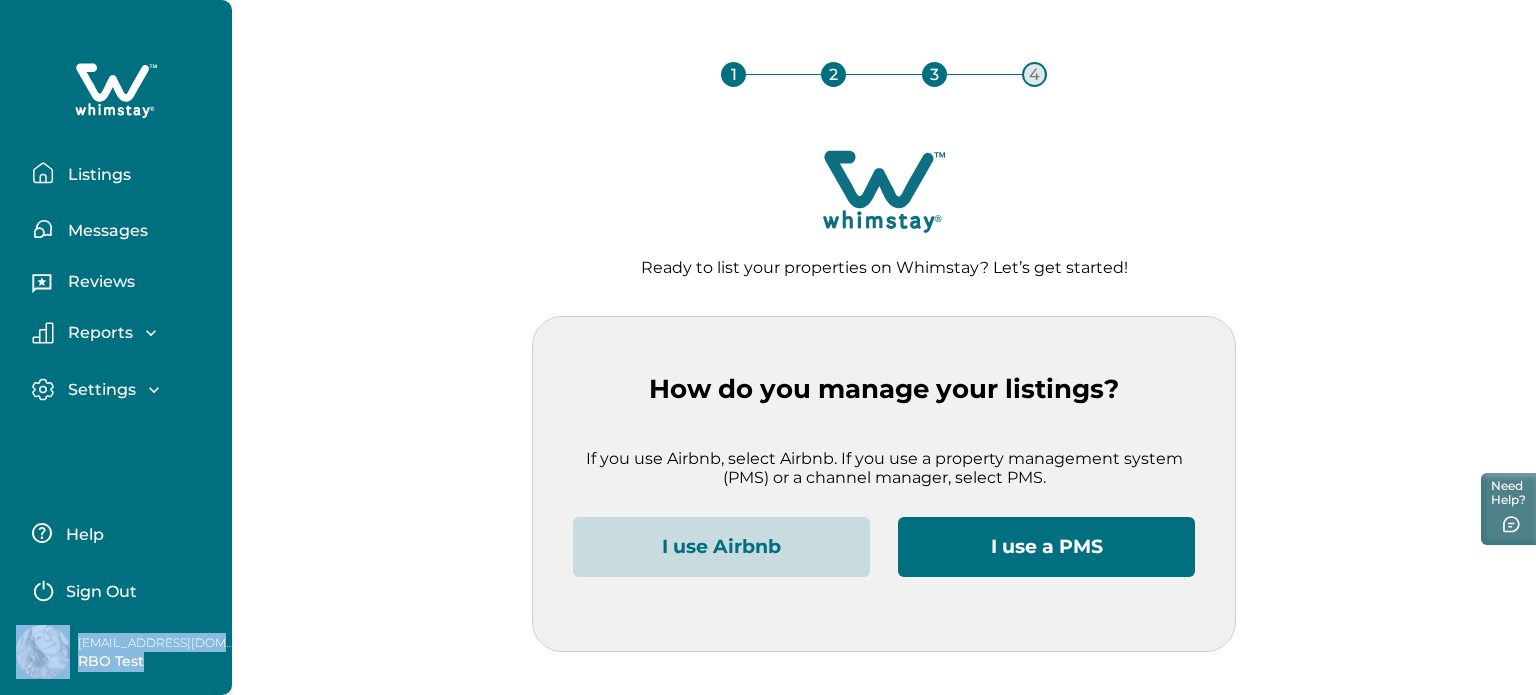 click on "Listings" at bounding box center [124, 173] 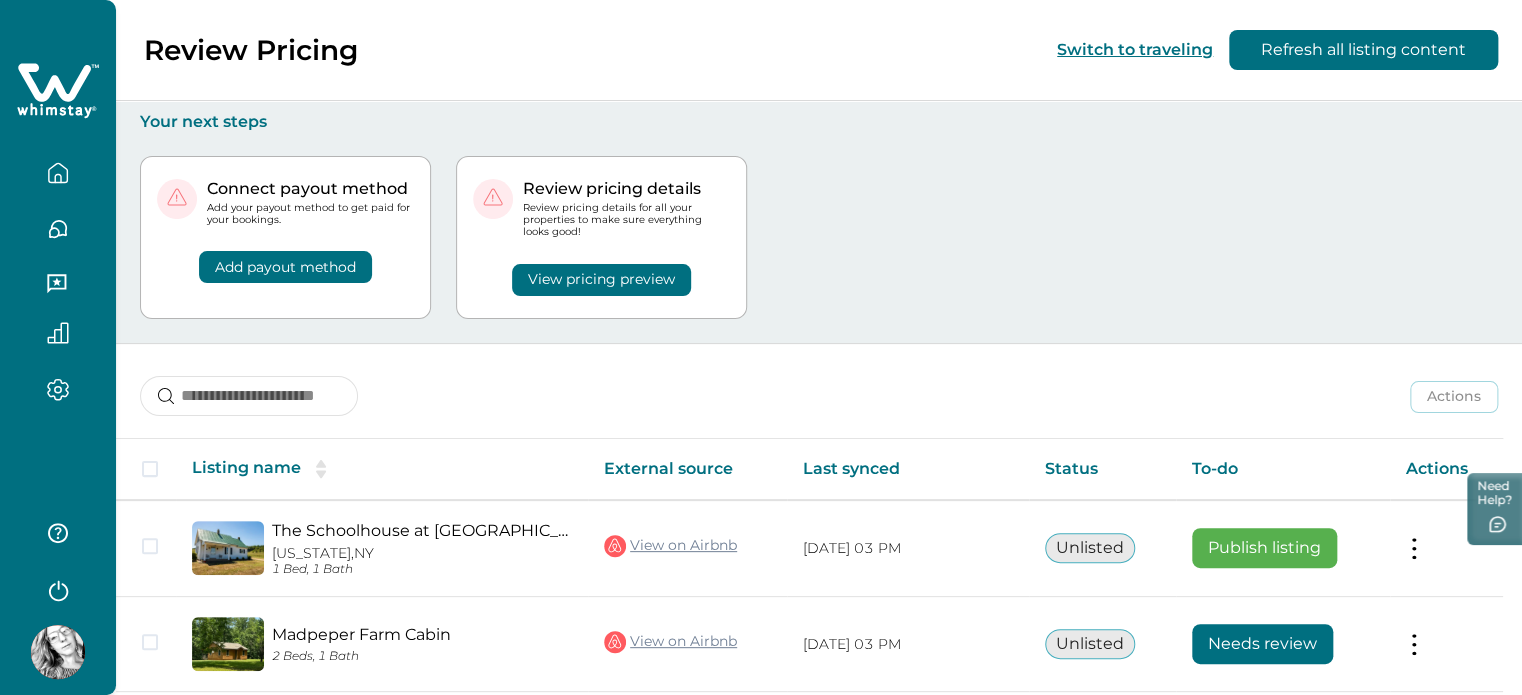 click 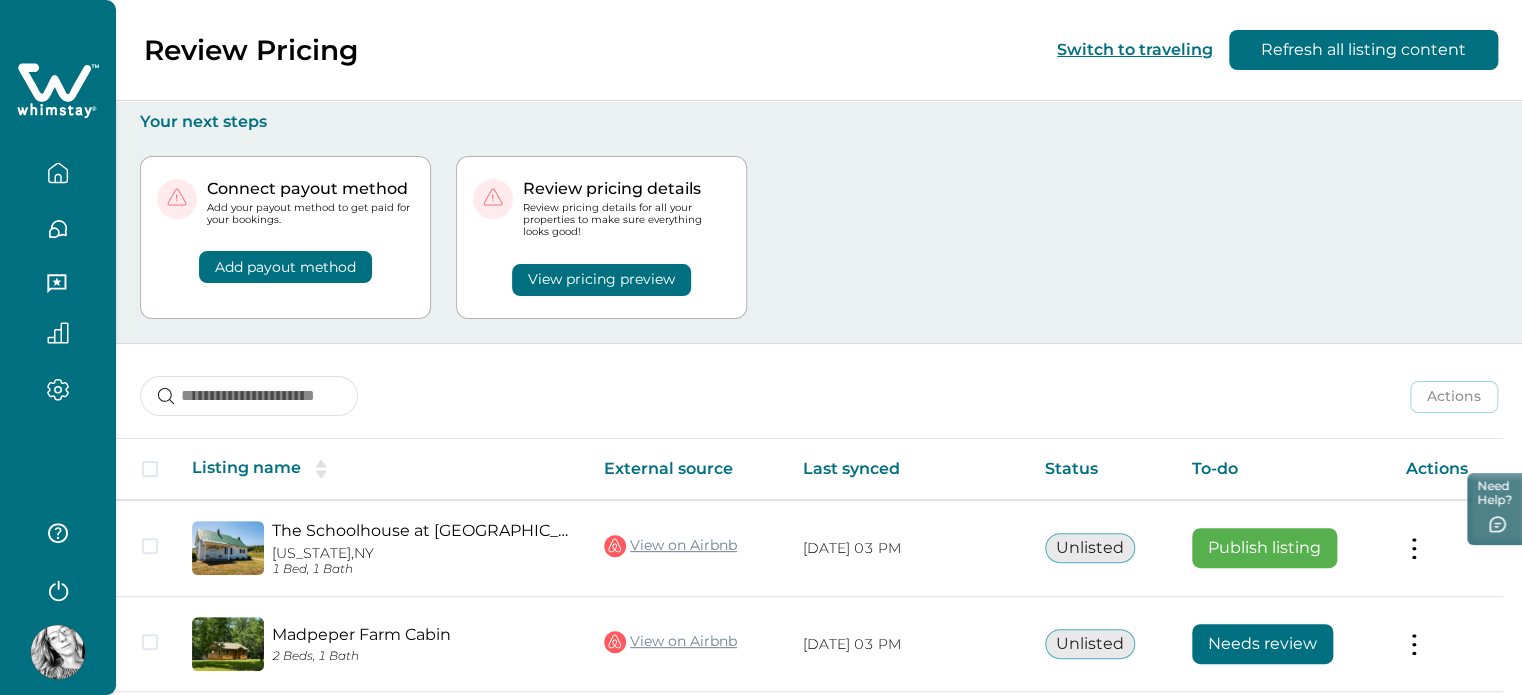 click on "Connect payout method Add your payout method to get paid for your bookings. Add payout method Review pricing details Review pricing details for all your properties to make sure everything looks good! View pricing preview" at bounding box center [819, 237] 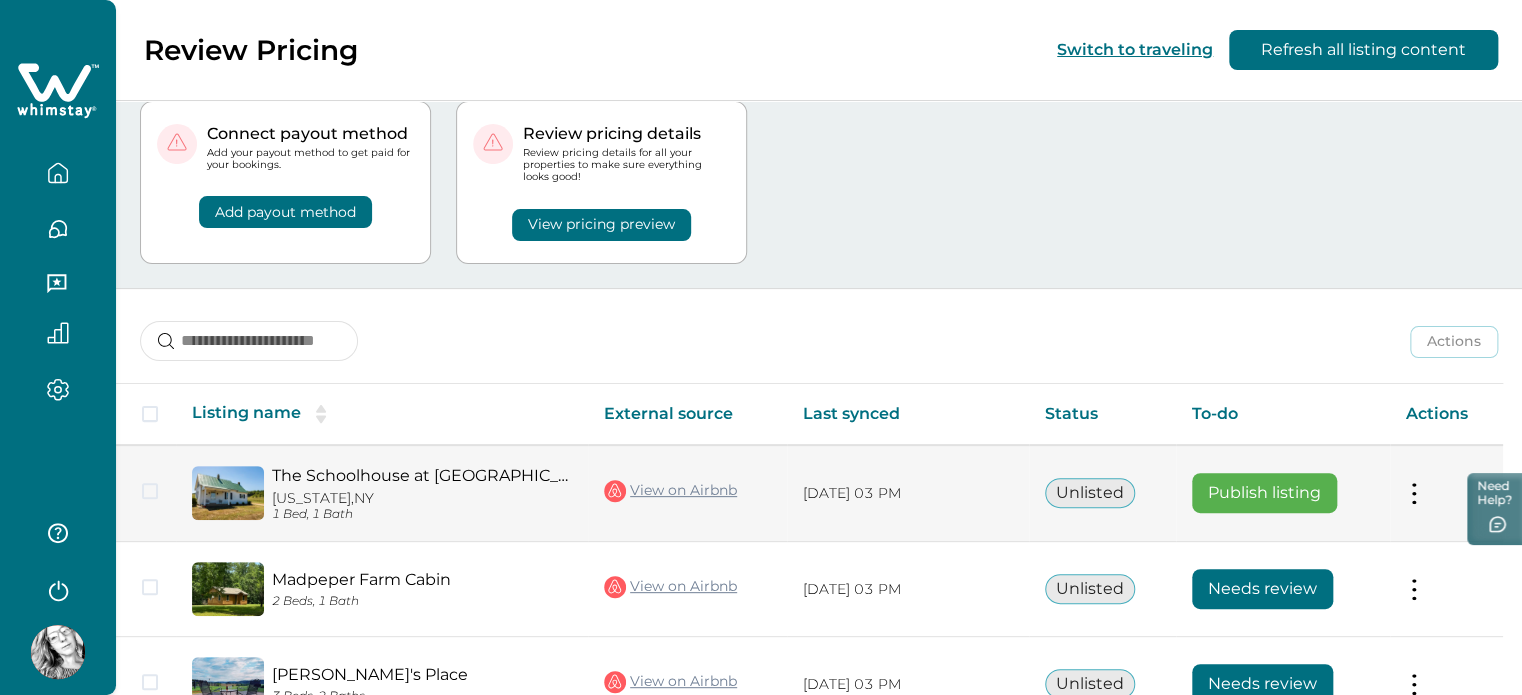 scroll, scrollTop: 48, scrollLeft: 0, axis: vertical 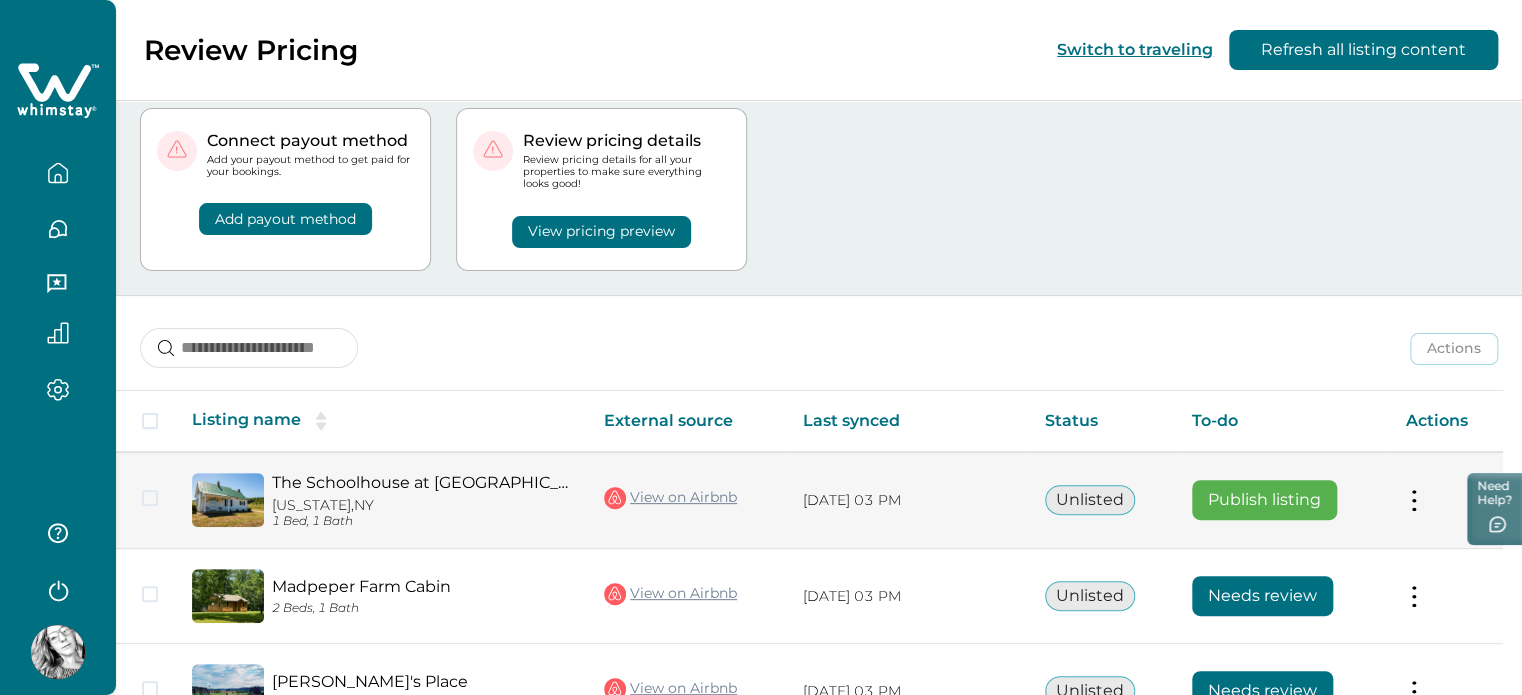 click on "Publish listing" at bounding box center (1264, 500) 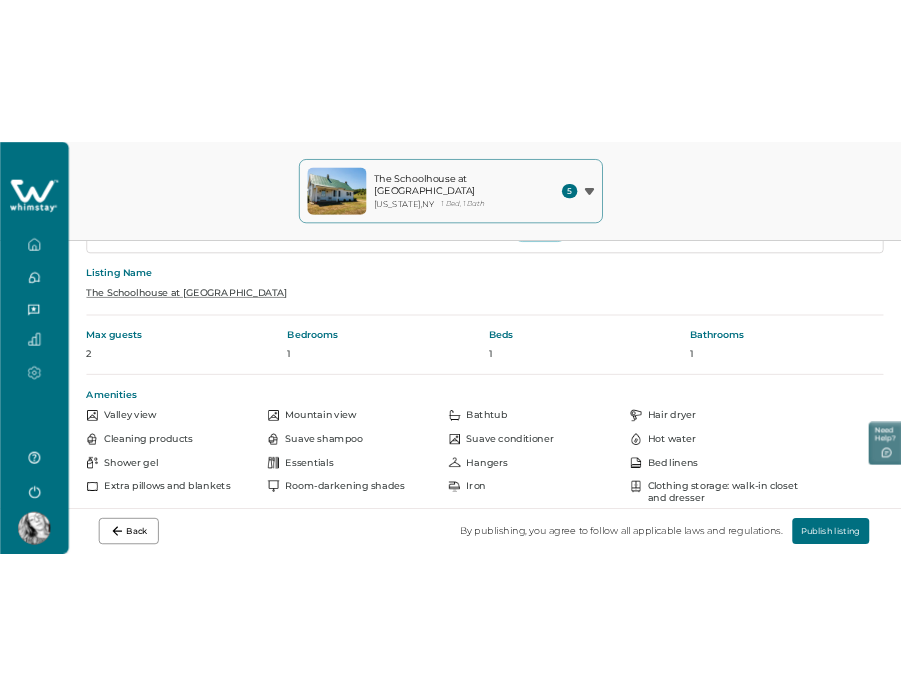scroll, scrollTop: 467, scrollLeft: 0, axis: vertical 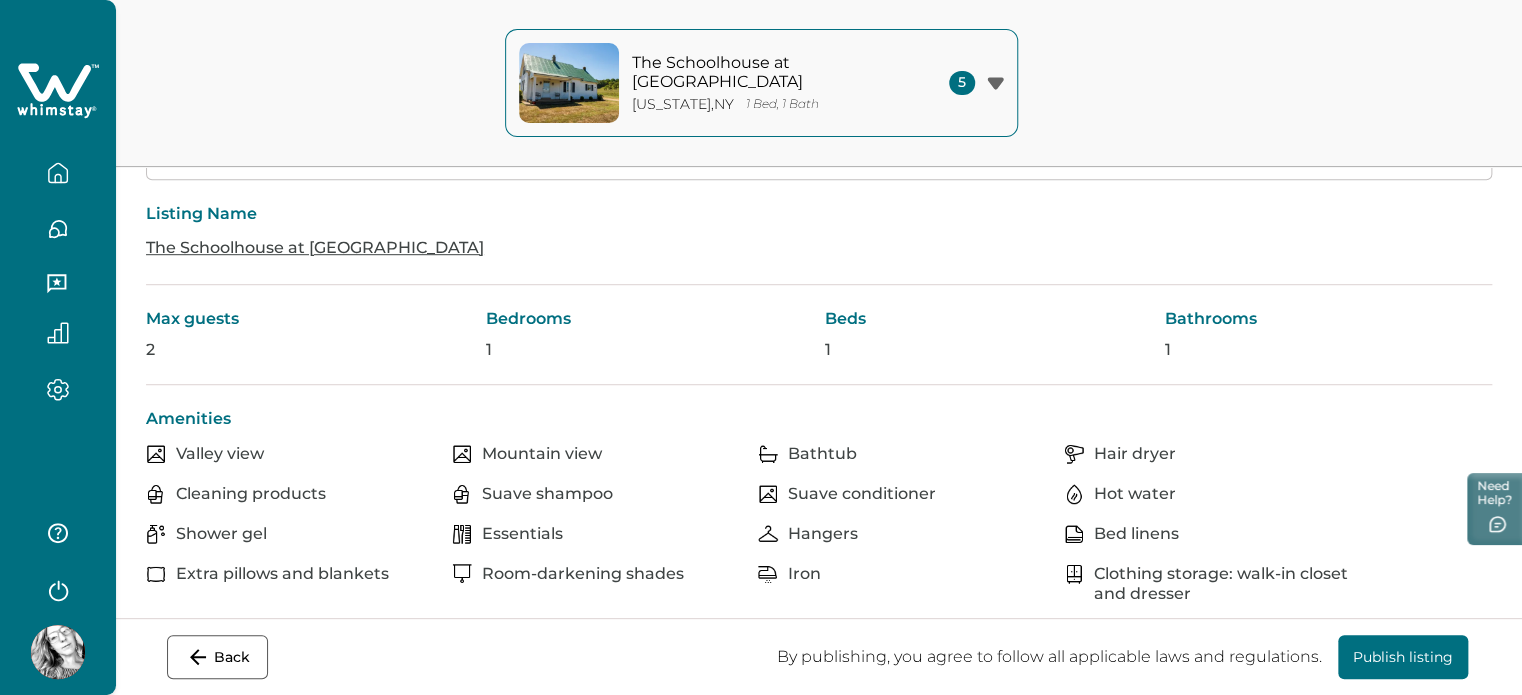 click on "Listing Name The Schoolhouse at Meadow Grove" at bounding box center [819, 232] 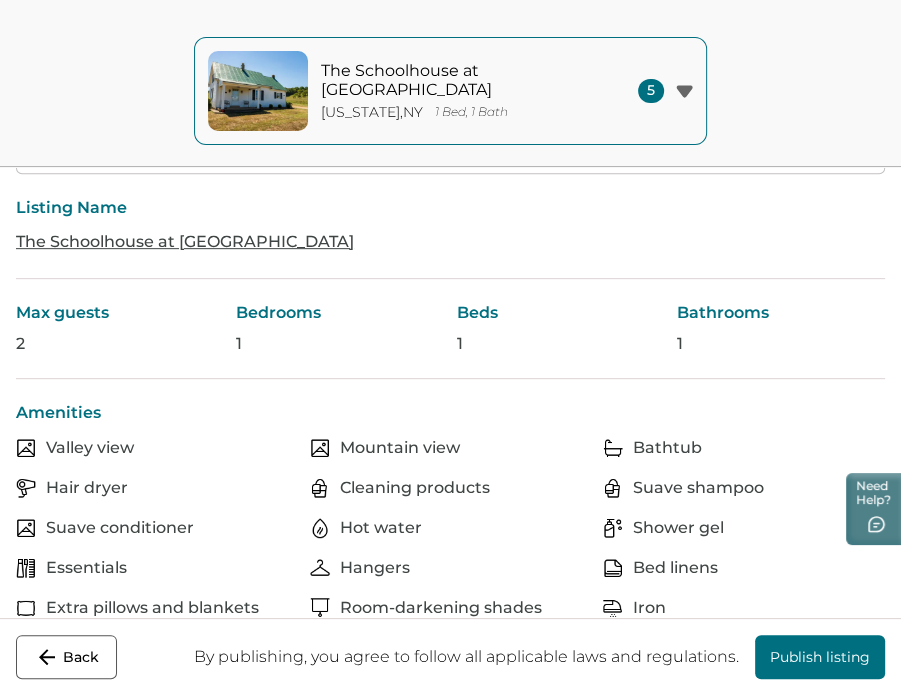 click on "Publish listing" at bounding box center (820, 657) 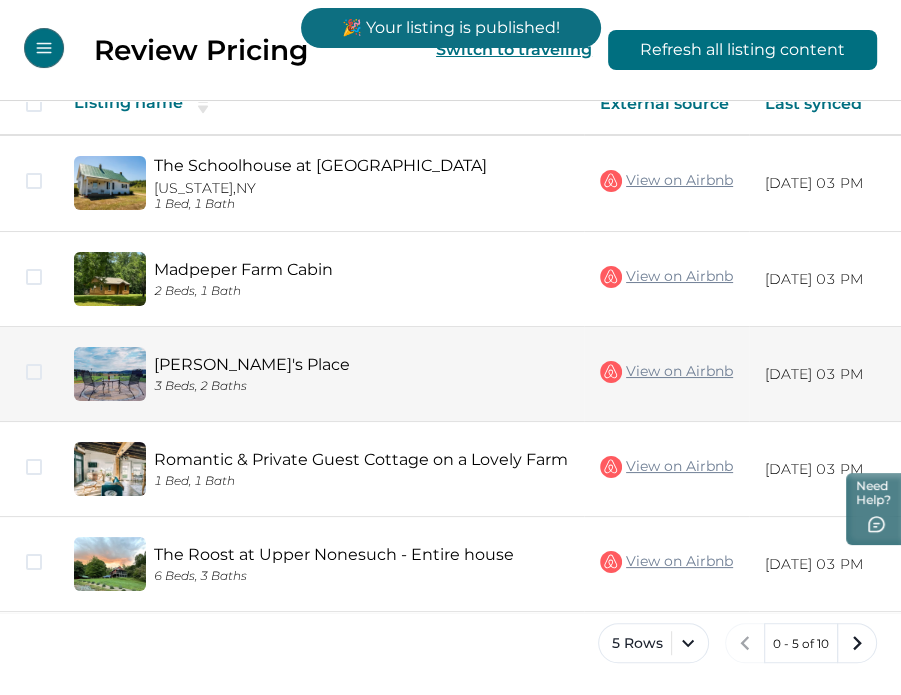 scroll, scrollTop: 0, scrollLeft: 0, axis: both 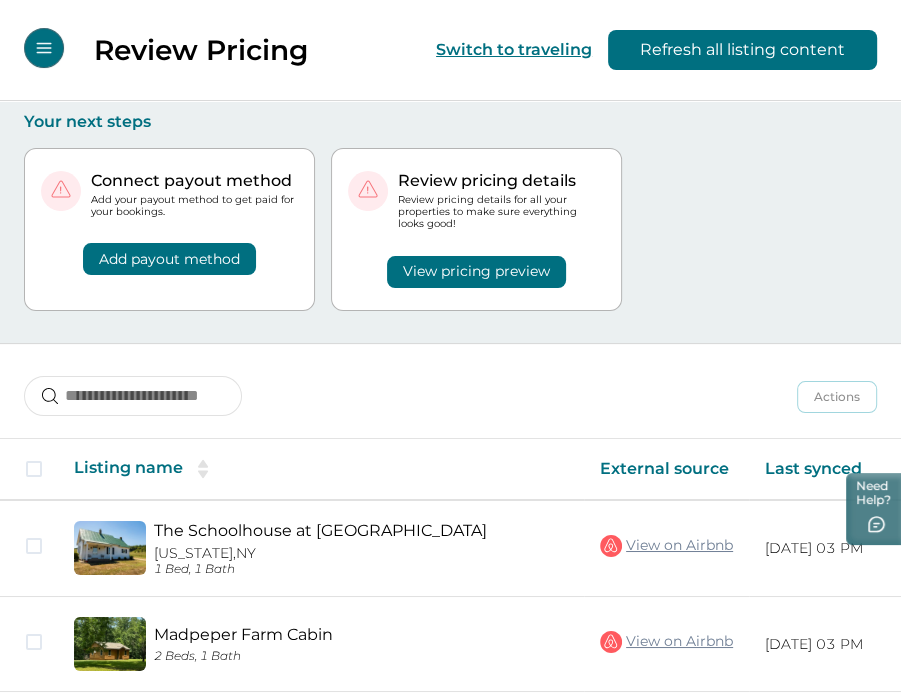 click on "Connect payout method Add your payout method to get paid for your bookings. Add payout method Review pricing details Review pricing details for all your properties to make sure everything looks good! View pricing preview" at bounding box center (450, 237) 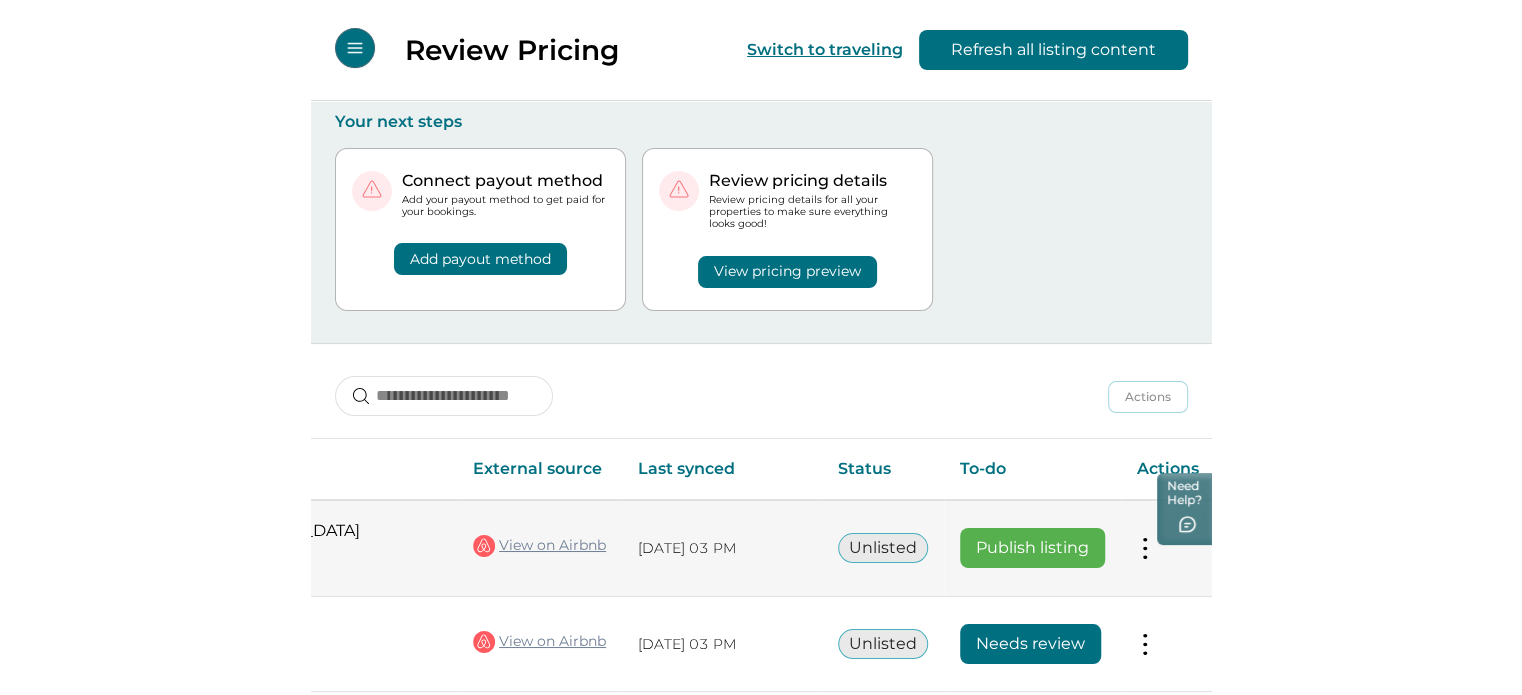 scroll, scrollTop: 0, scrollLeft: 0, axis: both 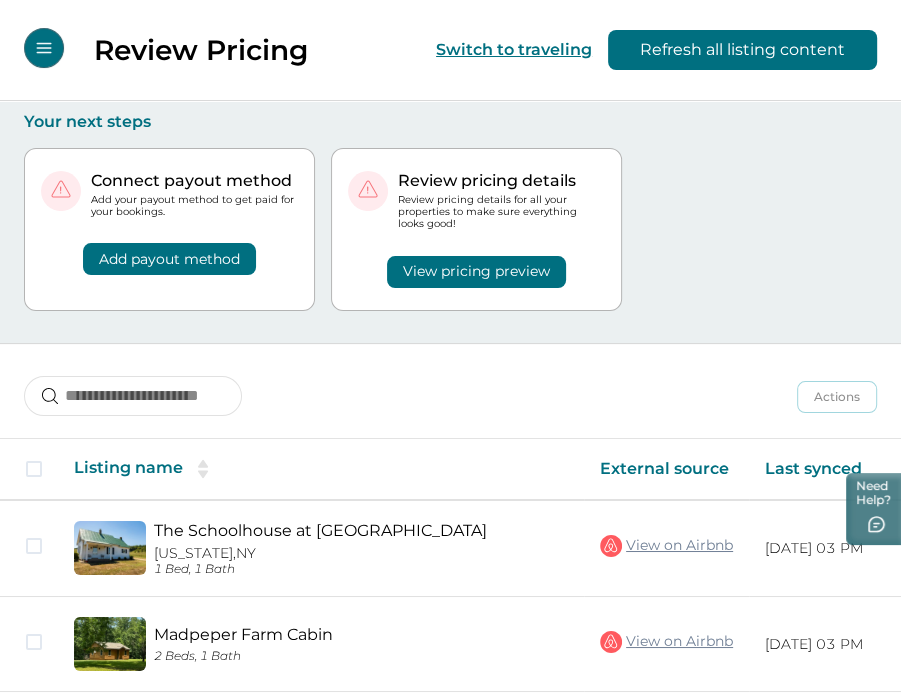 click on "Connect payout method Add your payout method to get paid for your bookings. Add payout method Review pricing details Review pricing details for all your properties to make sure everything looks good! View pricing preview" at bounding box center (450, 237) 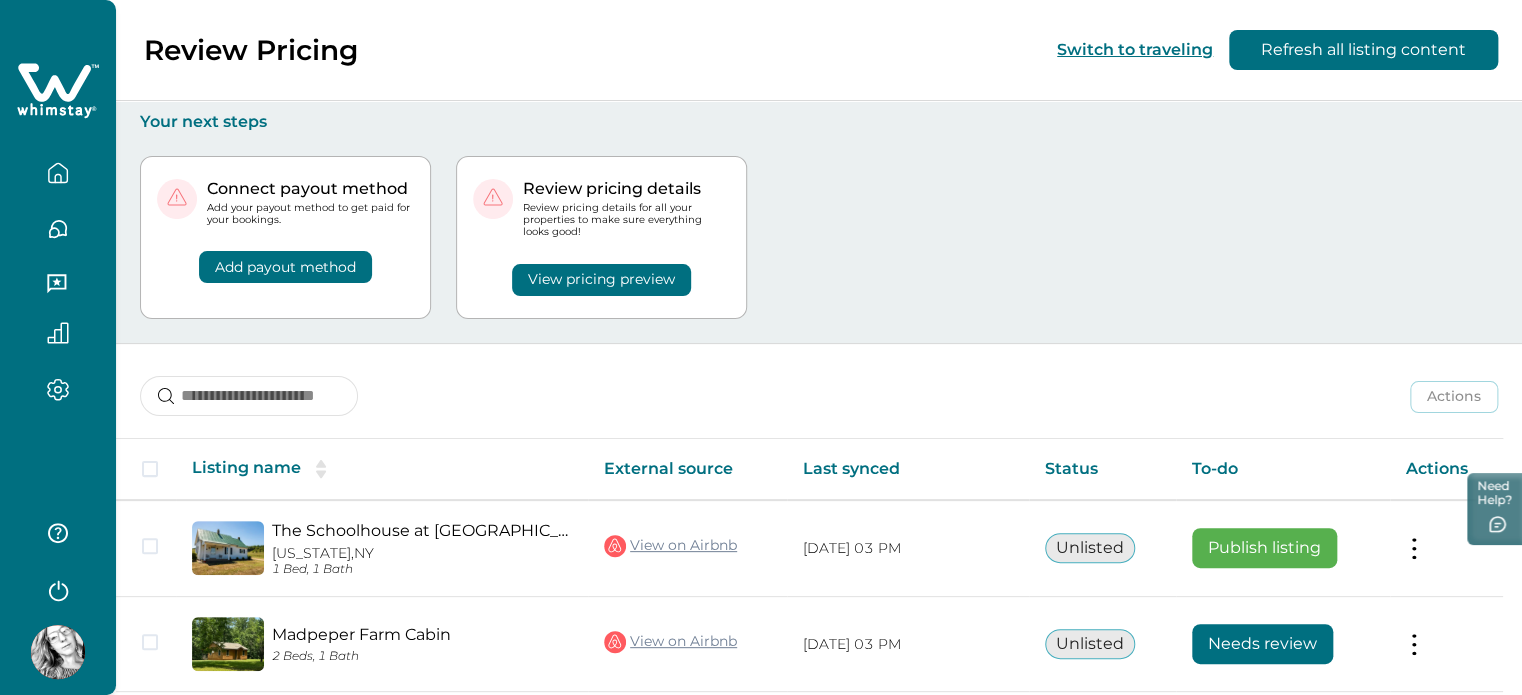 scroll, scrollTop: 70, scrollLeft: 0, axis: vertical 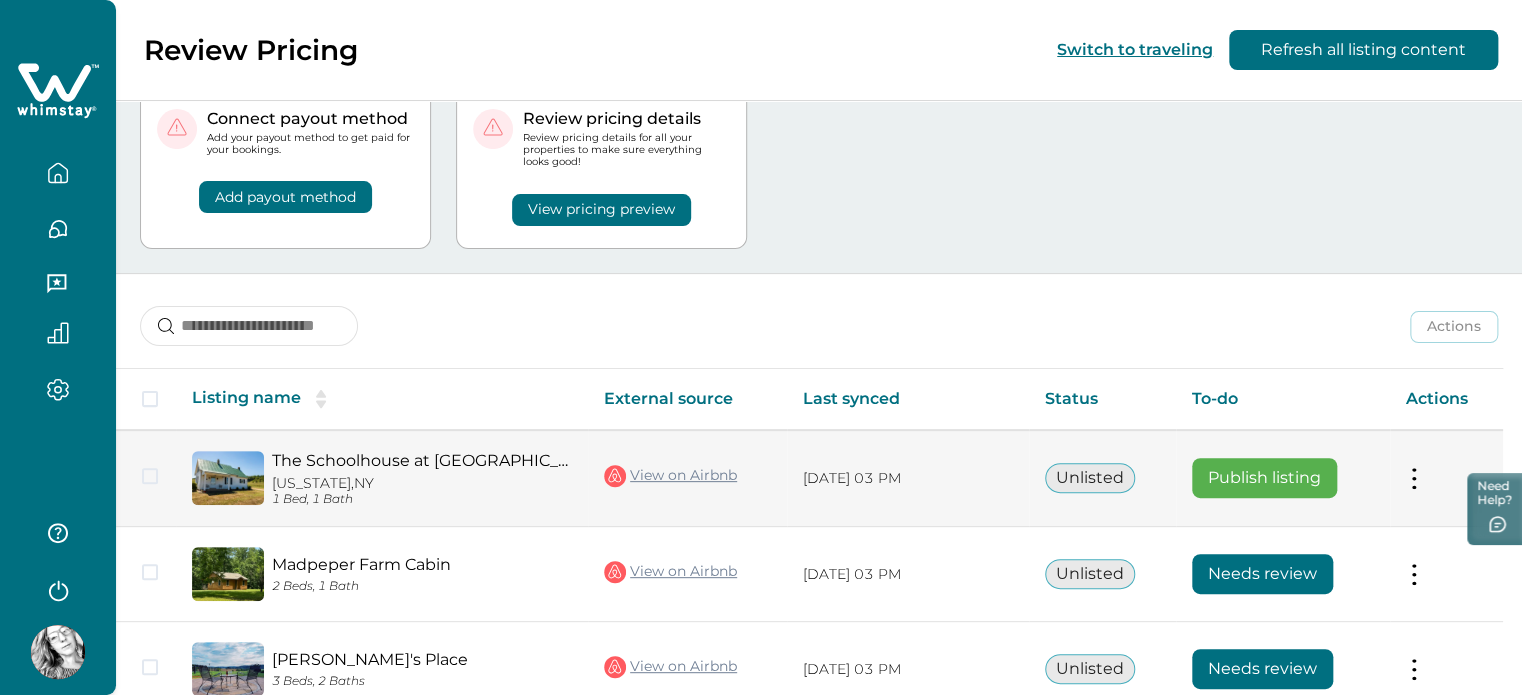 click on "Publish listing" at bounding box center [1264, 478] 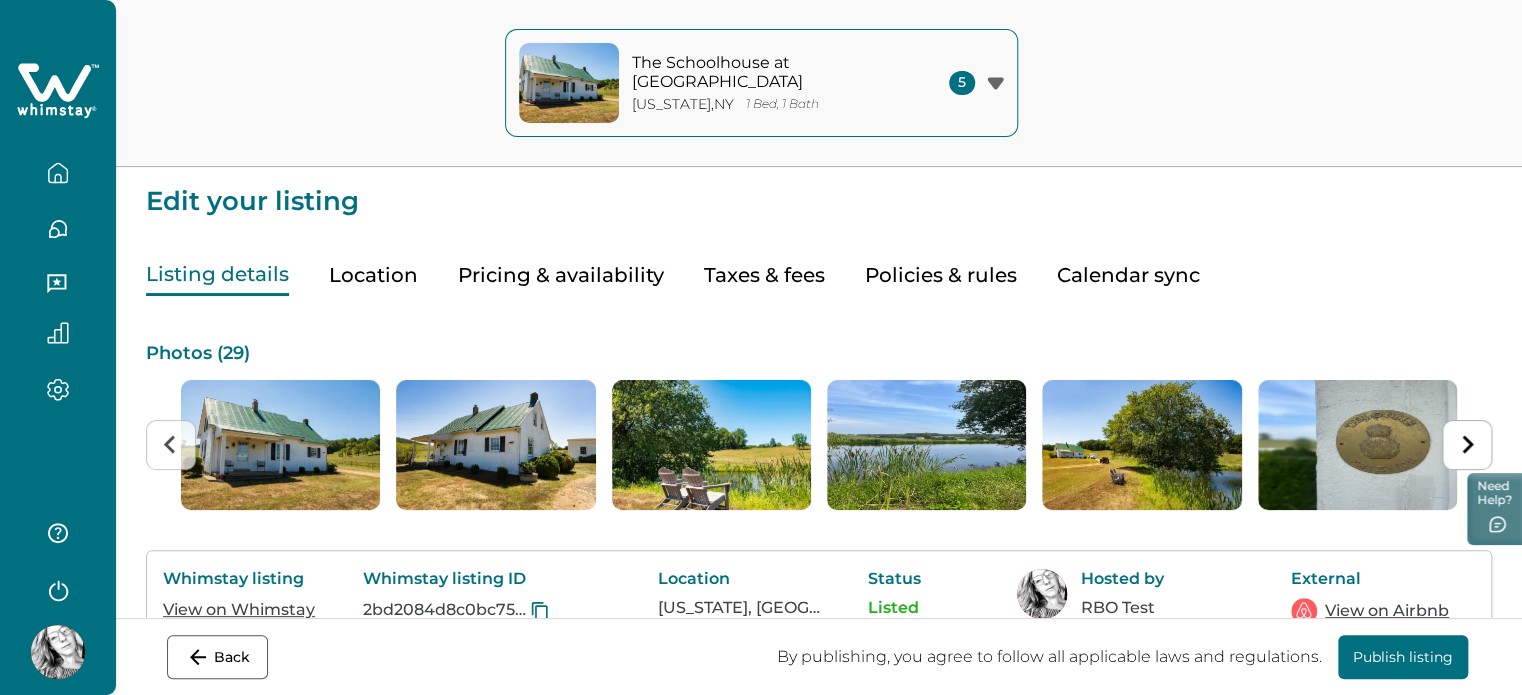 click at bounding box center [58, 173] 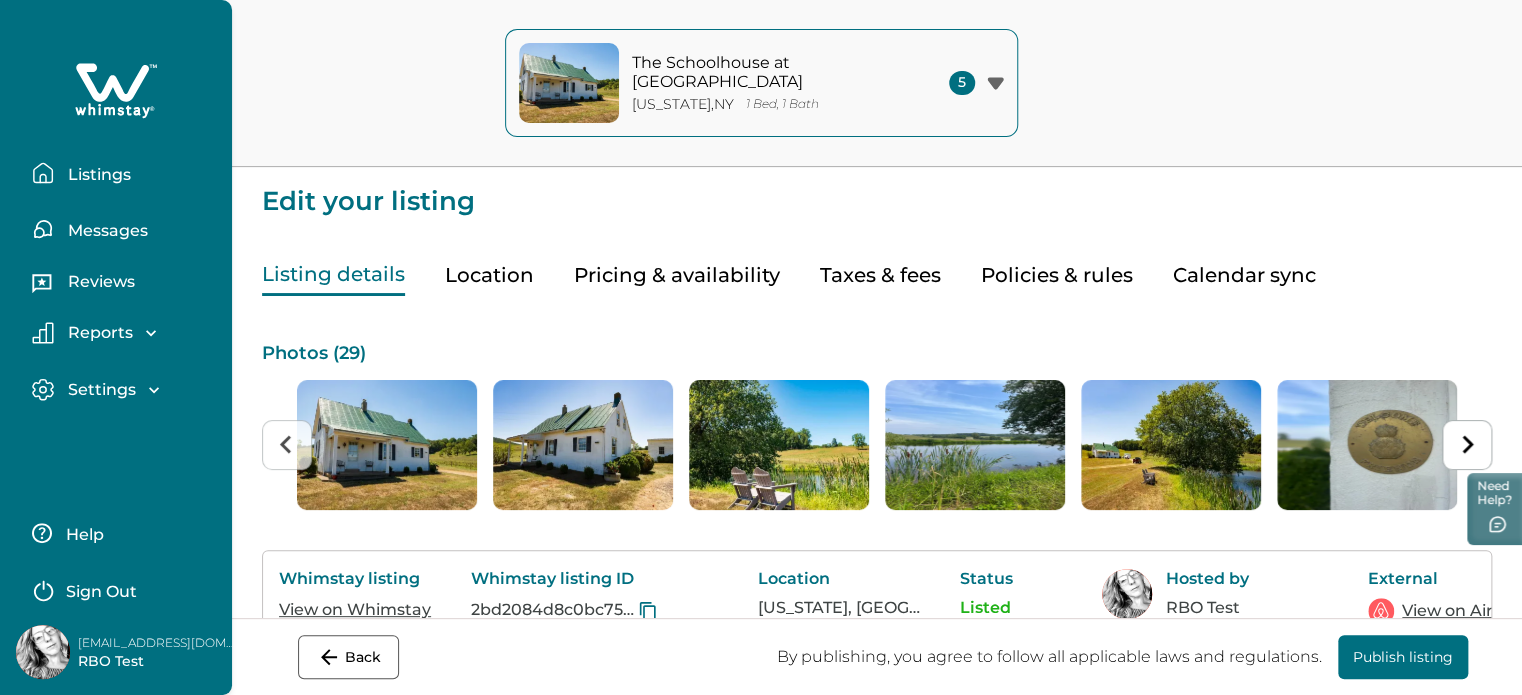 click on "Pricing & availability" at bounding box center [677, 275] 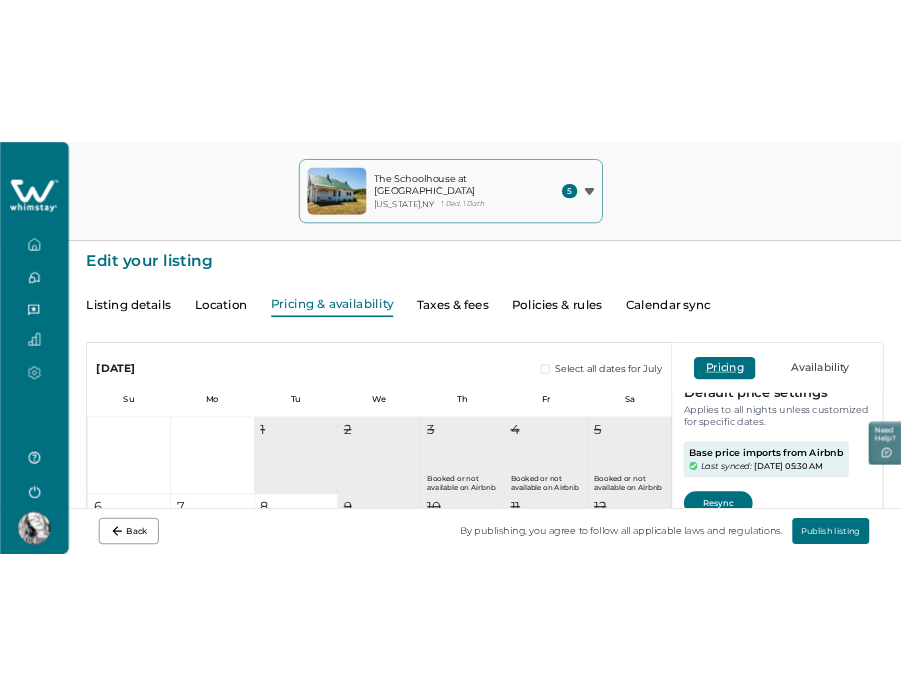 scroll, scrollTop: 0, scrollLeft: 0, axis: both 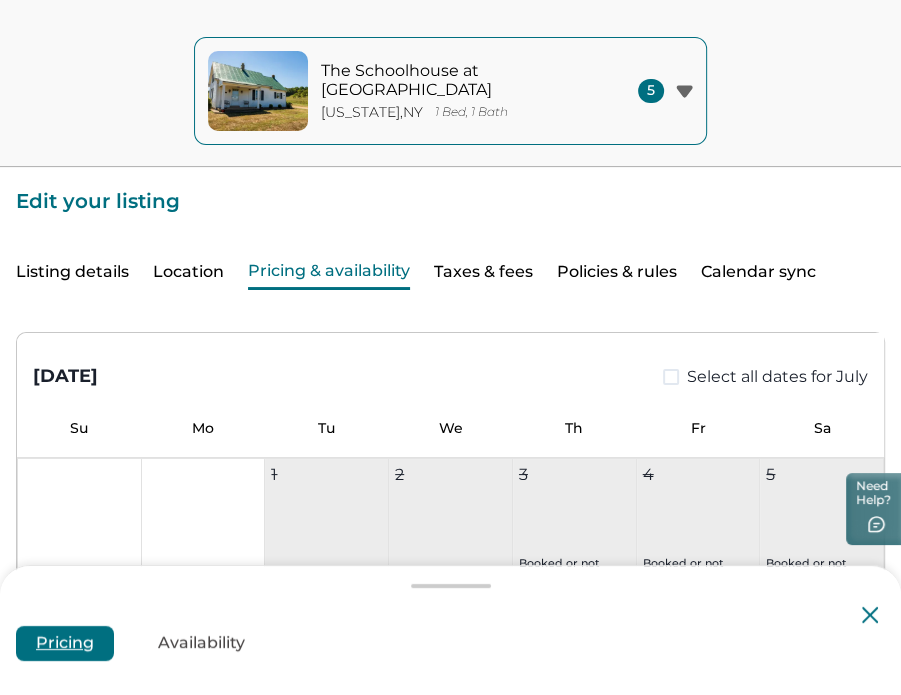click 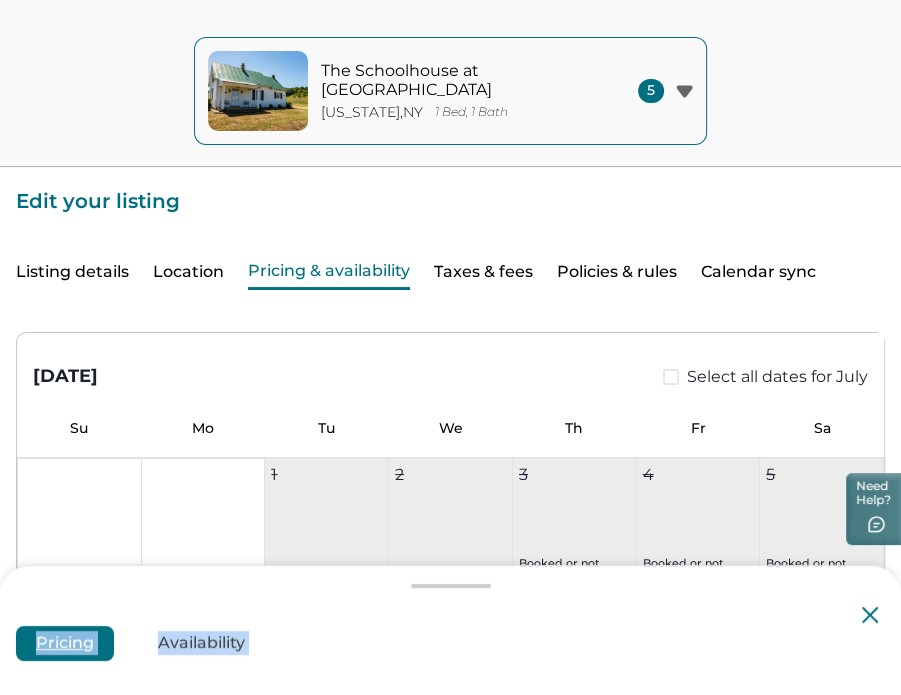 drag, startPoint x: 867, startPoint y: 615, endPoint x: 871, endPoint y: 599, distance: 16.492422 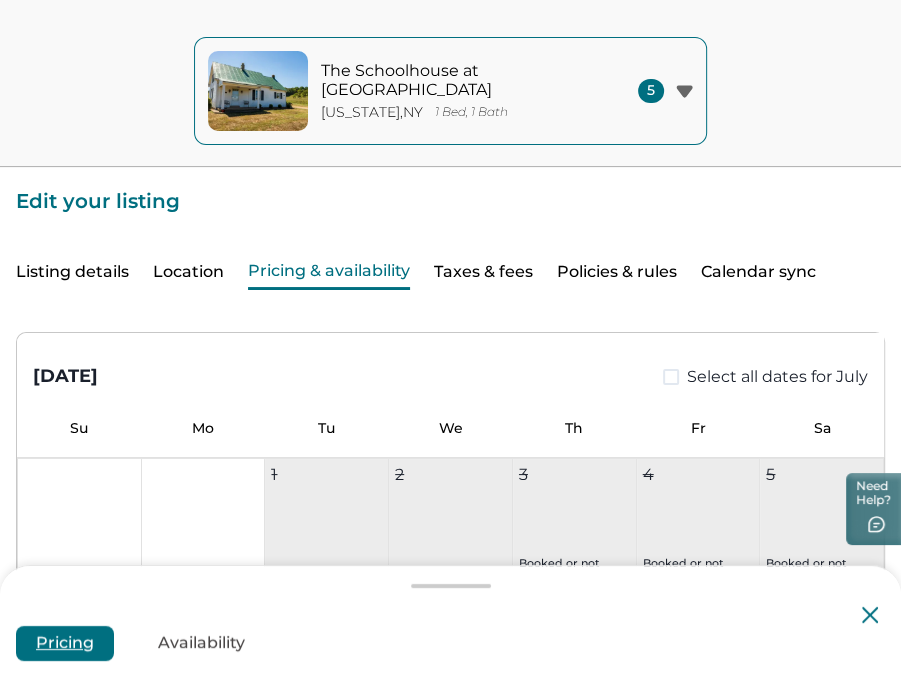 click 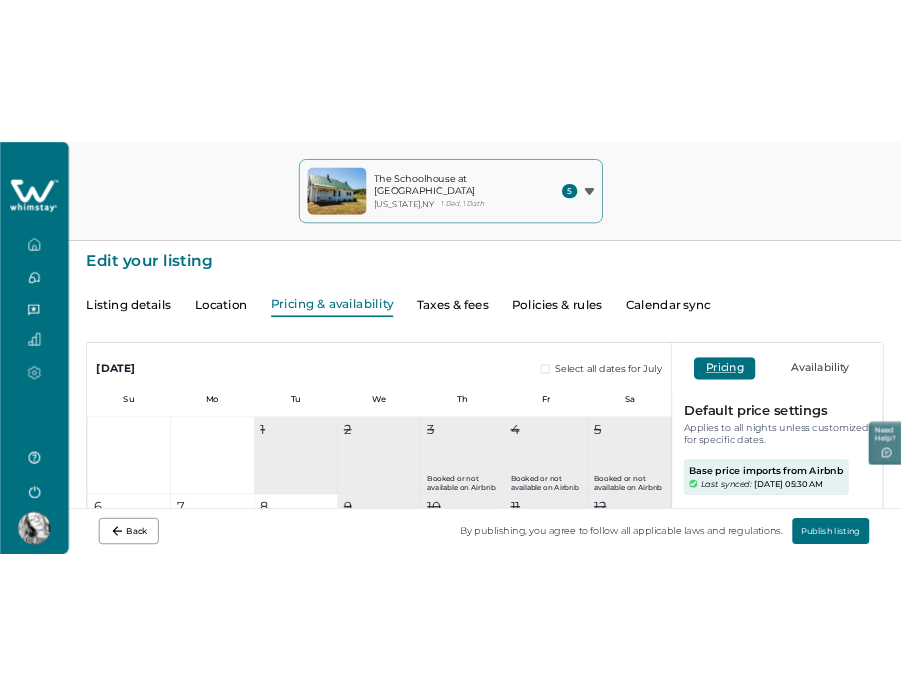 scroll, scrollTop: 131, scrollLeft: 0, axis: vertical 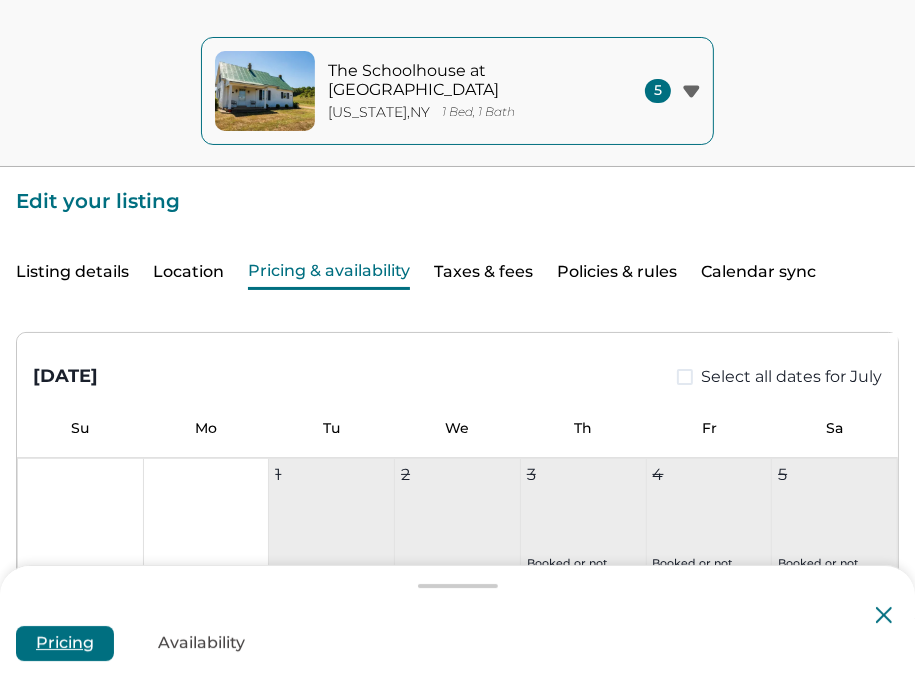 type on "**" 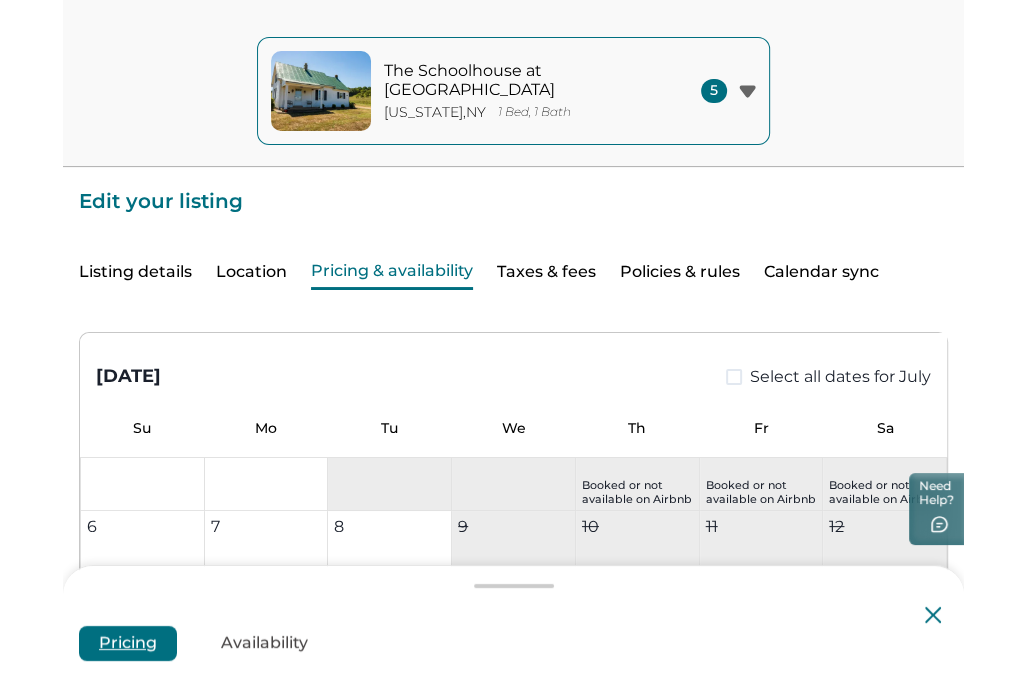 scroll, scrollTop: 0, scrollLeft: 0, axis: both 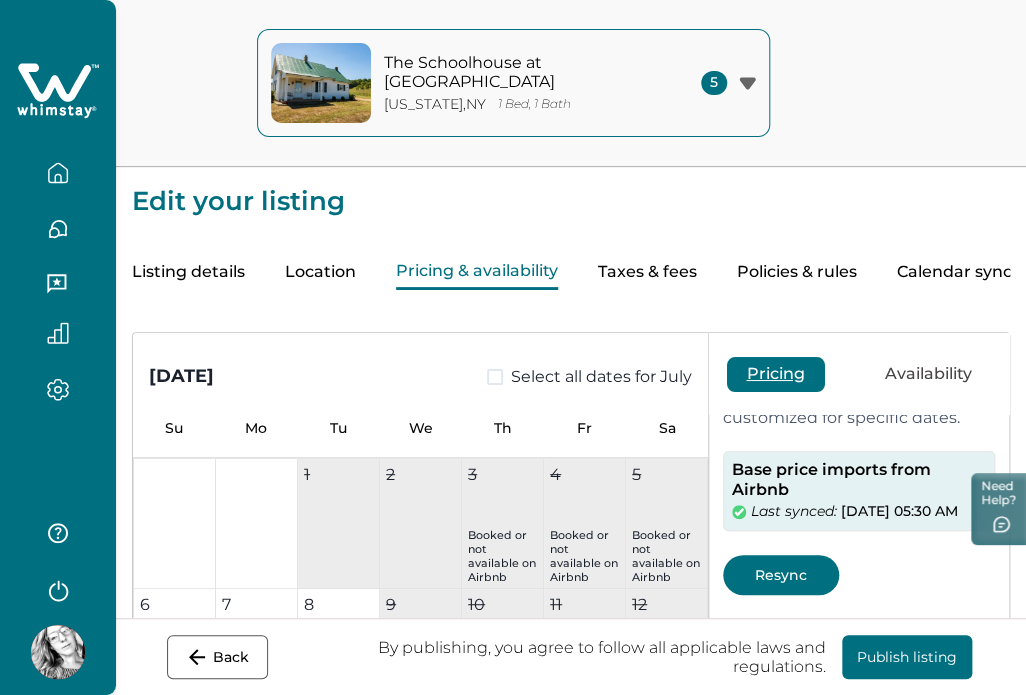click on "Resync" at bounding box center [781, 575] 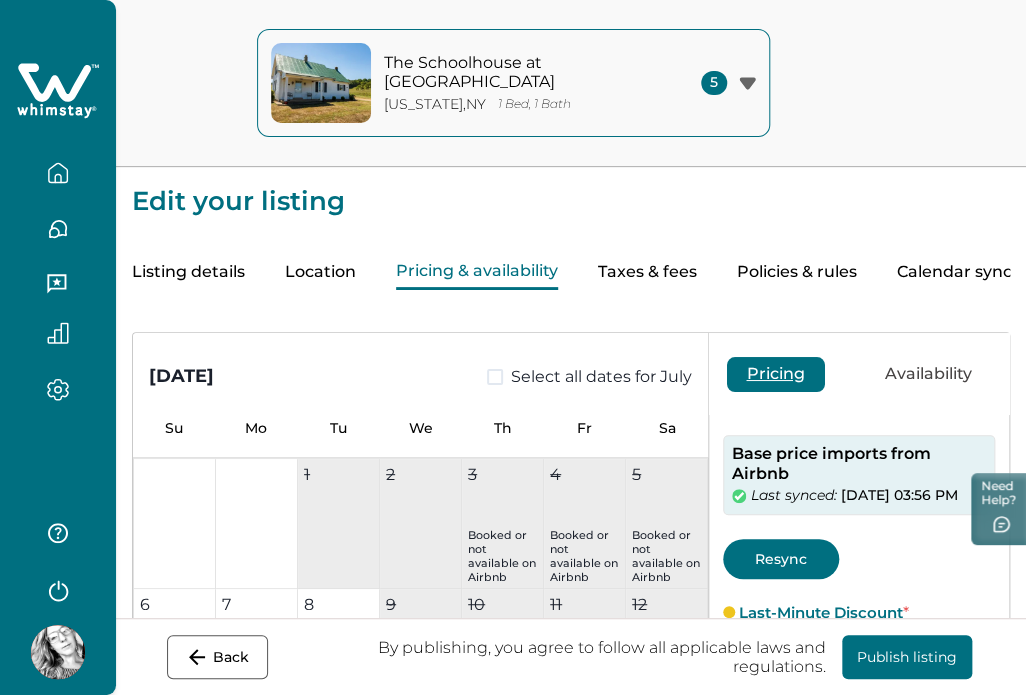 scroll, scrollTop: 90, scrollLeft: 0, axis: vertical 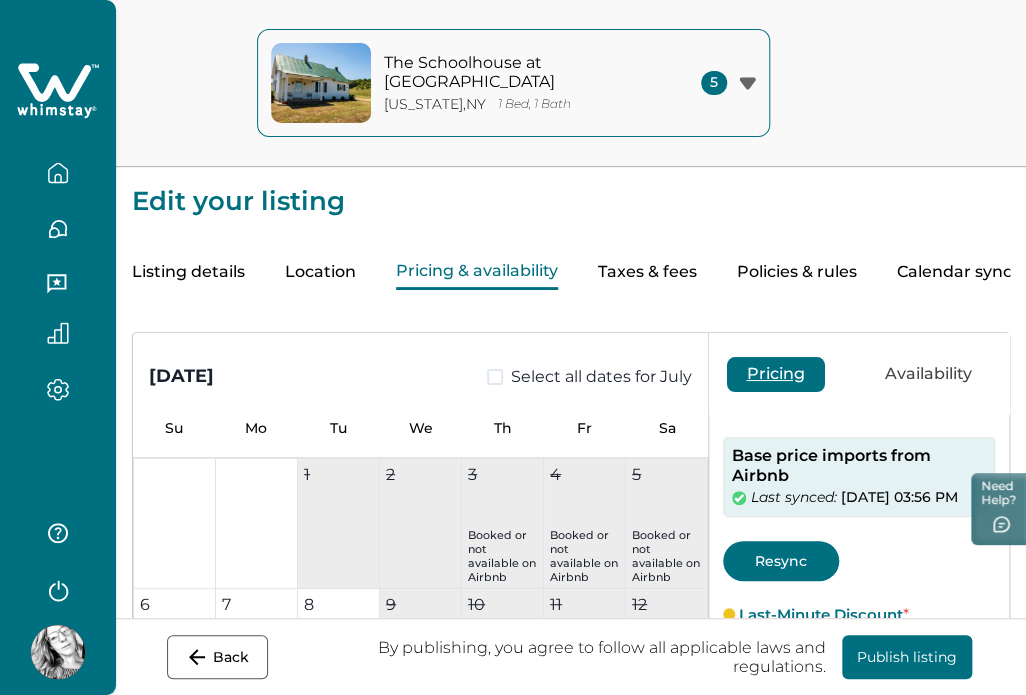 click 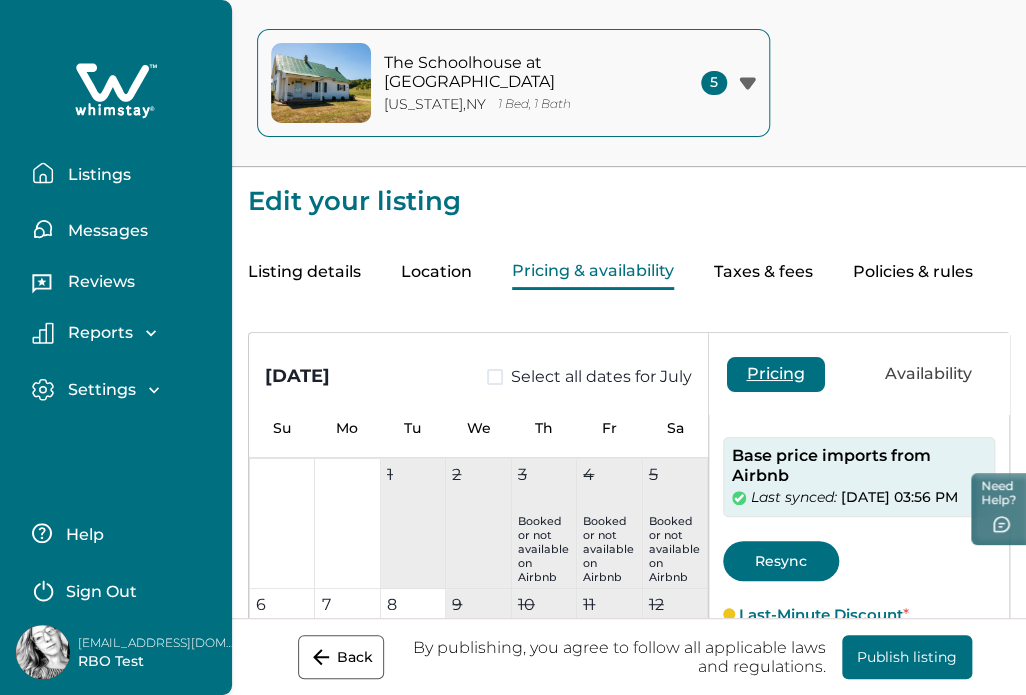 click on "Listing details Location Pricing & availability Taxes & fees Policies & rules Calendar sync" at bounding box center (629, 252) 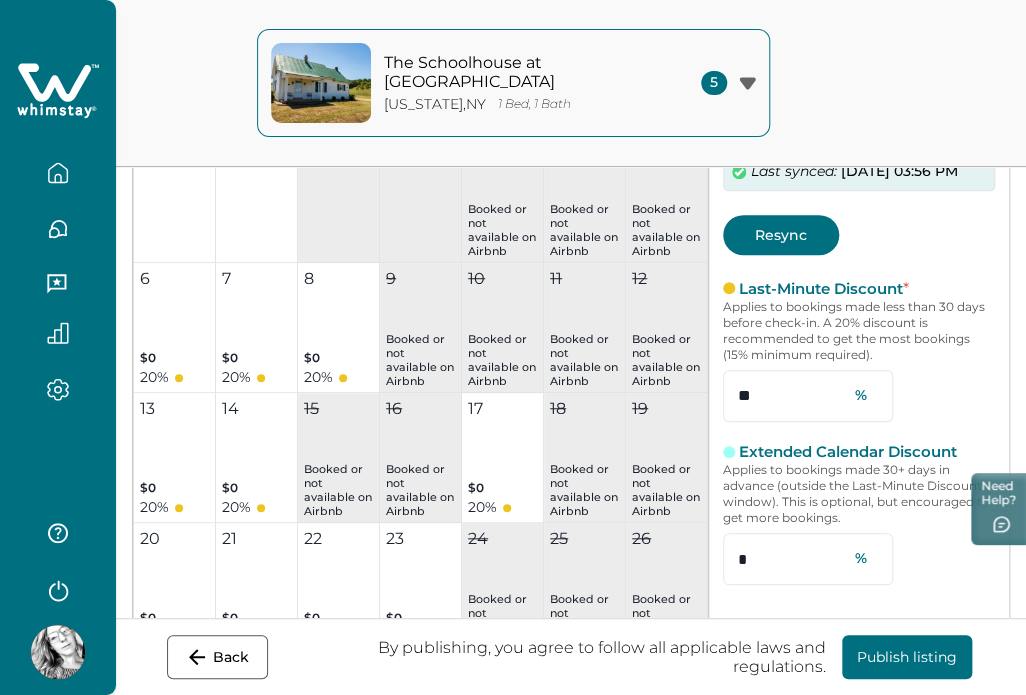 scroll, scrollTop: 327, scrollLeft: 0, axis: vertical 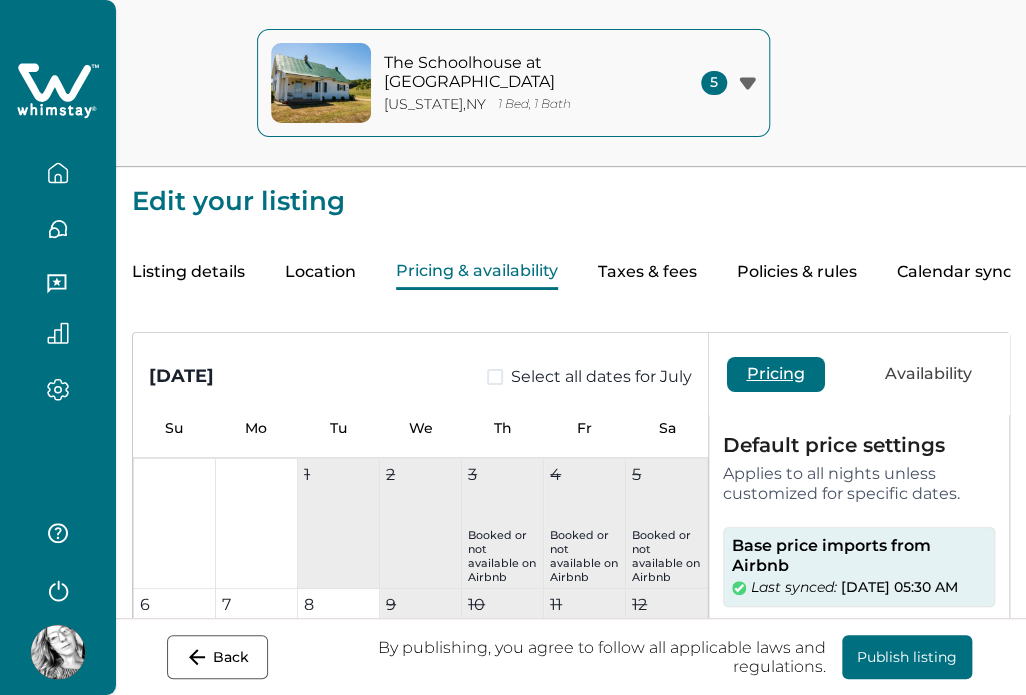 type on "**" 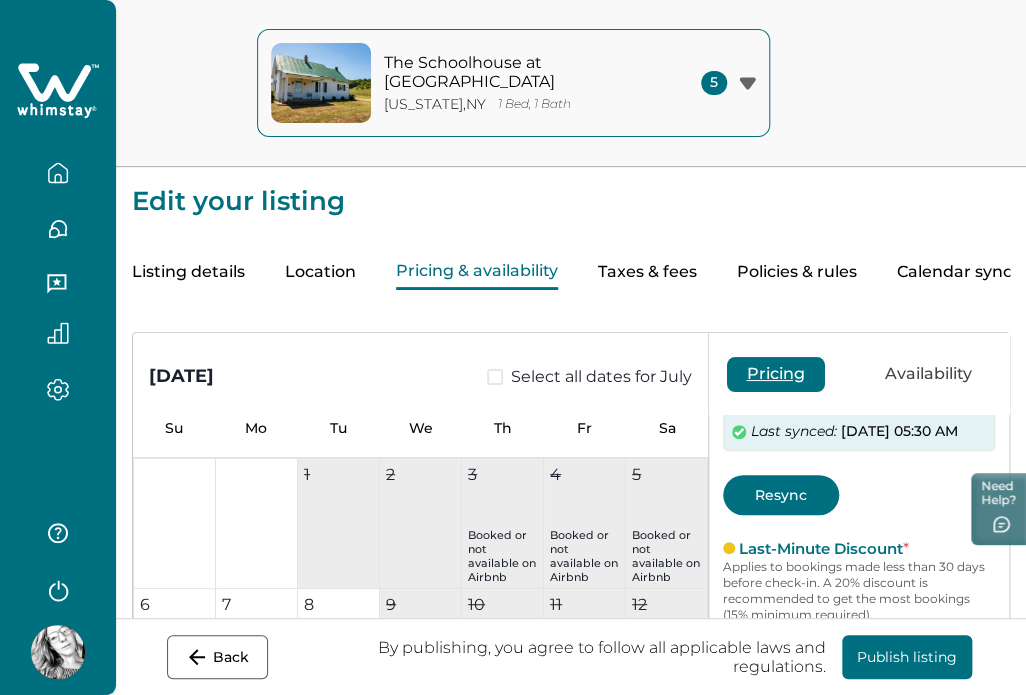 scroll, scrollTop: 185, scrollLeft: 0, axis: vertical 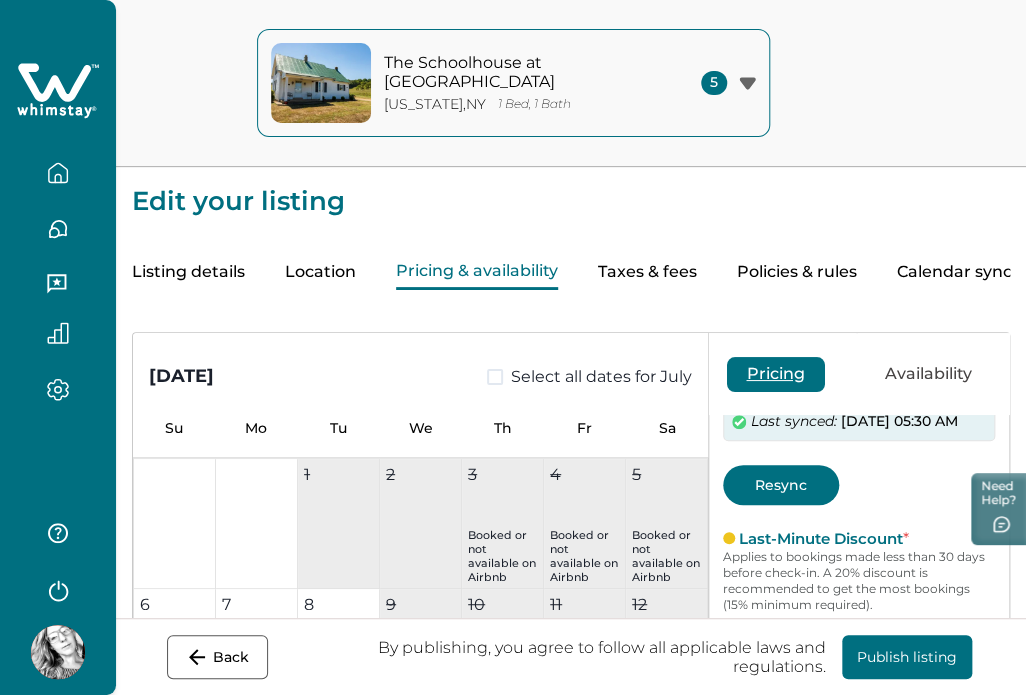 click on "Publish listing" at bounding box center (907, 657) 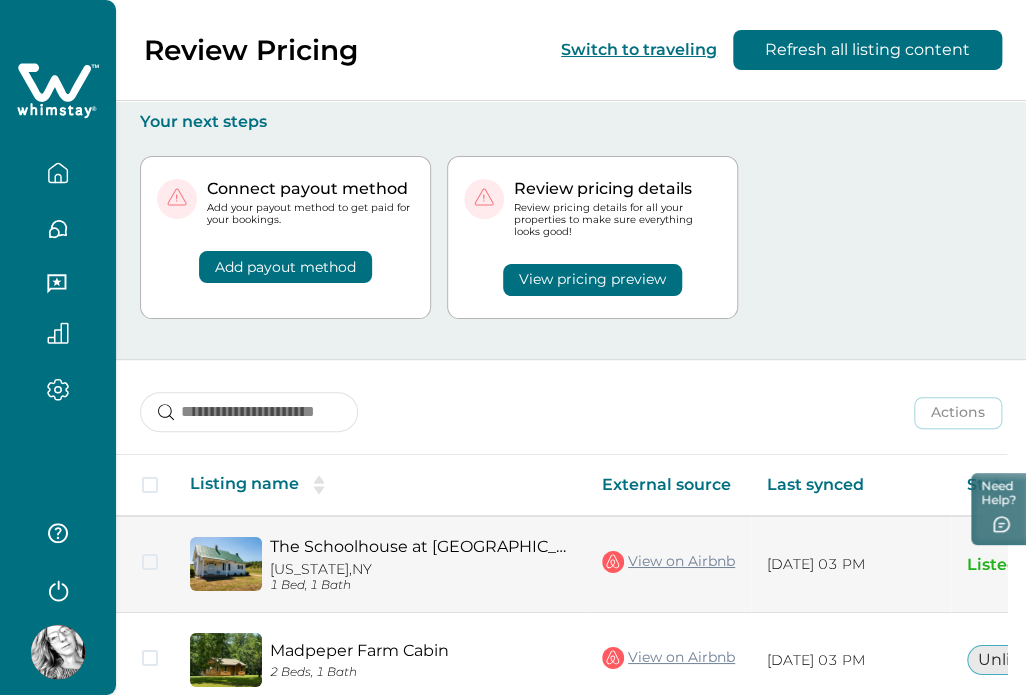 scroll, scrollTop: 0, scrollLeft: 316, axis: horizontal 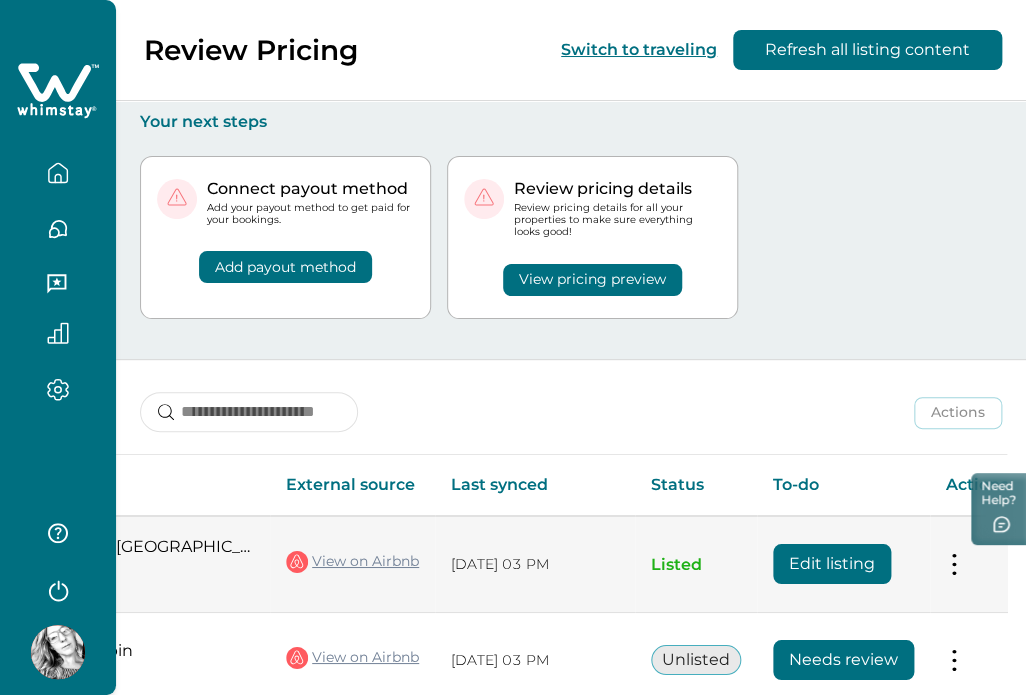 click at bounding box center (954, 564) 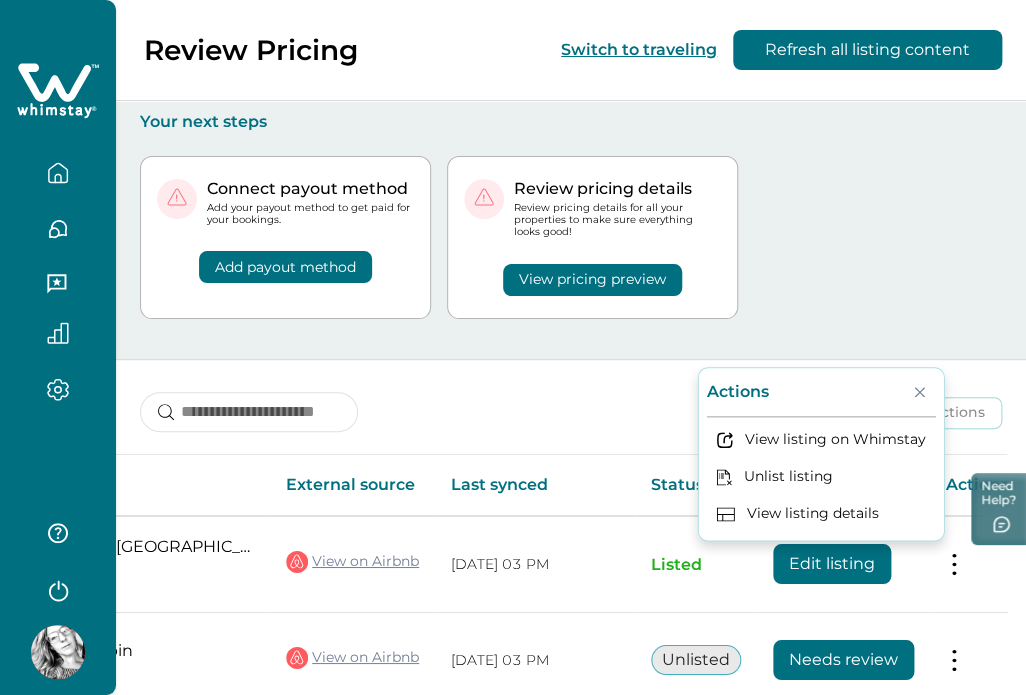 click on "Last synced" at bounding box center (535, 485) 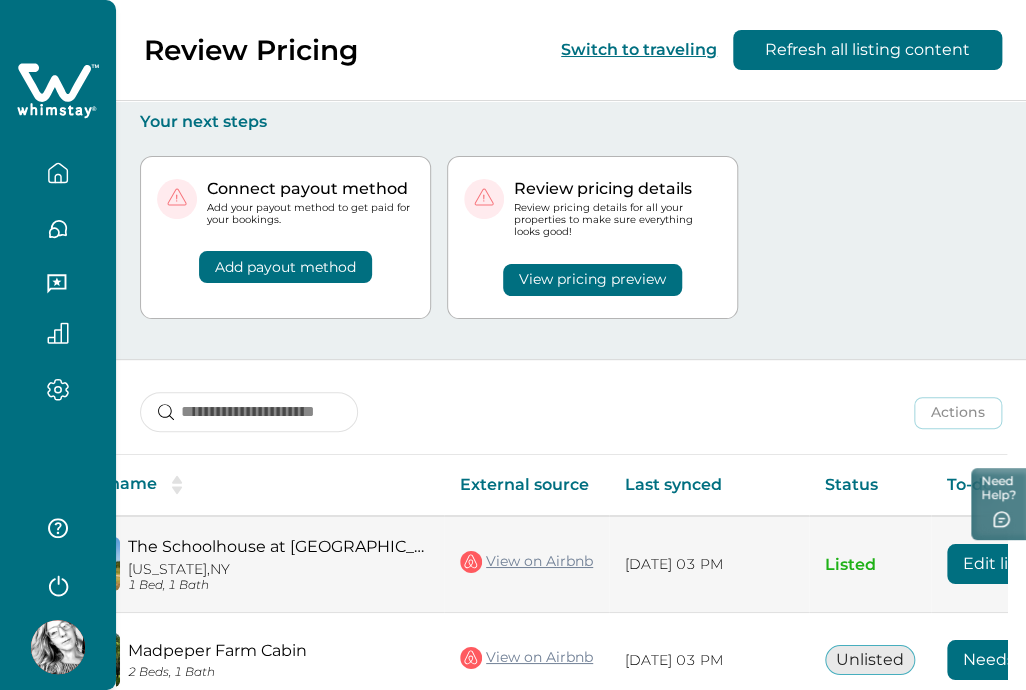 scroll, scrollTop: 0, scrollLeft: 136, axis: horizontal 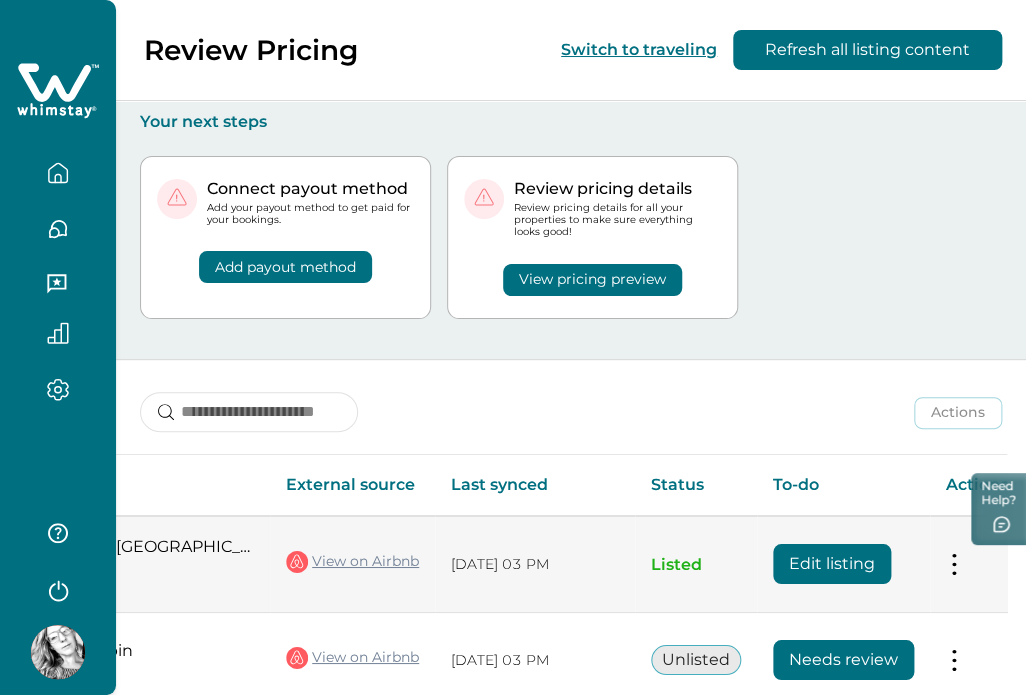 click at bounding box center (954, 564) 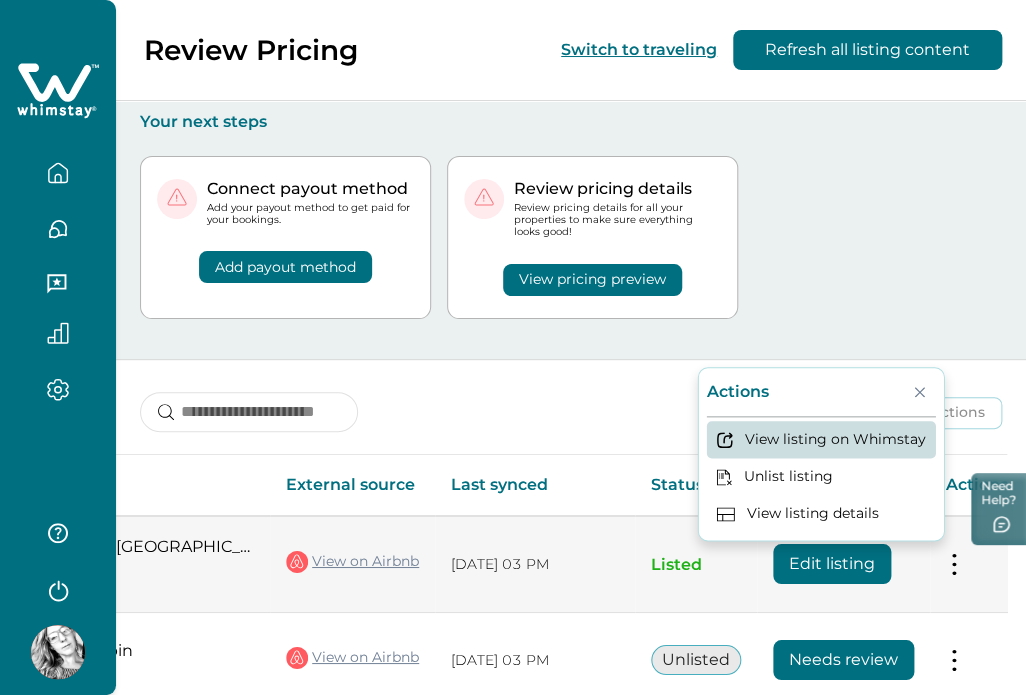 click on "View listing on Whimstay" at bounding box center [821, 439] 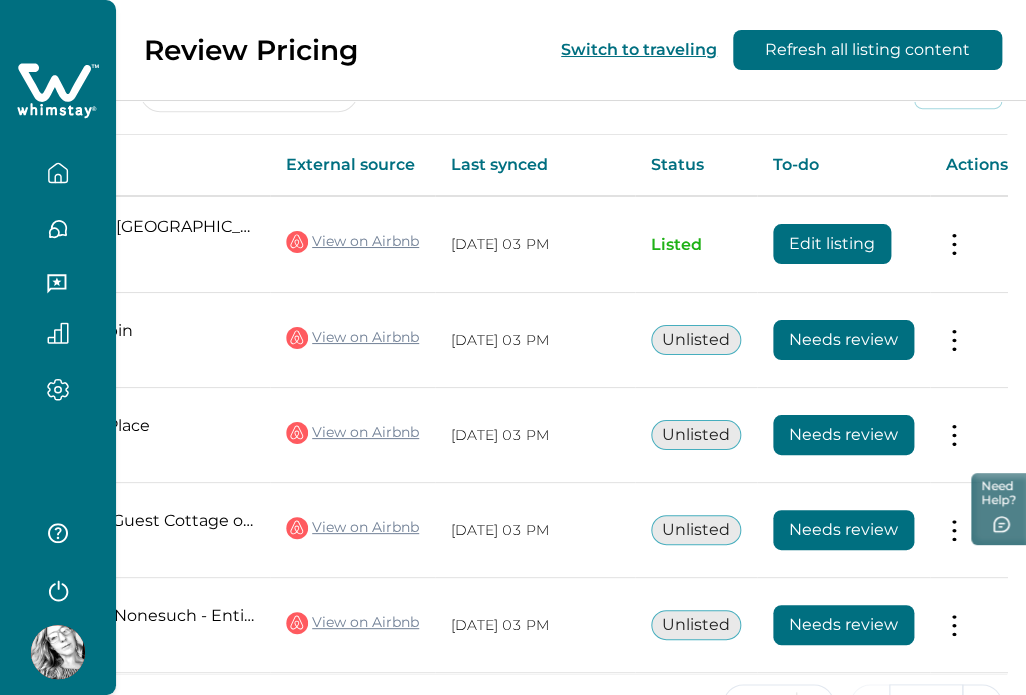scroll, scrollTop: 383, scrollLeft: 0, axis: vertical 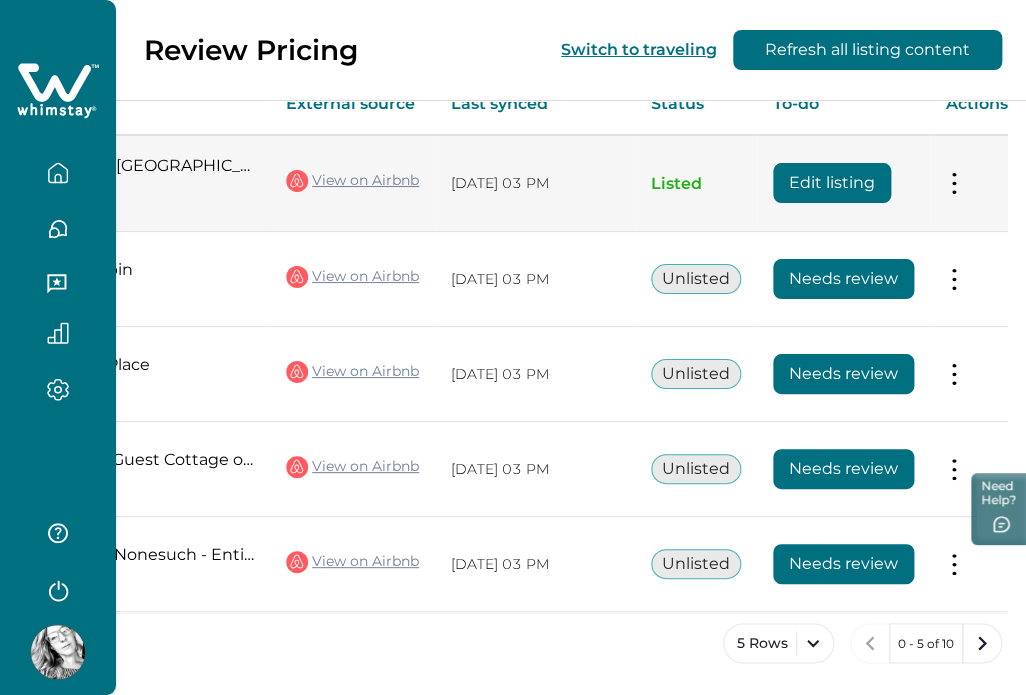 click on "Edit listing" at bounding box center (832, 183) 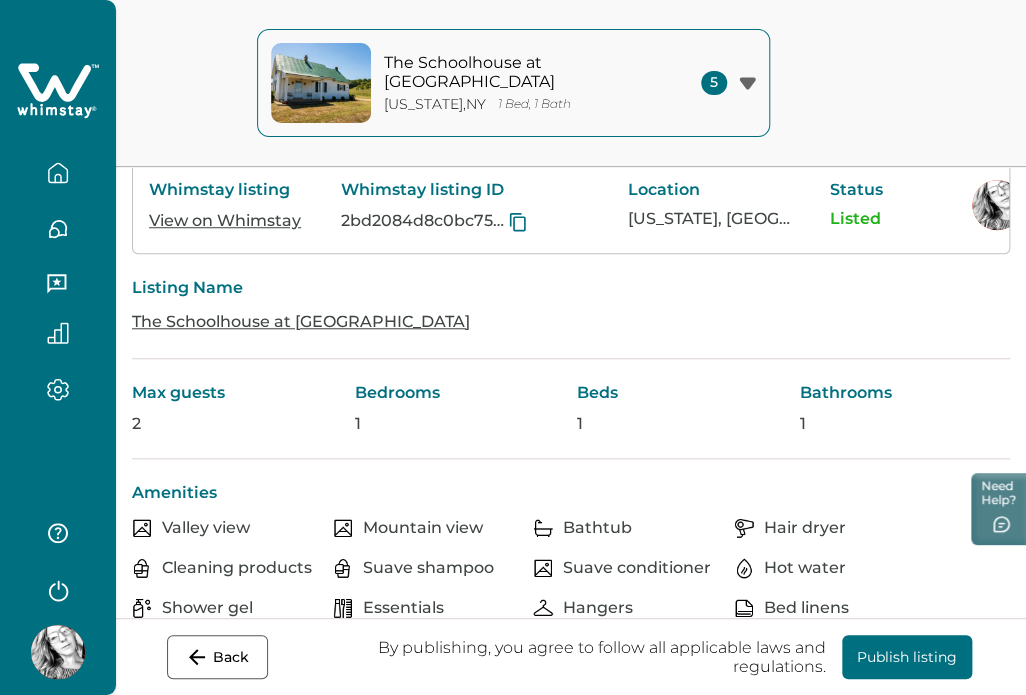 scroll, scrollTop: 0, scrollLeft: 0, axis: both 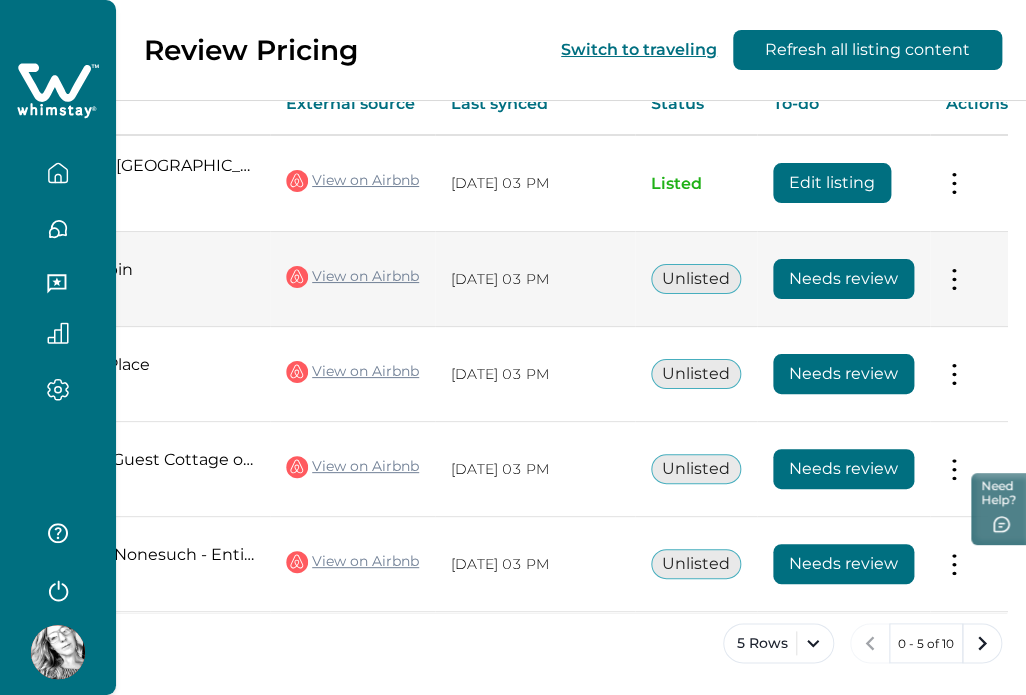 click on "Needs review" at bounding box center [843, 279] 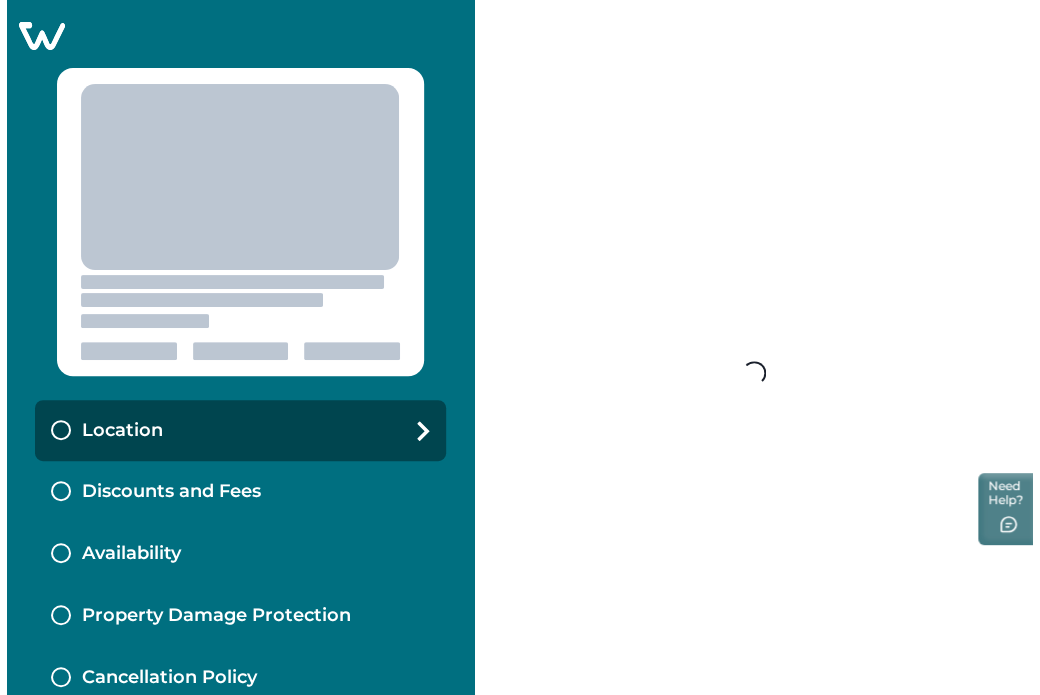 scroll, scrollTop: 0, scrollLeft: 0, axis: both 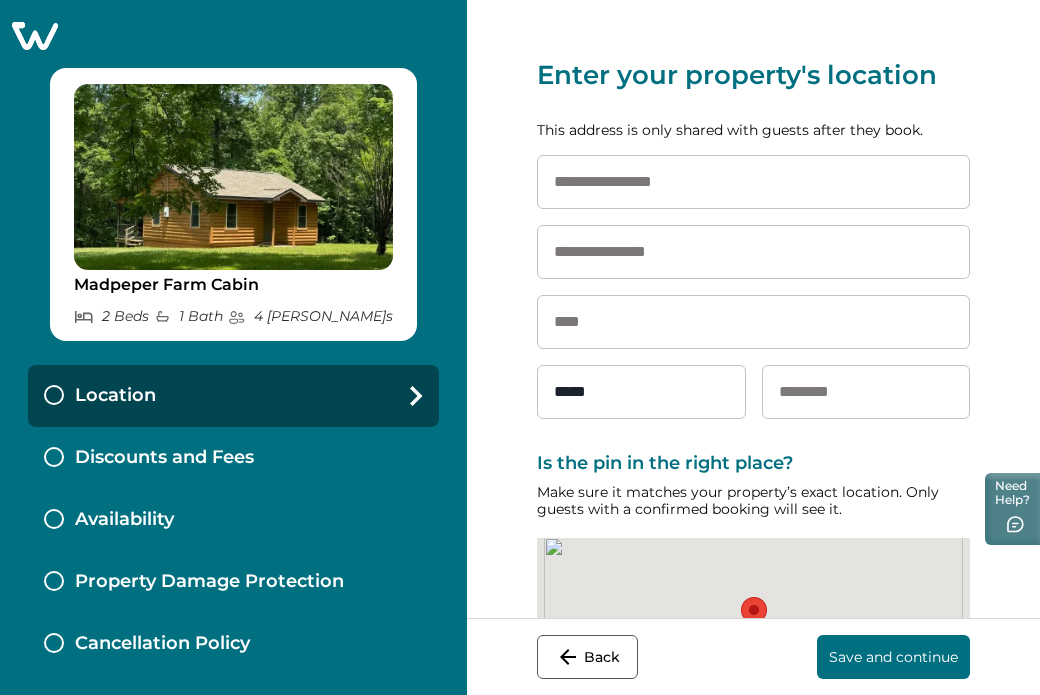 click on "Availability" at bounding box center (233, 520) 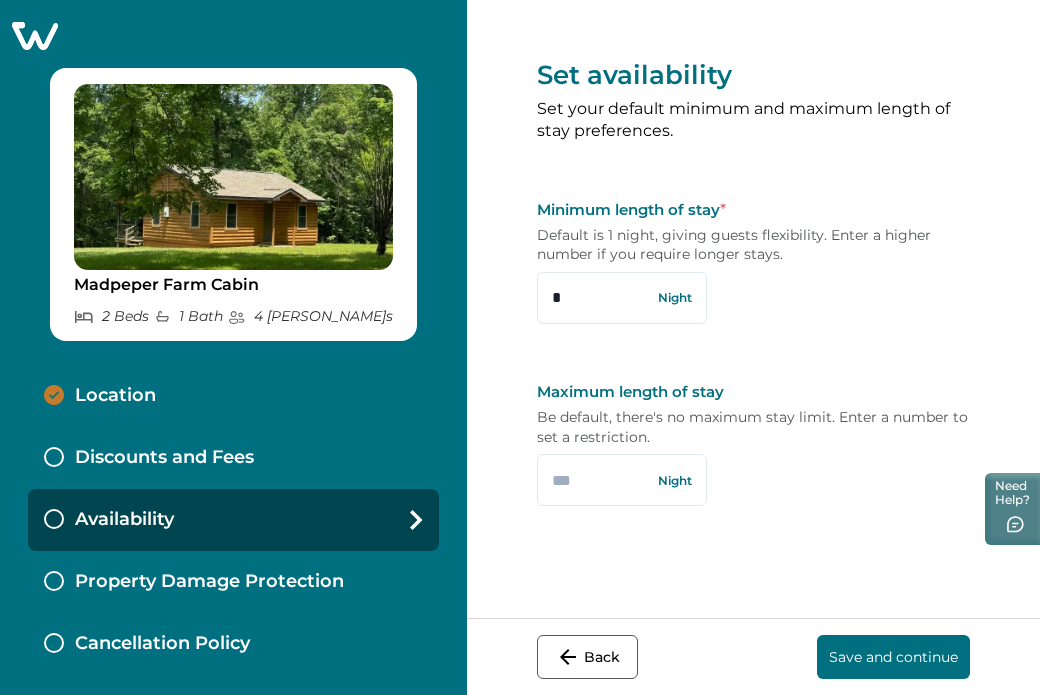 click on "Save and continue" at bounding box center (893, 657) 